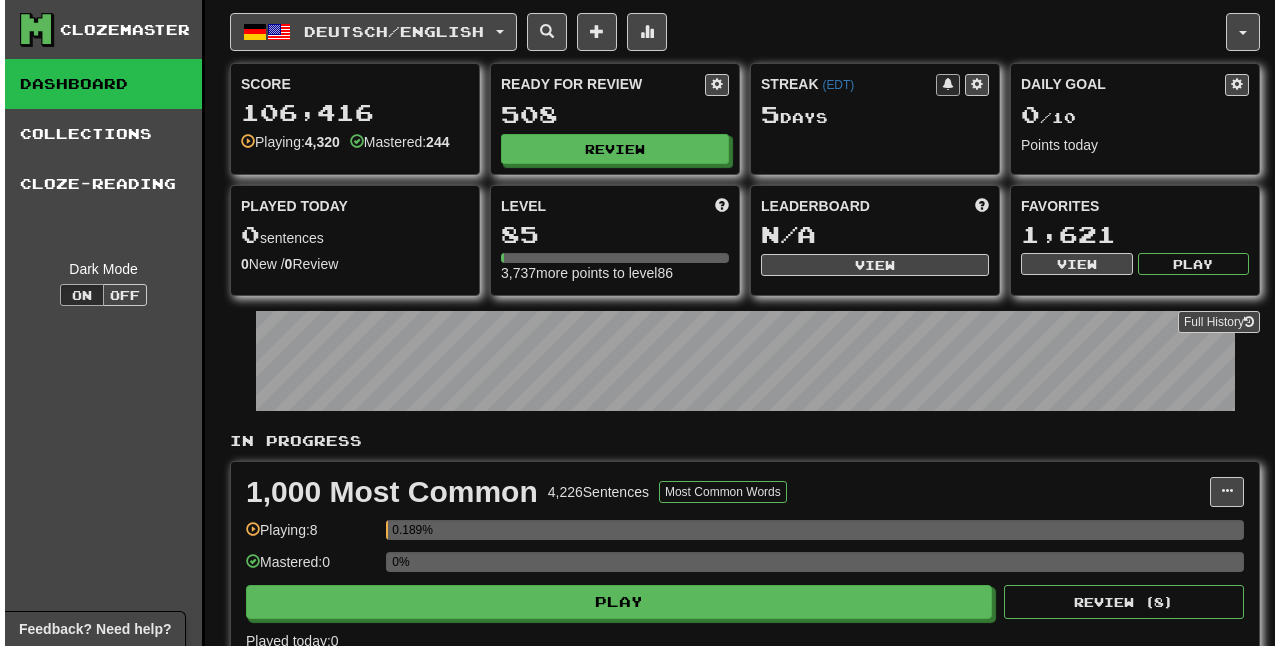 scroll, scrollTop: 0, scrollLeft: 0, axis: both 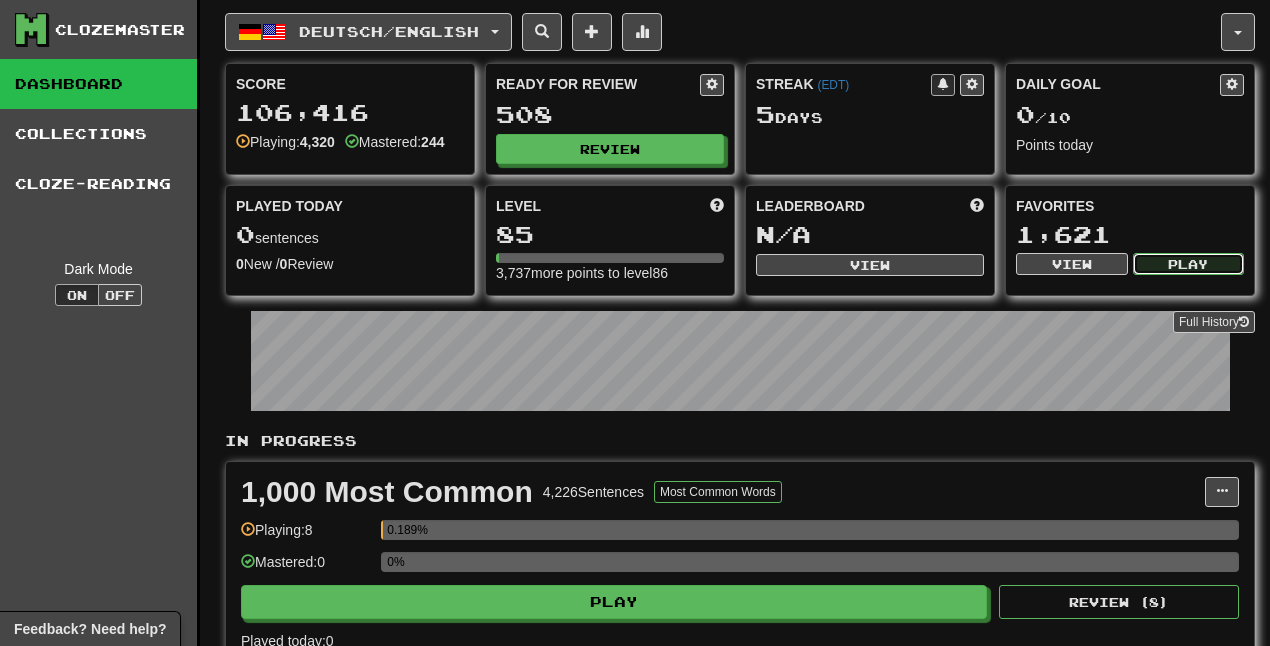 click on "Play" at bounding box center [1189, 264] 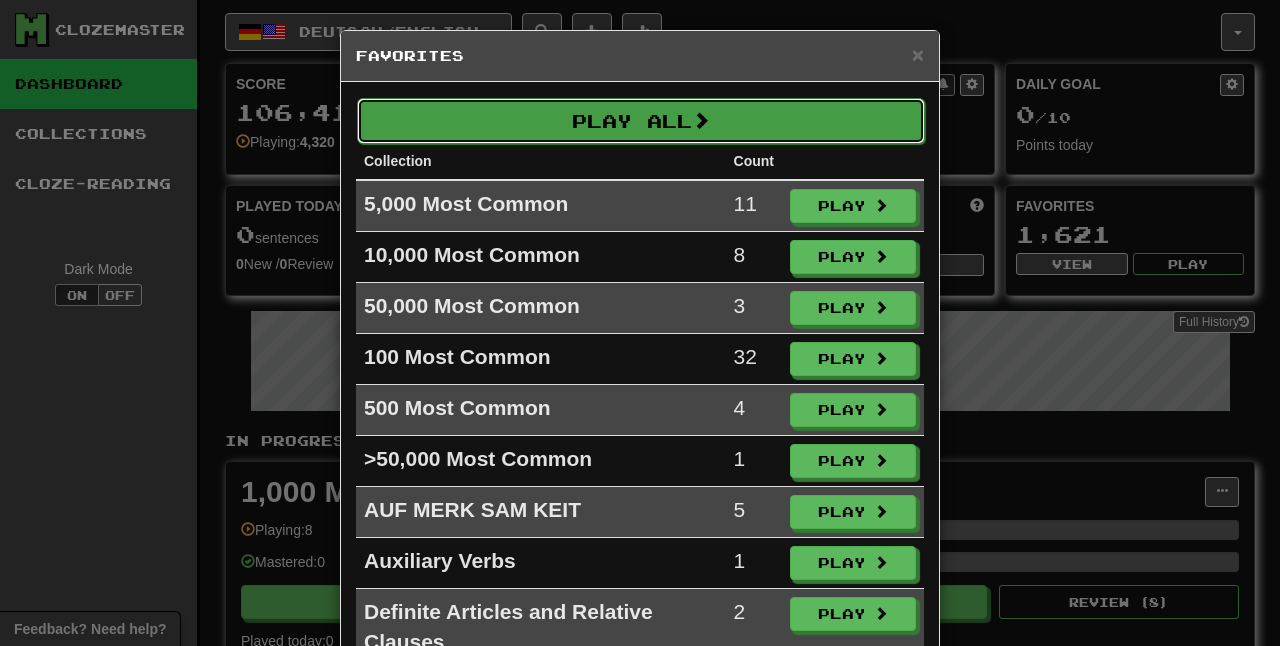 click on "Play All" at bounding box center (641, 121) 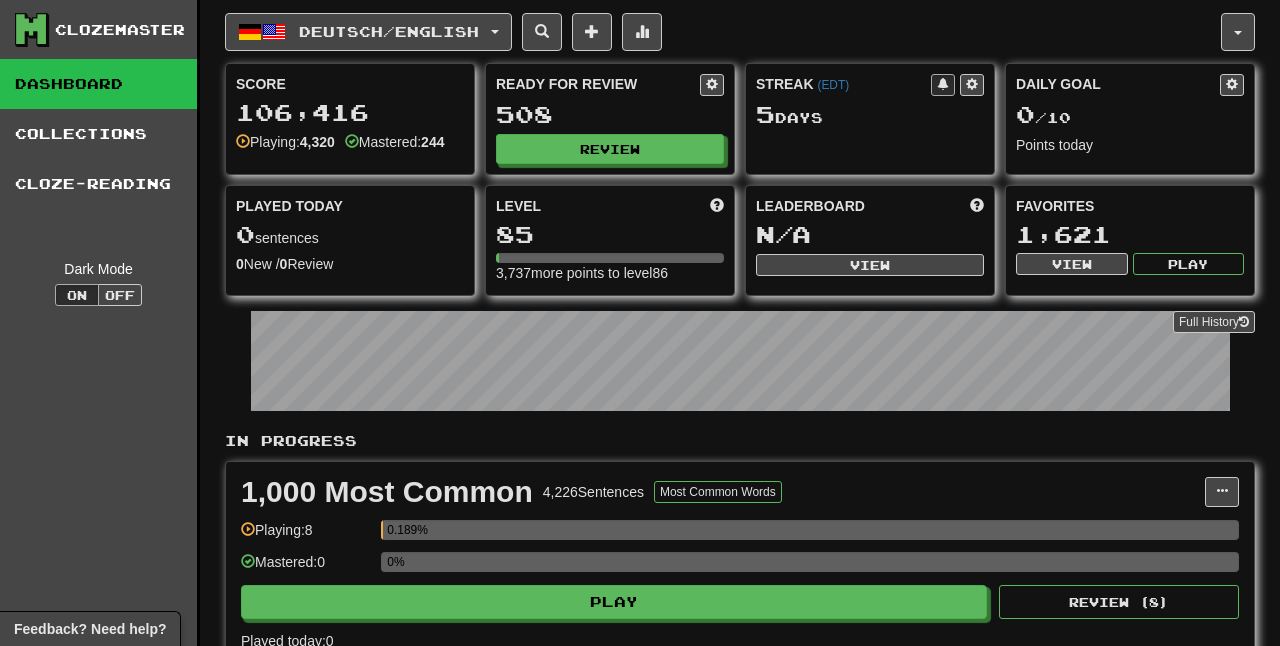 select on "**" 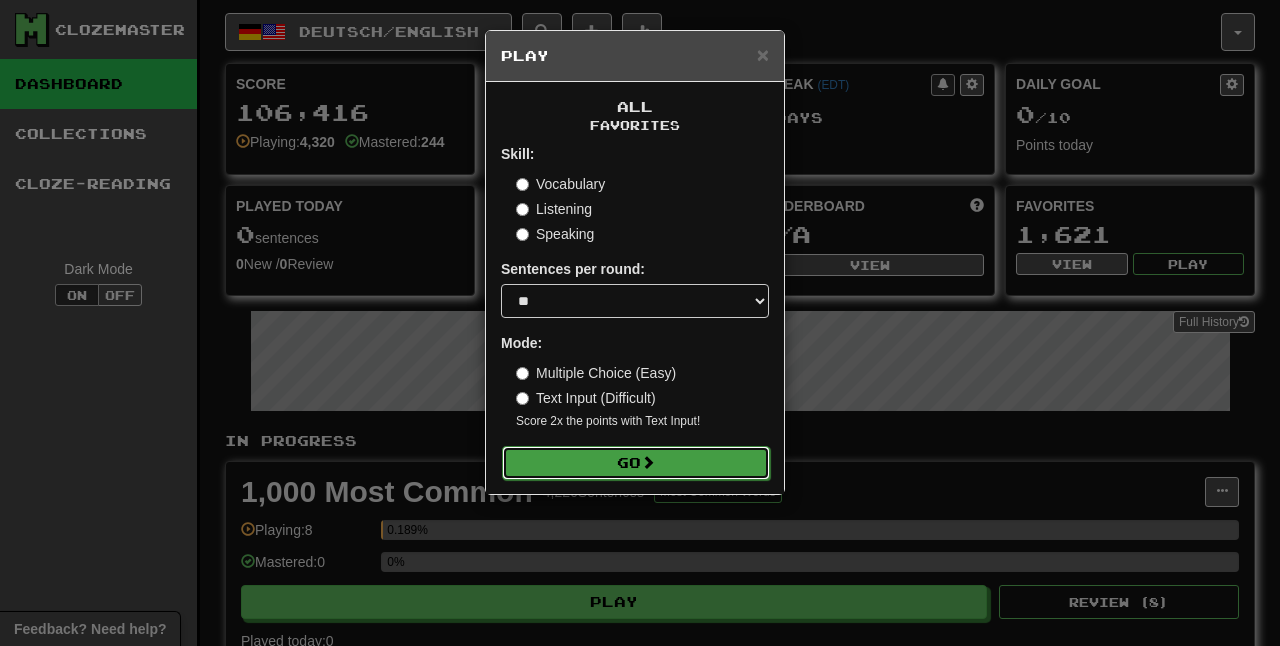 click on "Go" at bounding box center (636, 463) 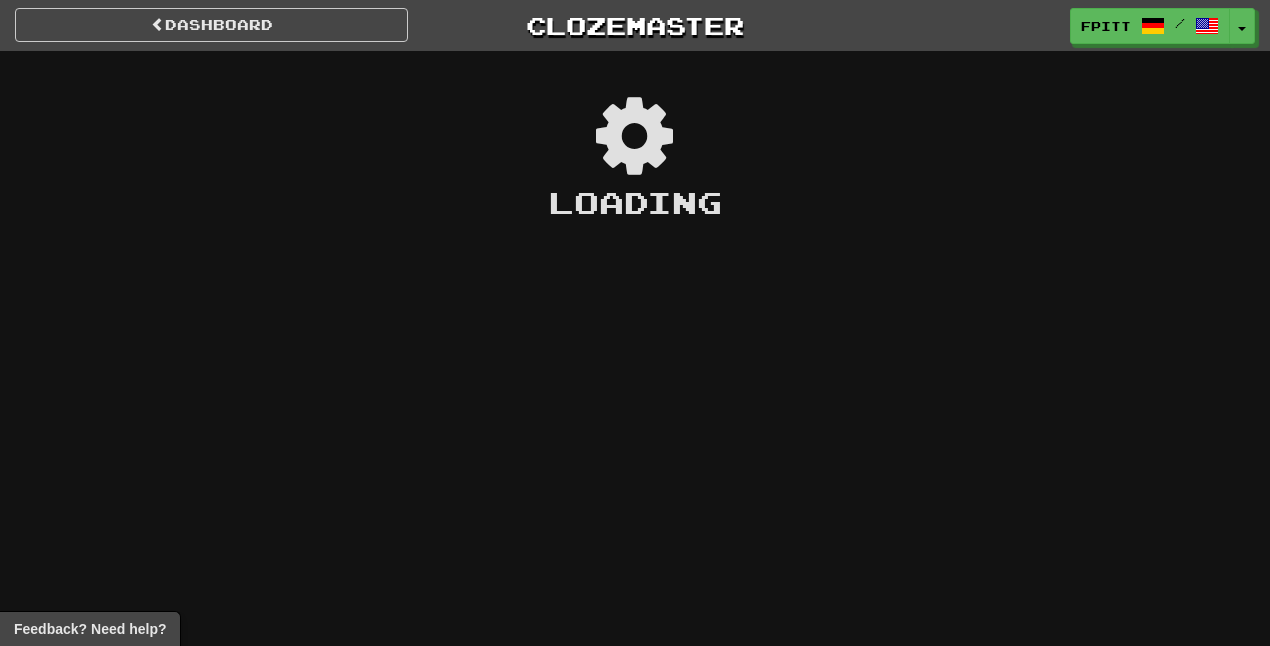 scroll, scrollTop: 0, scrollLeft: 0, axis: both 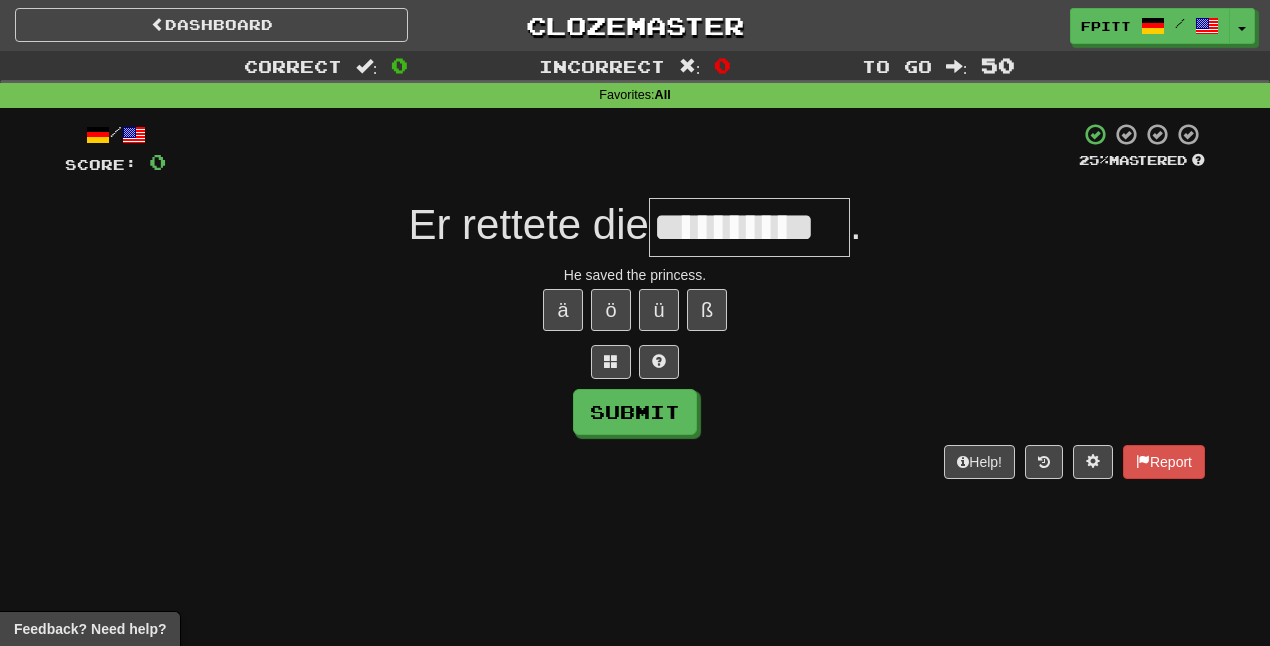type on "**********" 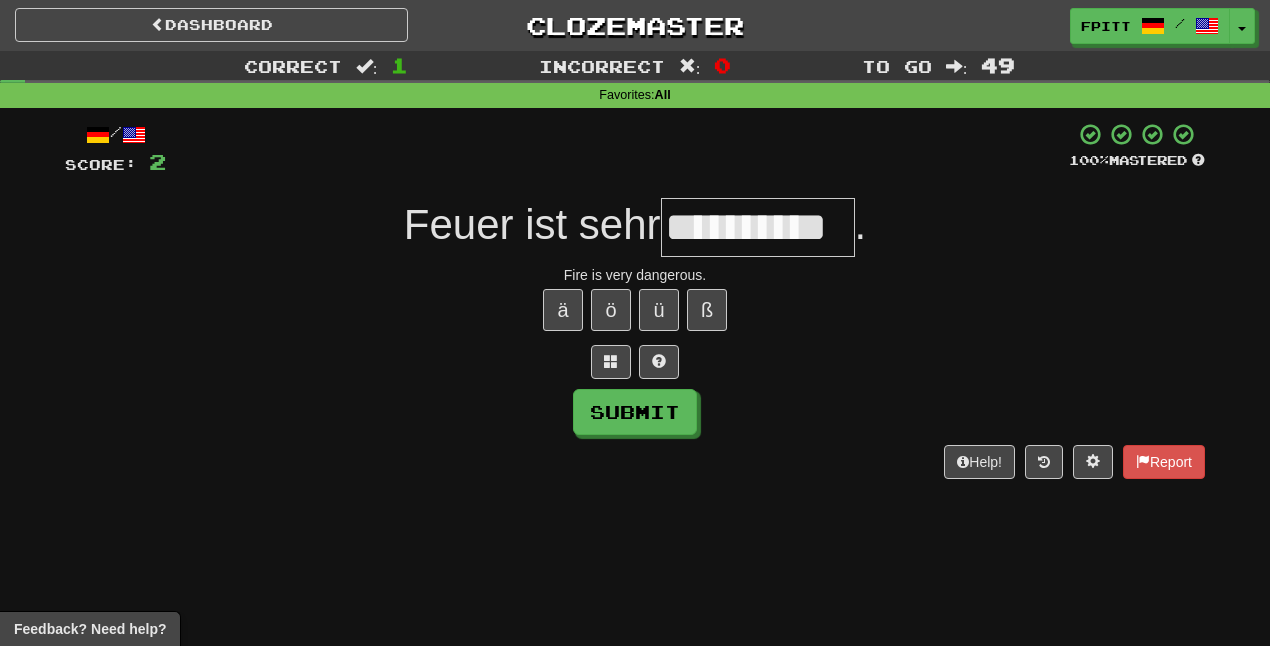 type on "**********" 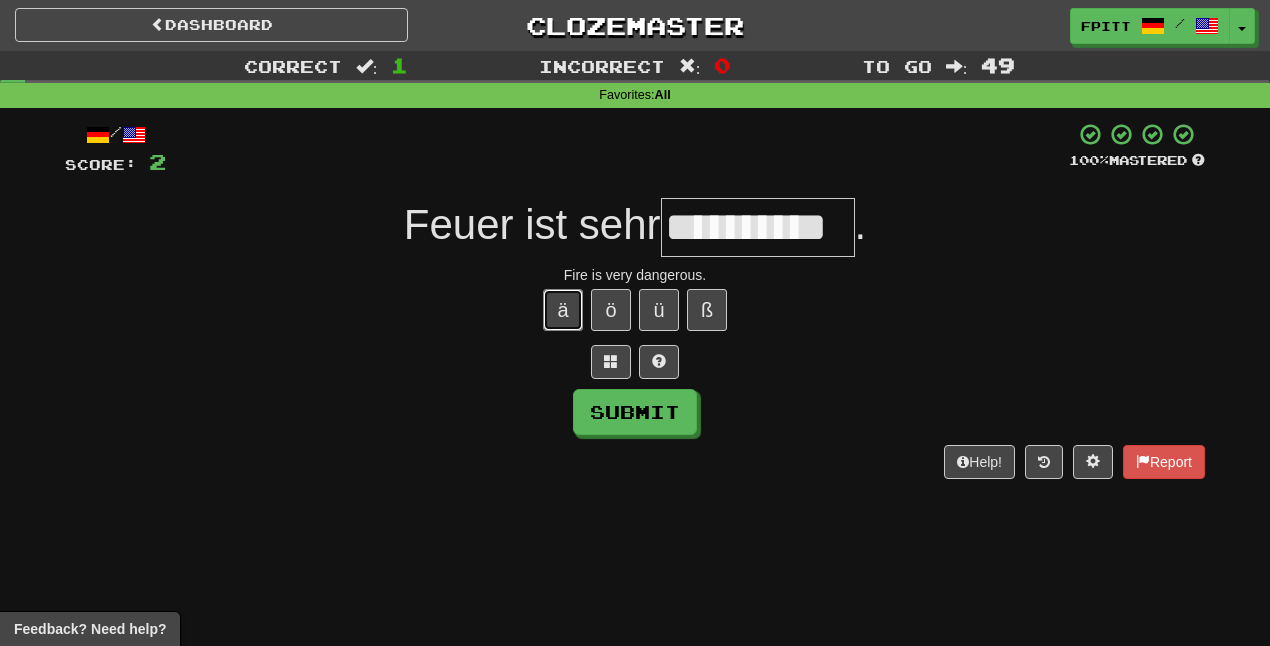 type 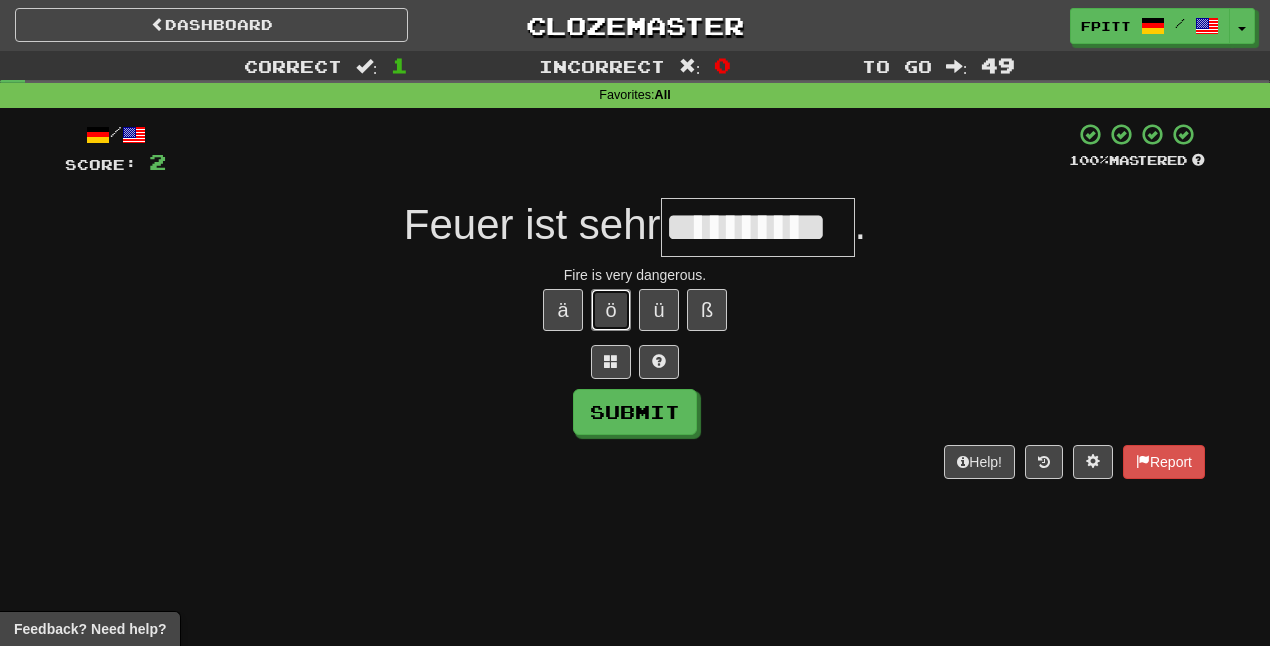 type 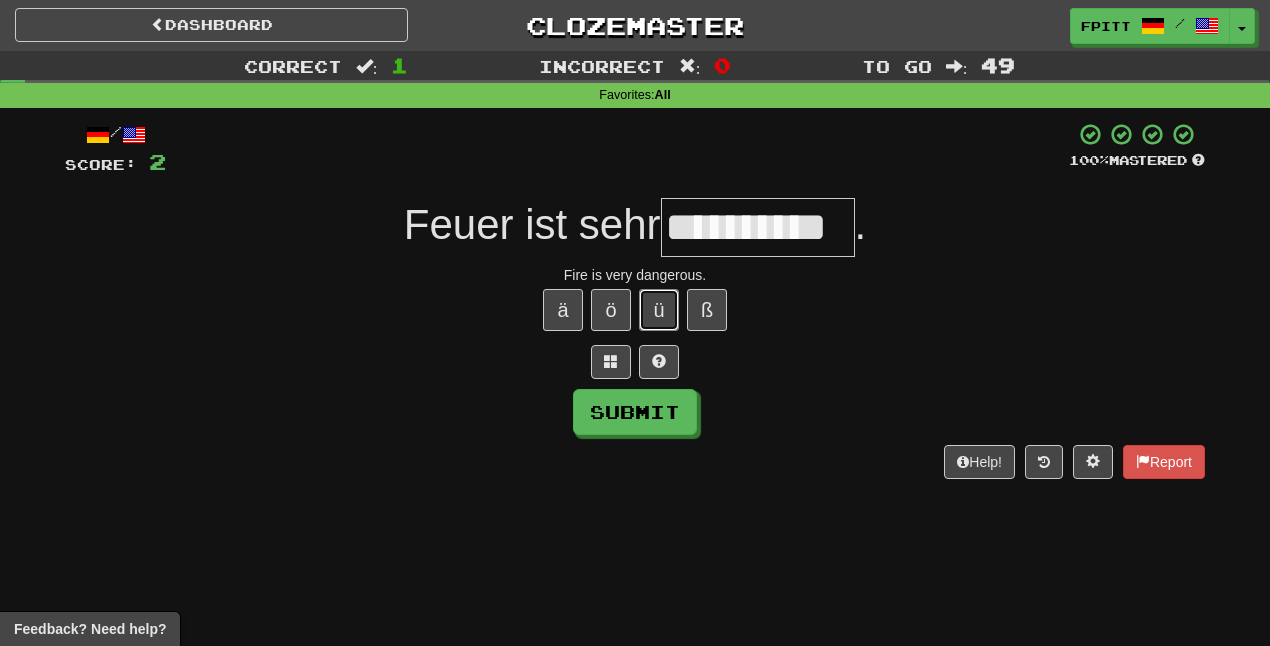 type 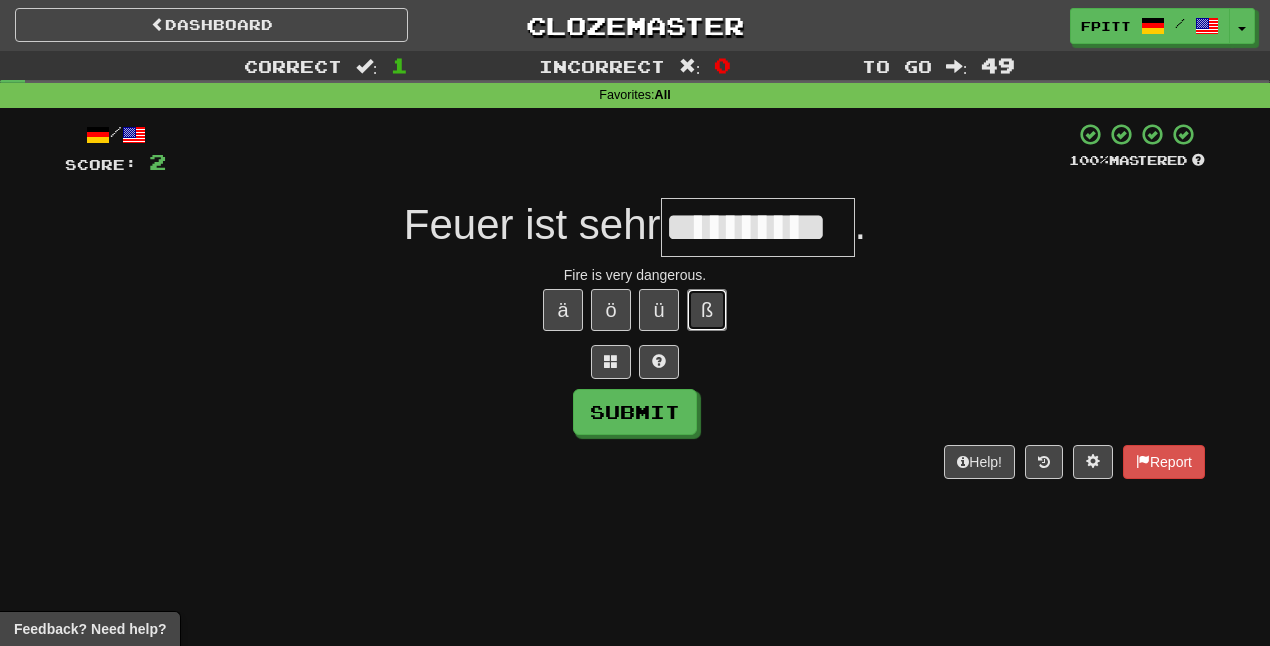 type 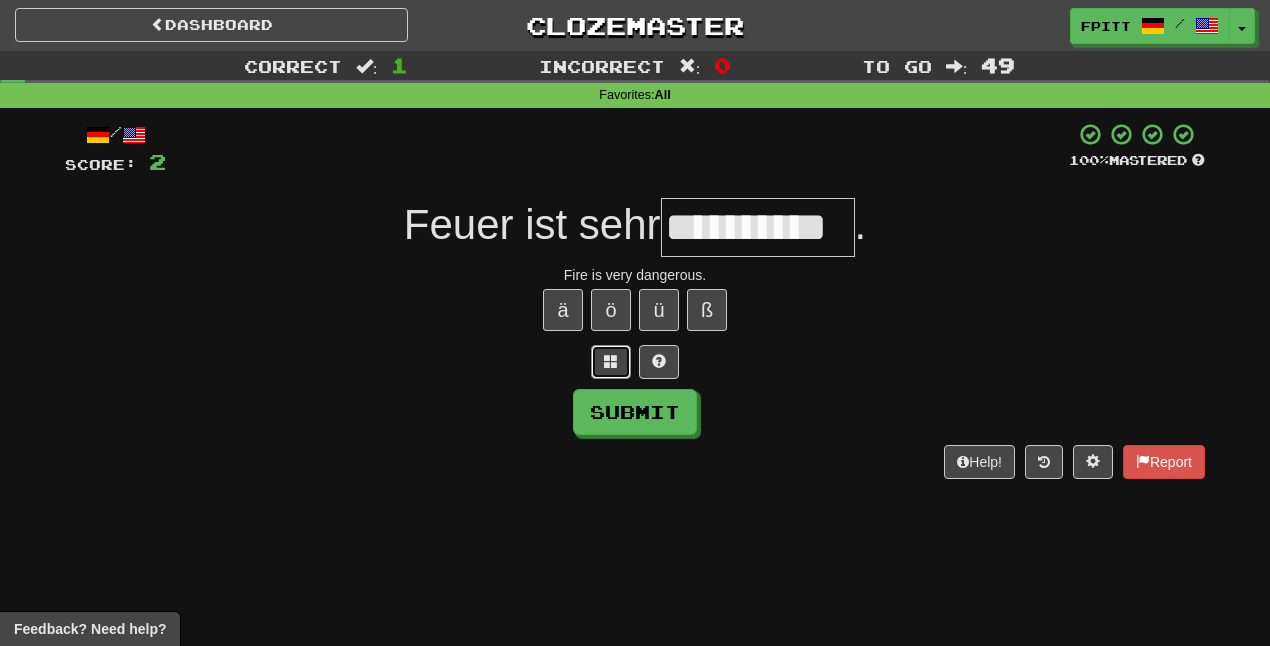 type 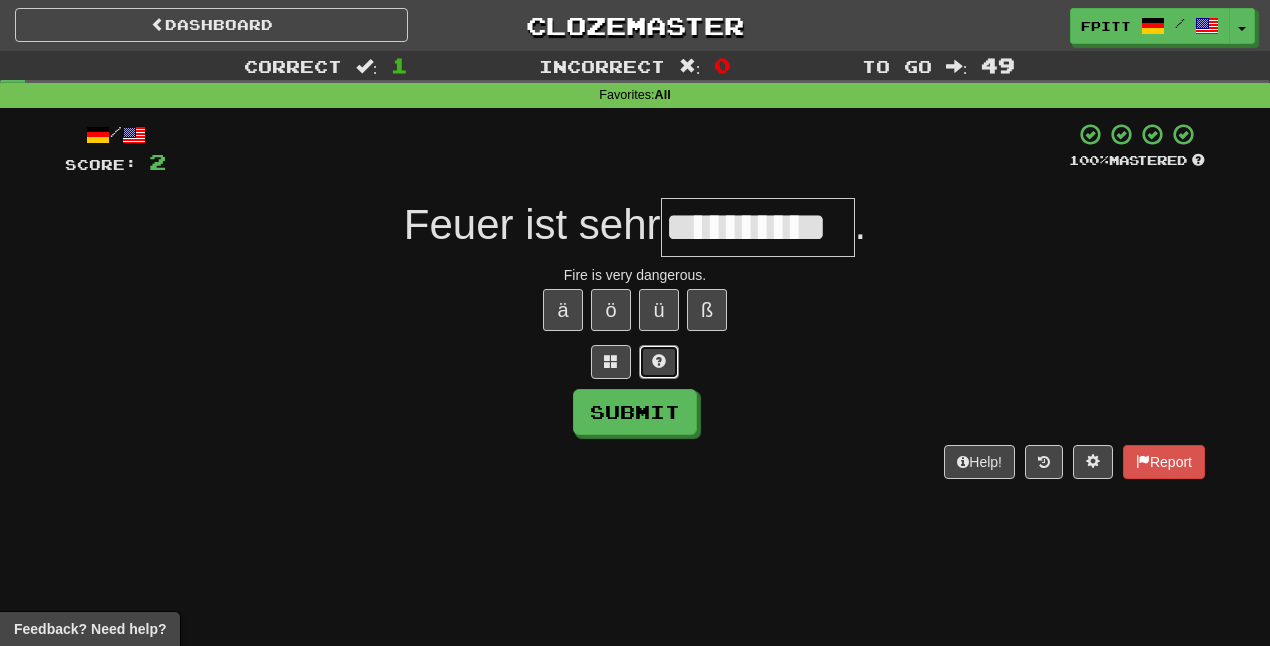 type 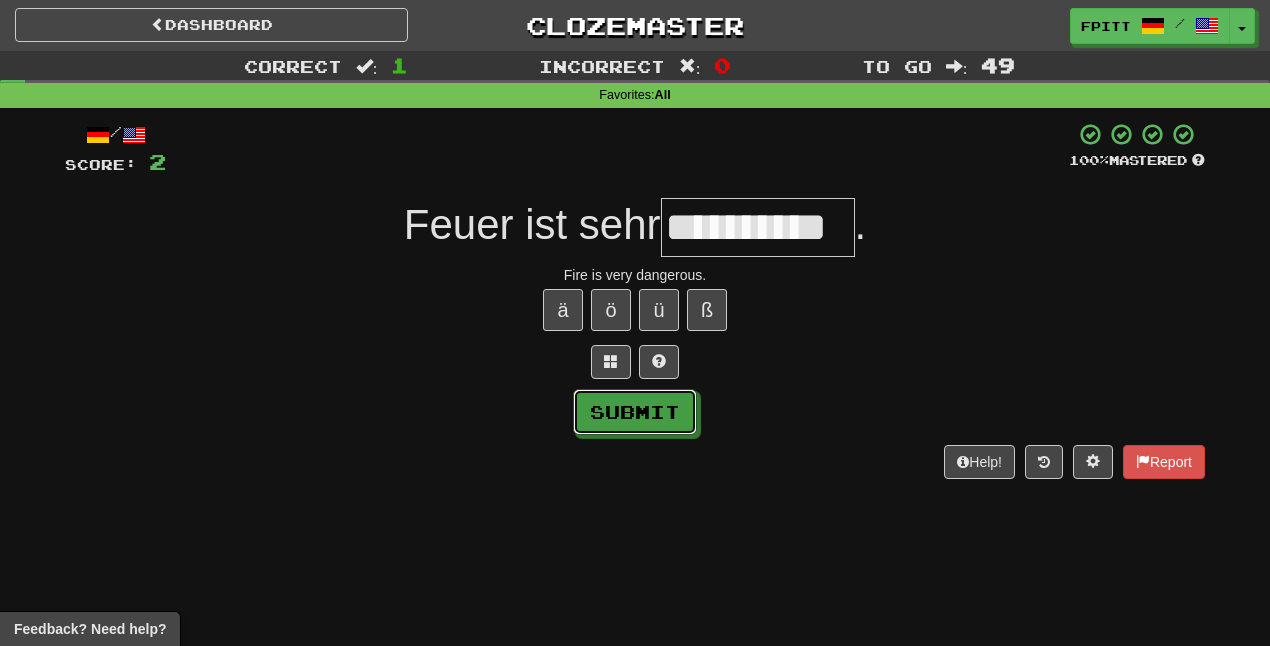 type 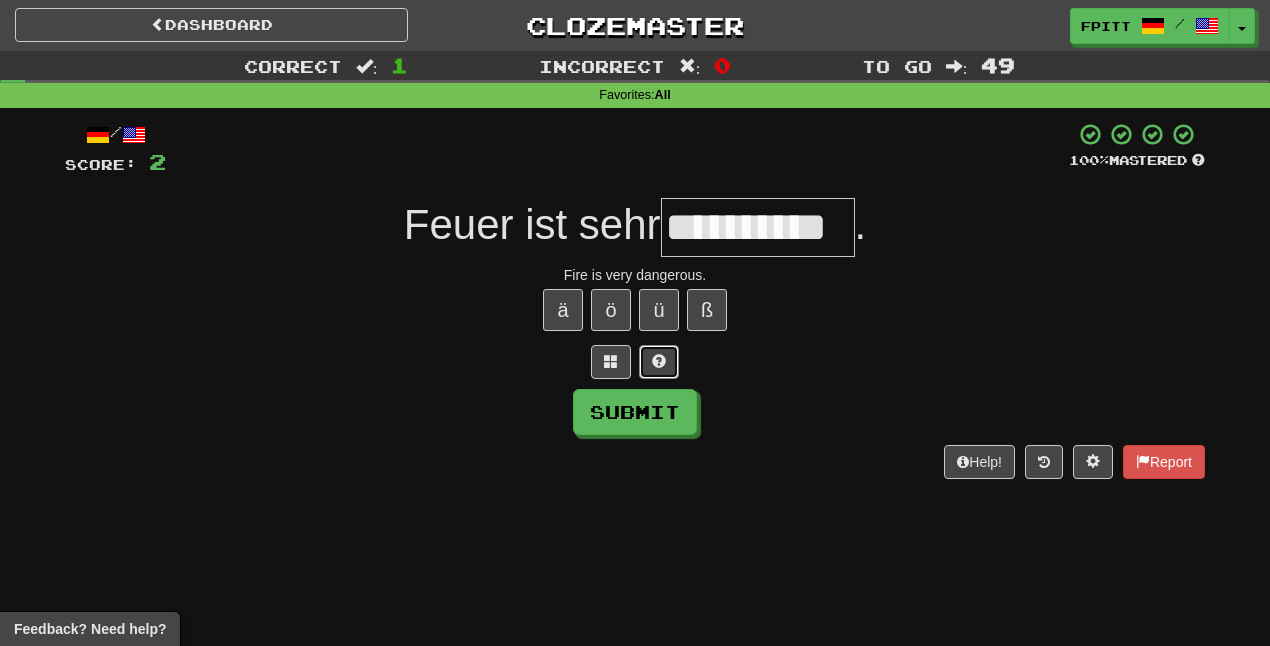 click at bounding box center [659, 362] 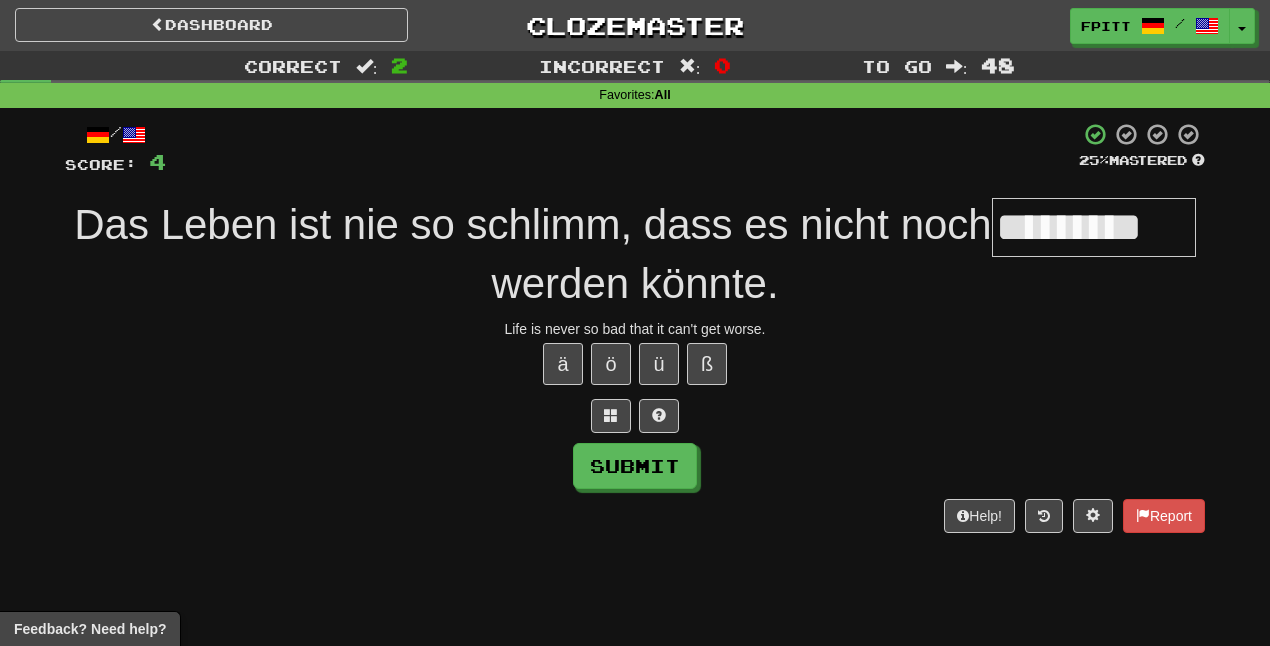 type on "*********" 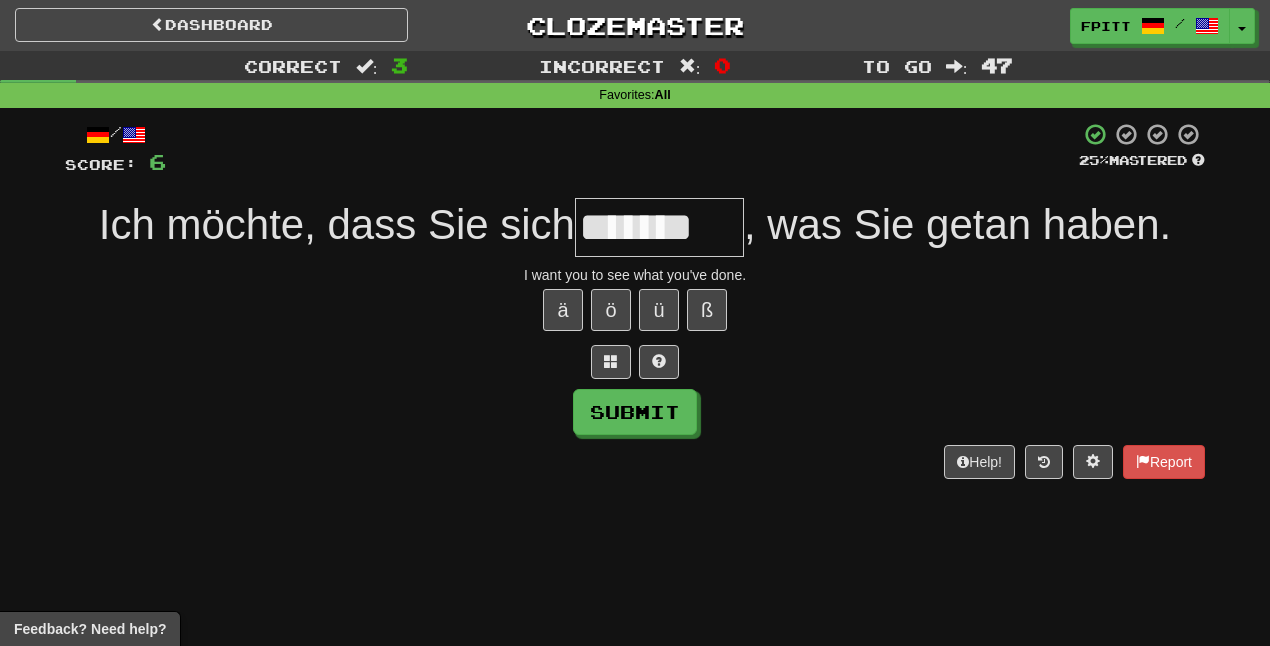 type on "*******" 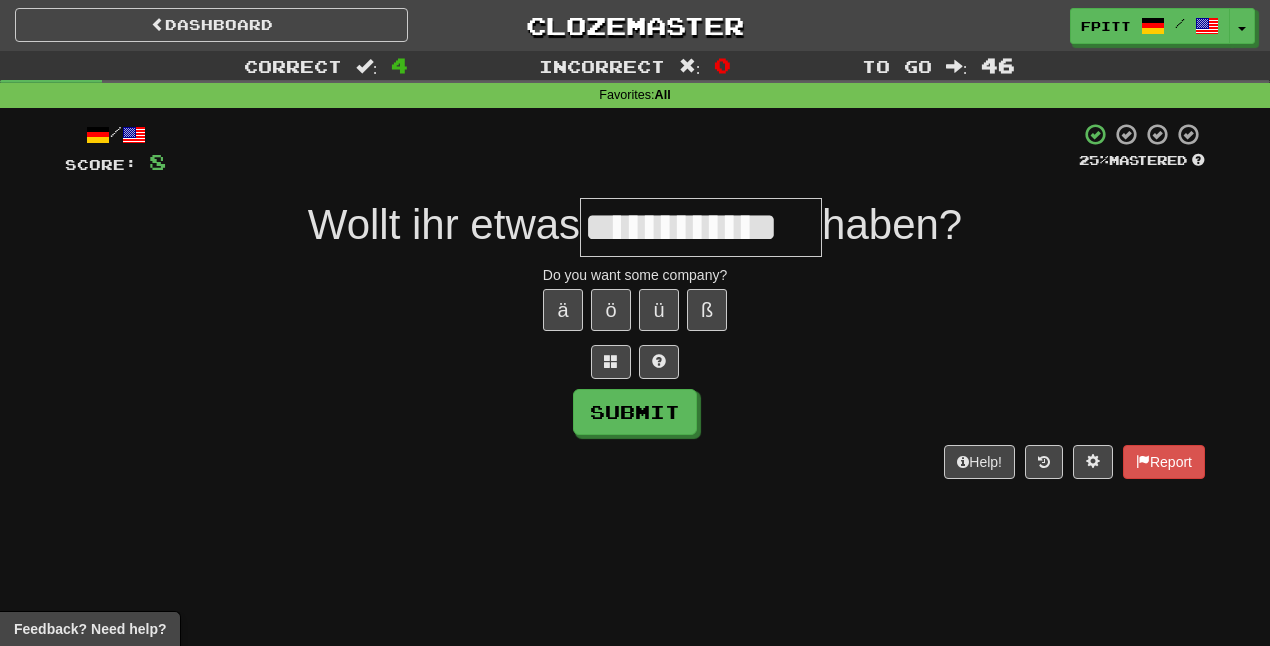 type on "**********" 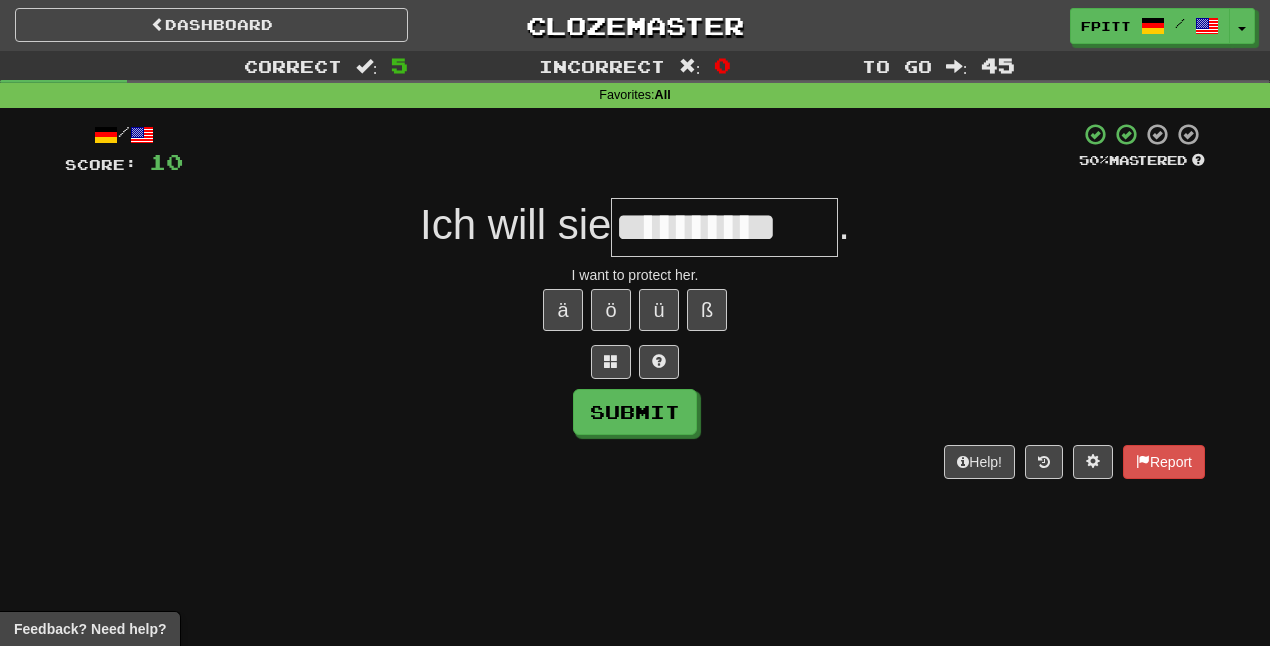 type on "**********" 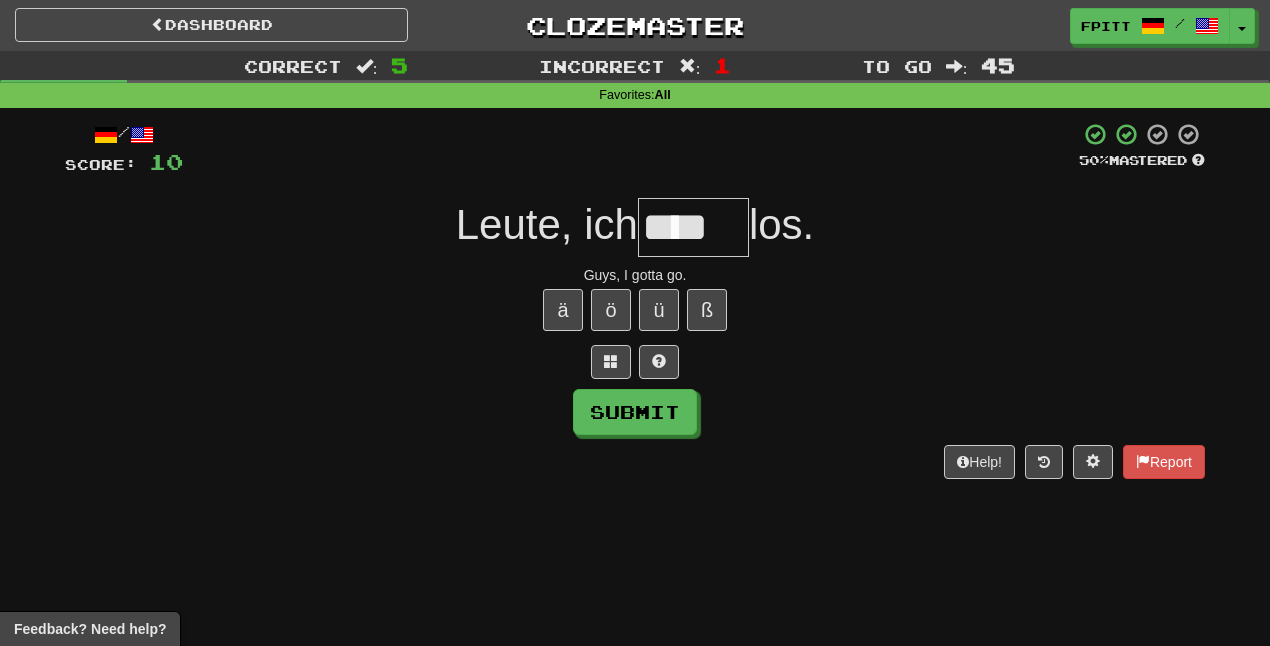 type on "****" 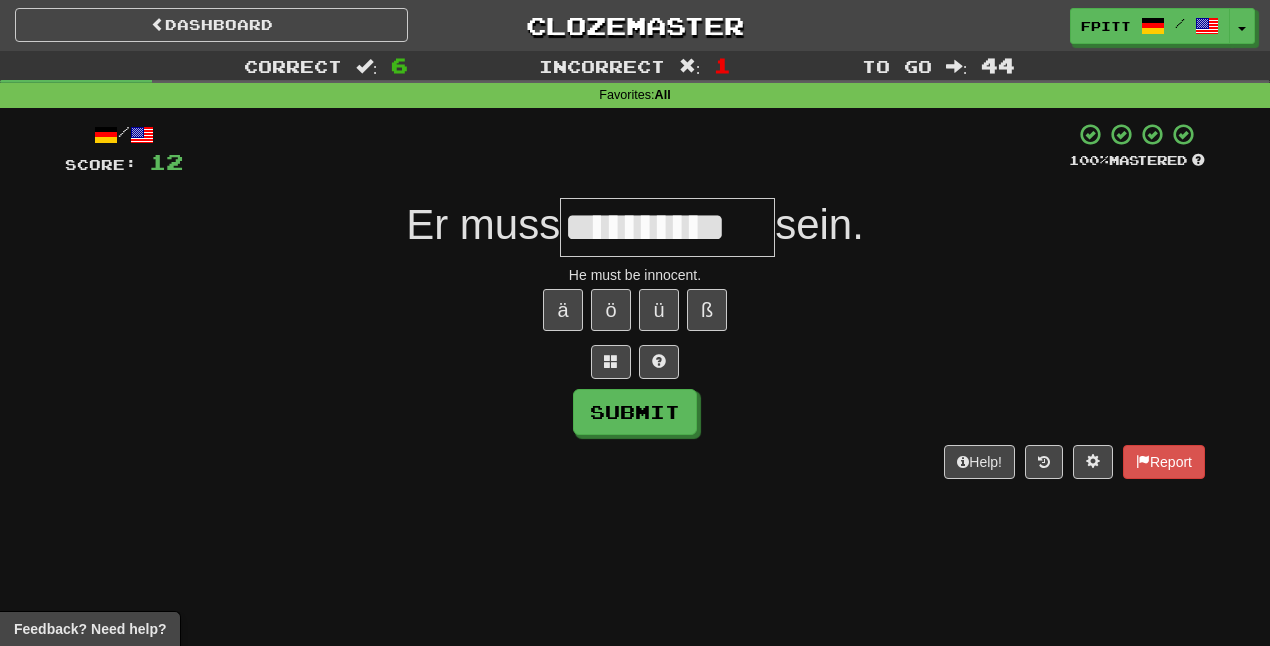 type on "**********" 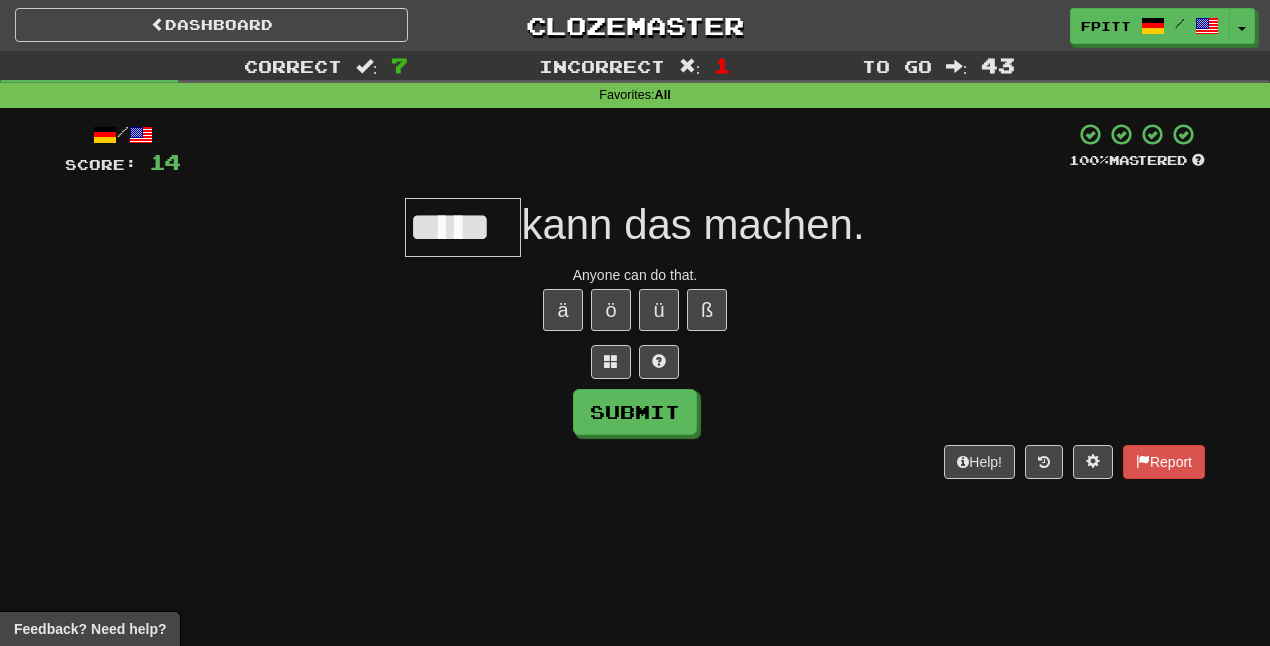 type on "*****" 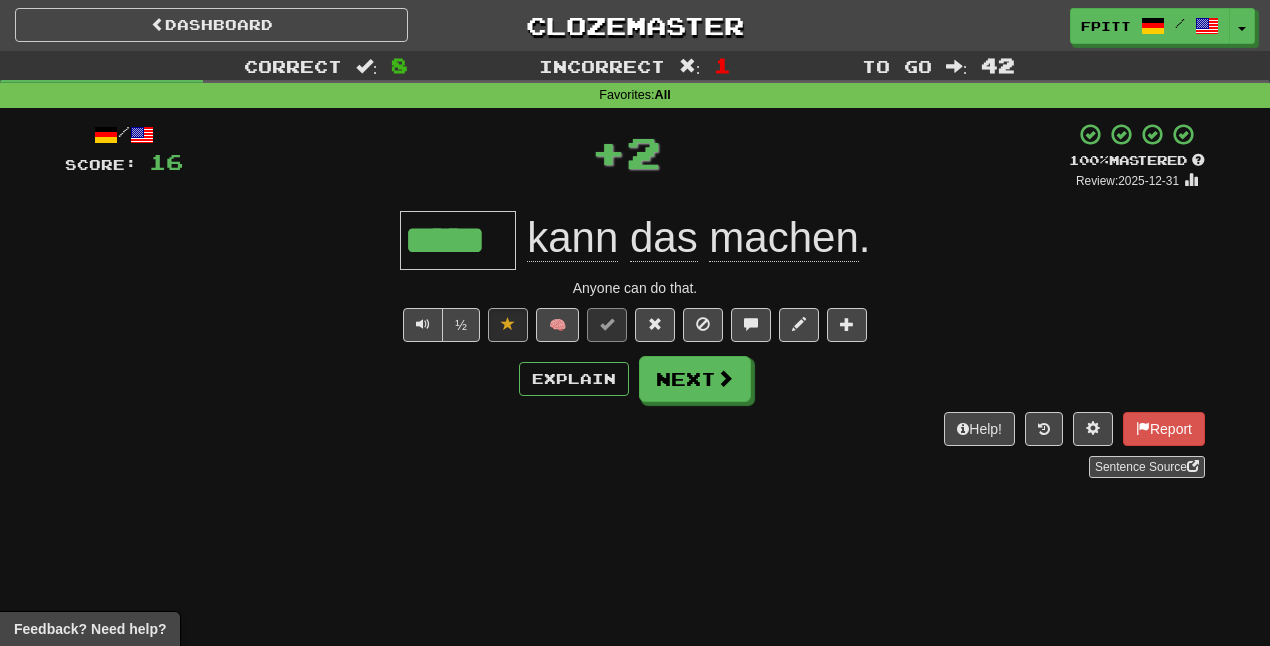 type 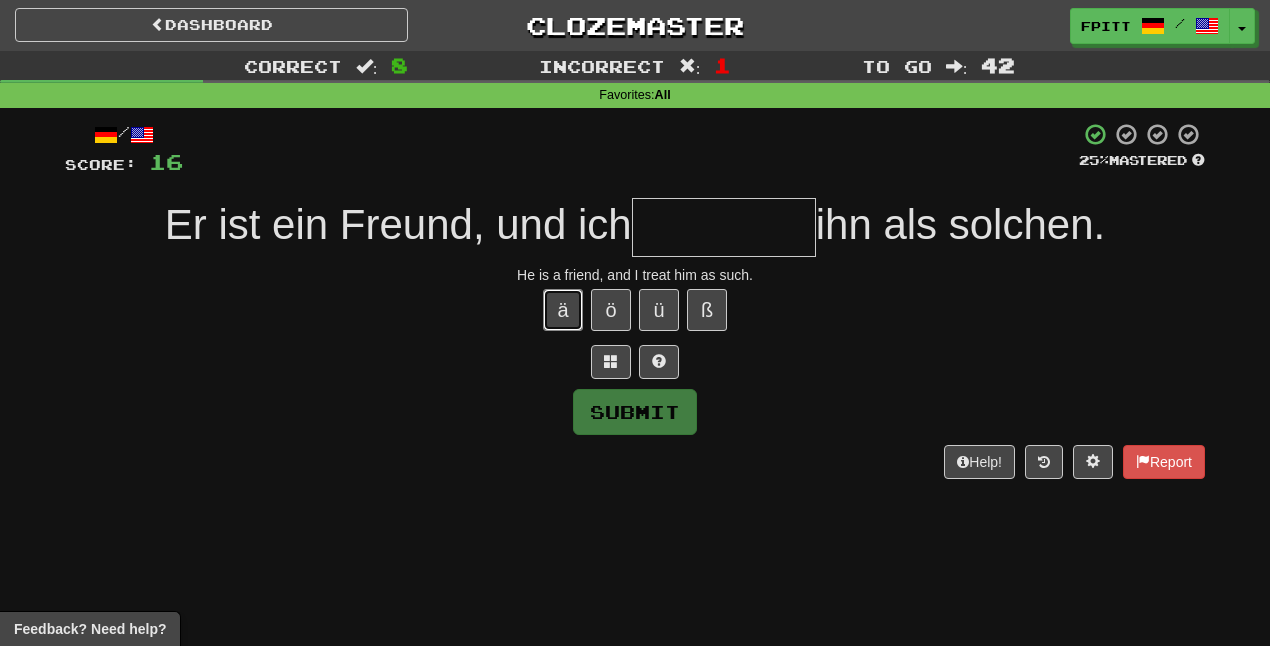 type 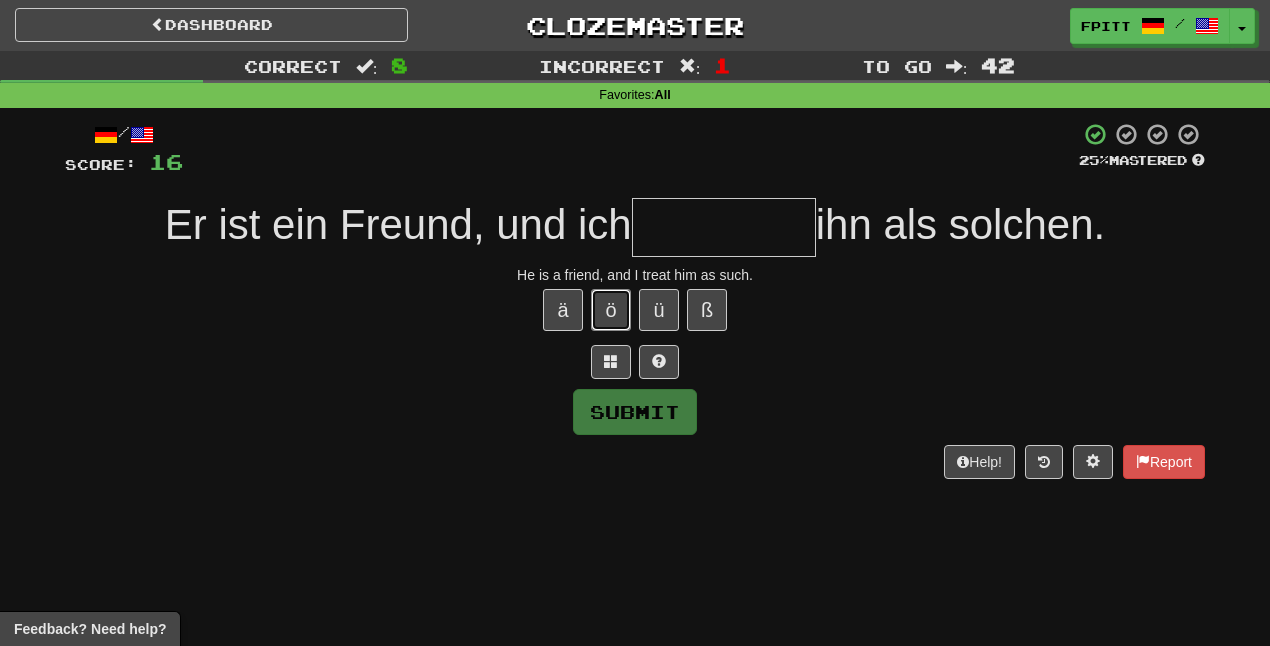 type 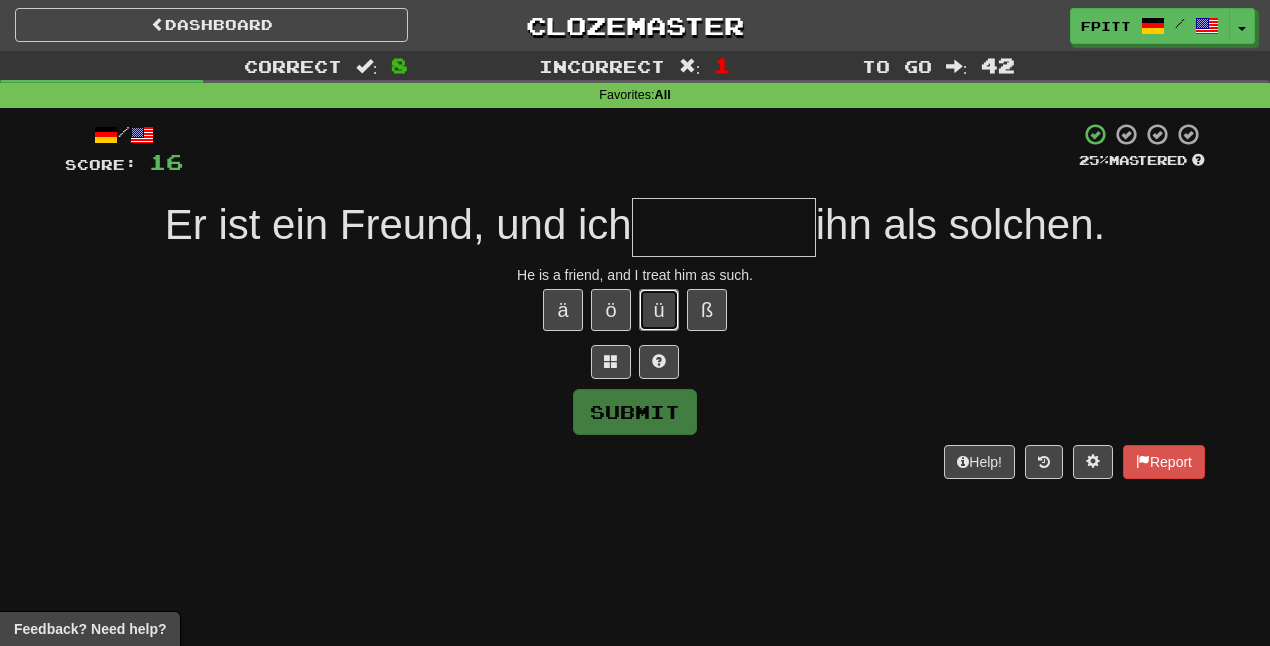 type 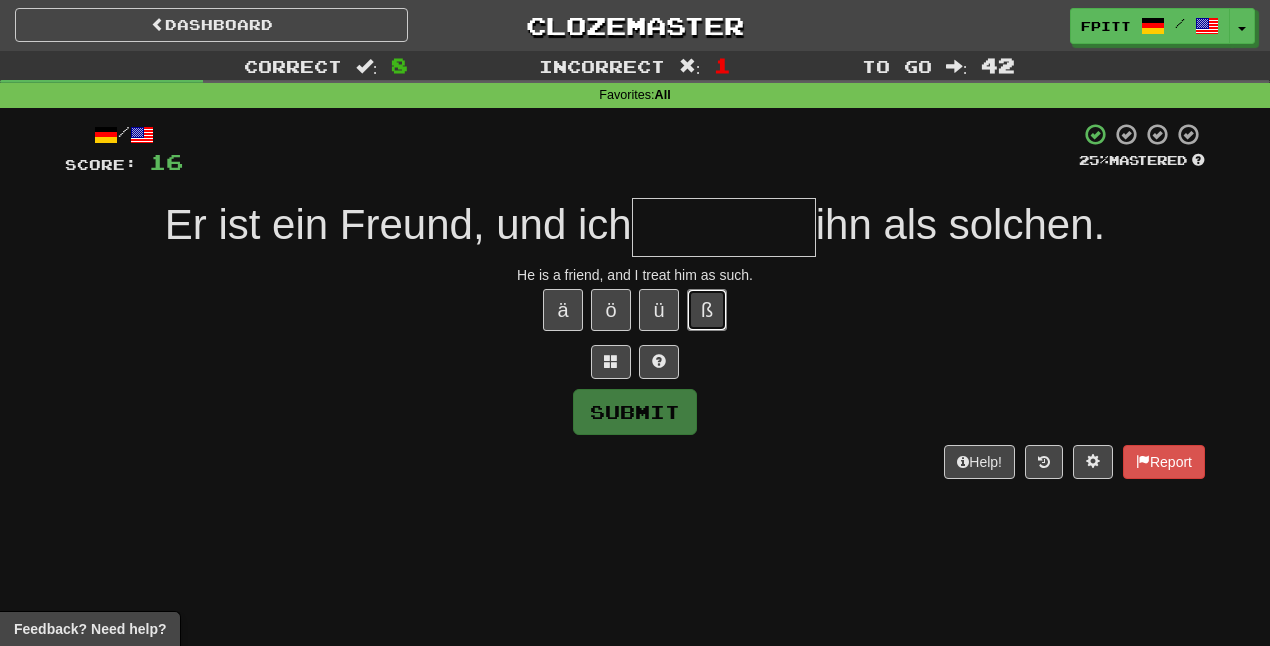 type 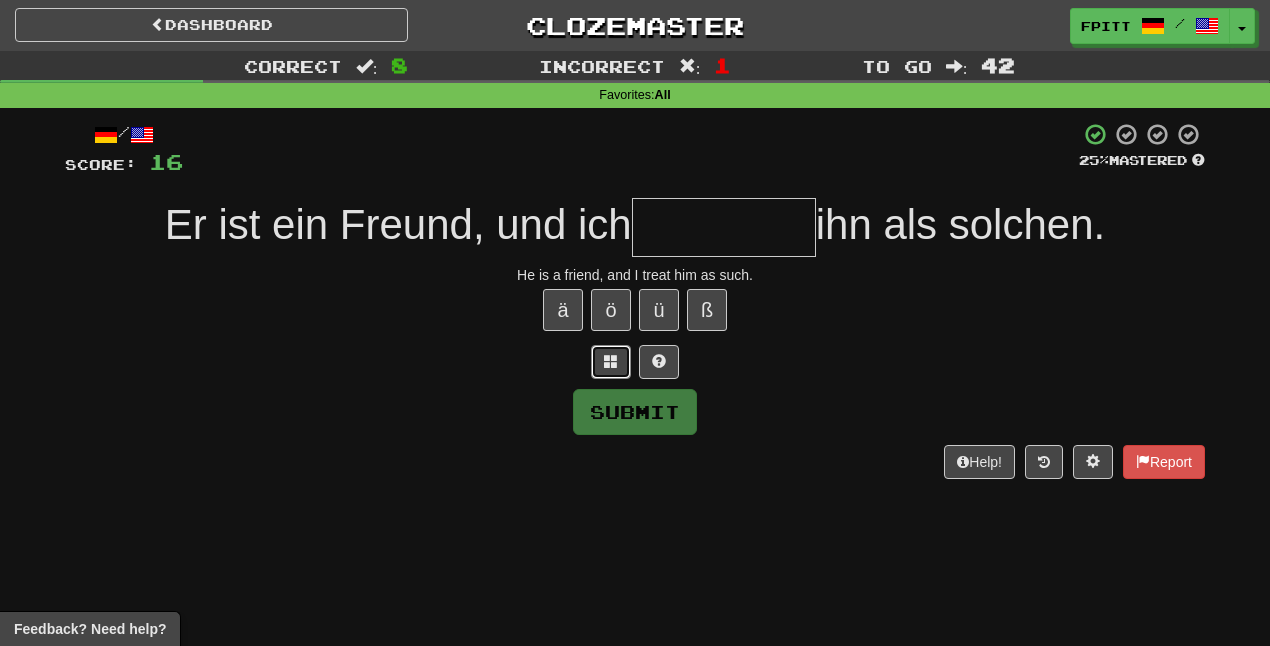 type 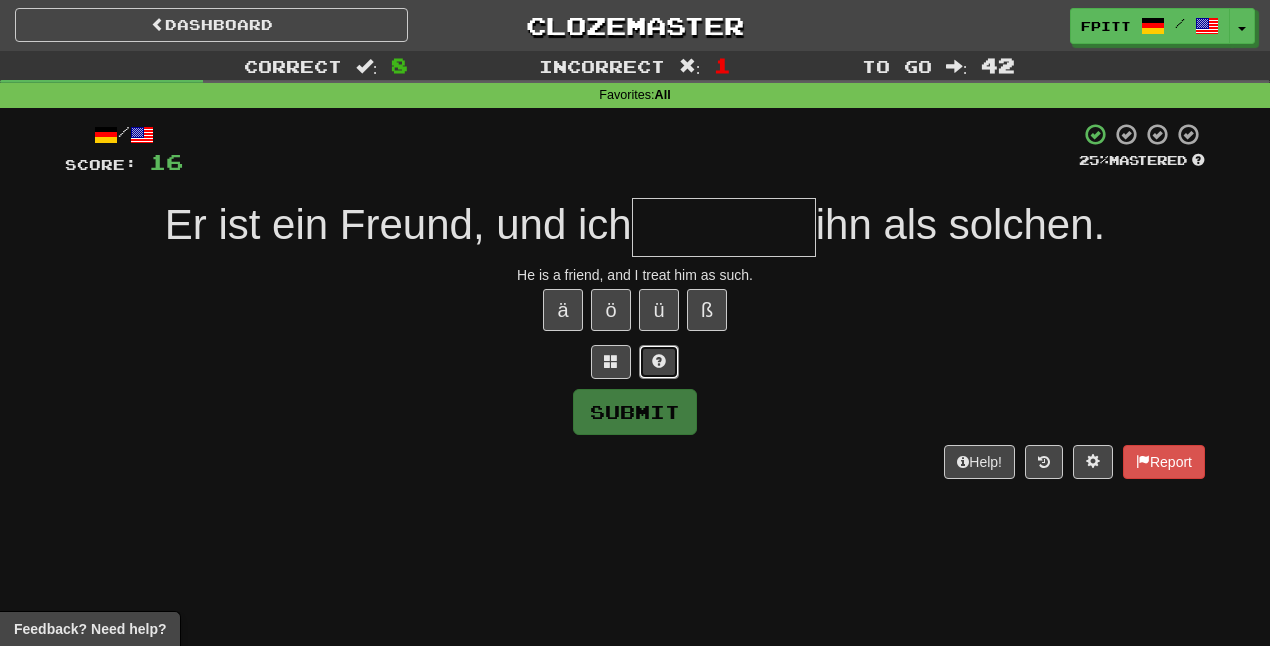 type 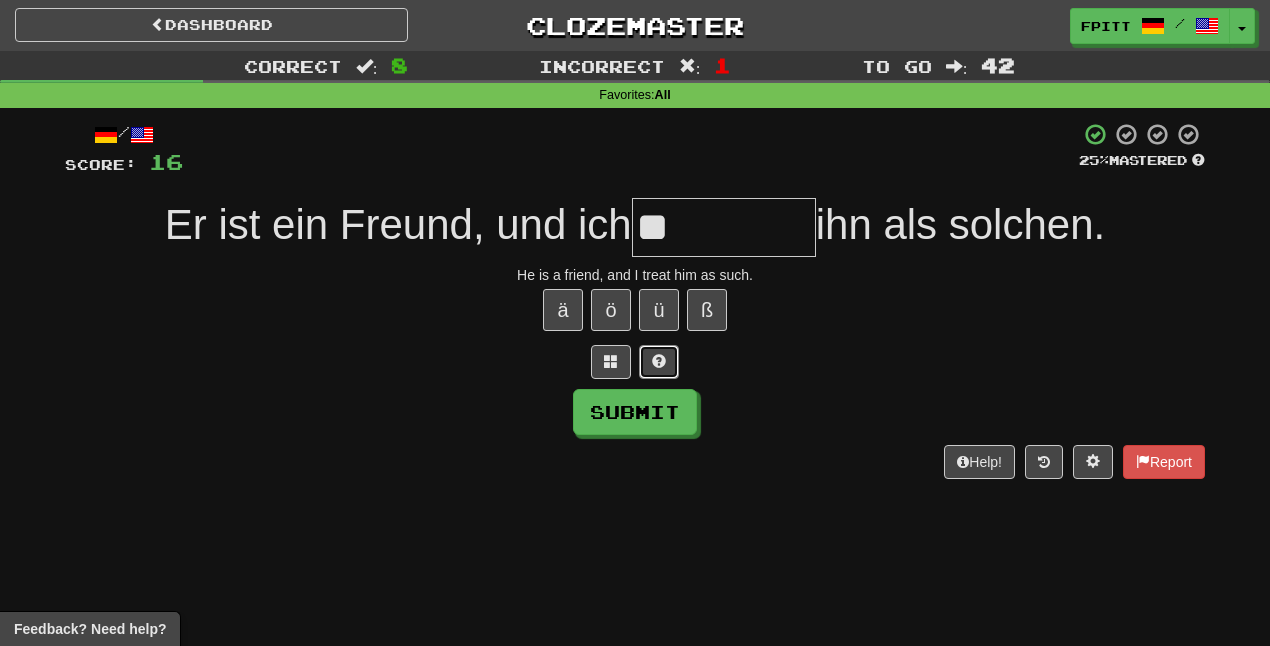 click at bounding box center (659, 362) 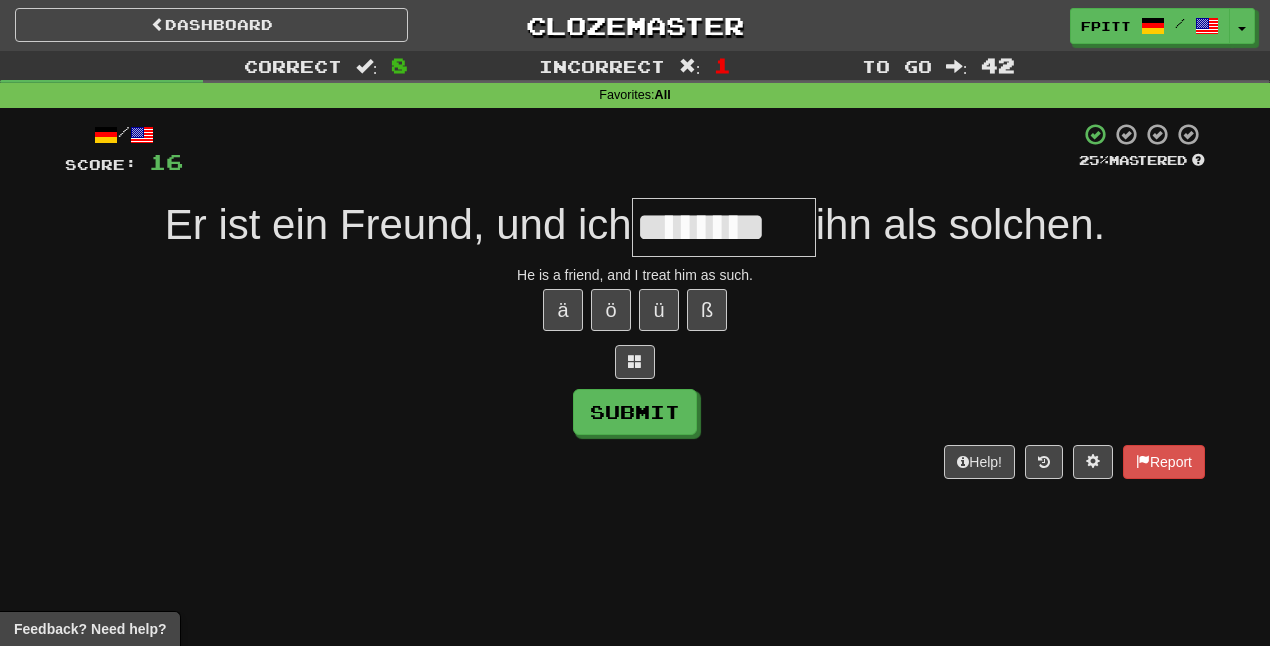 type on "********" 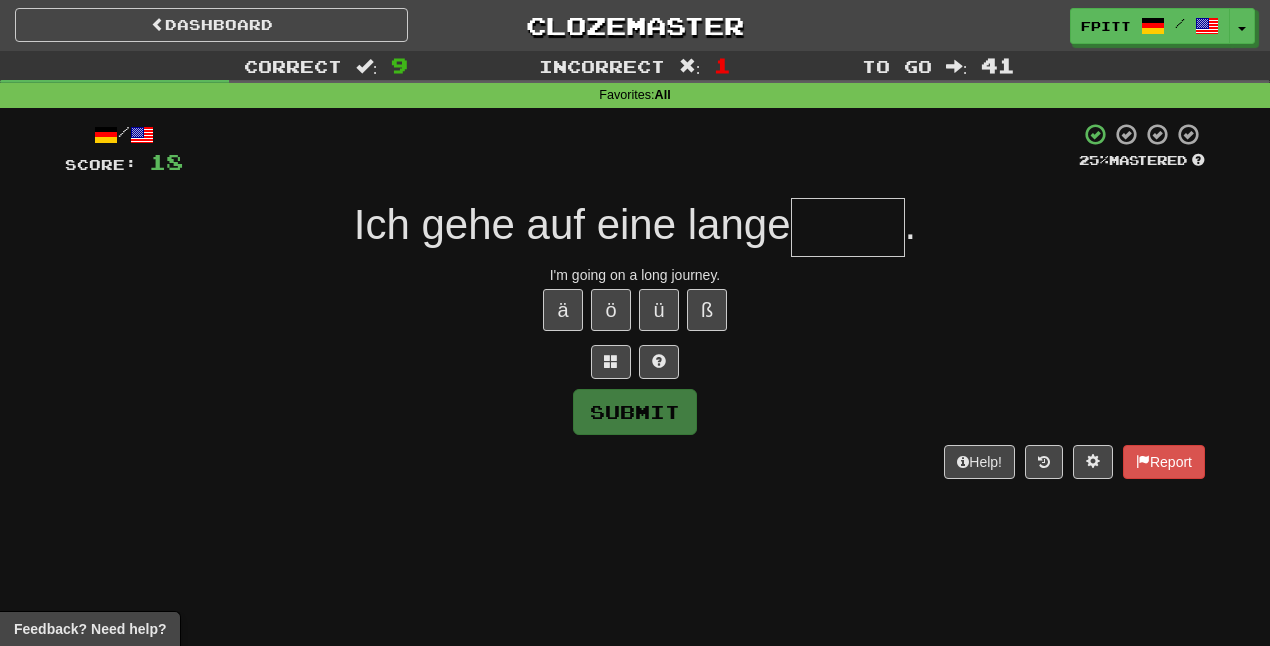 type on "*****" 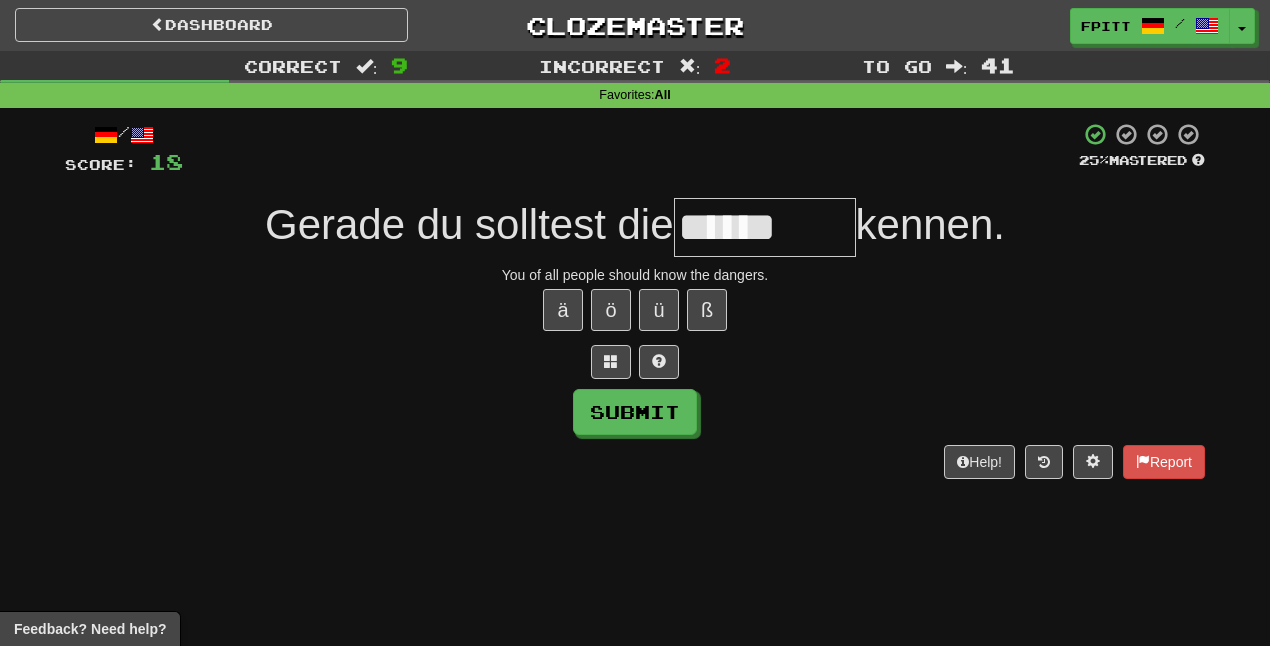 type on "******" 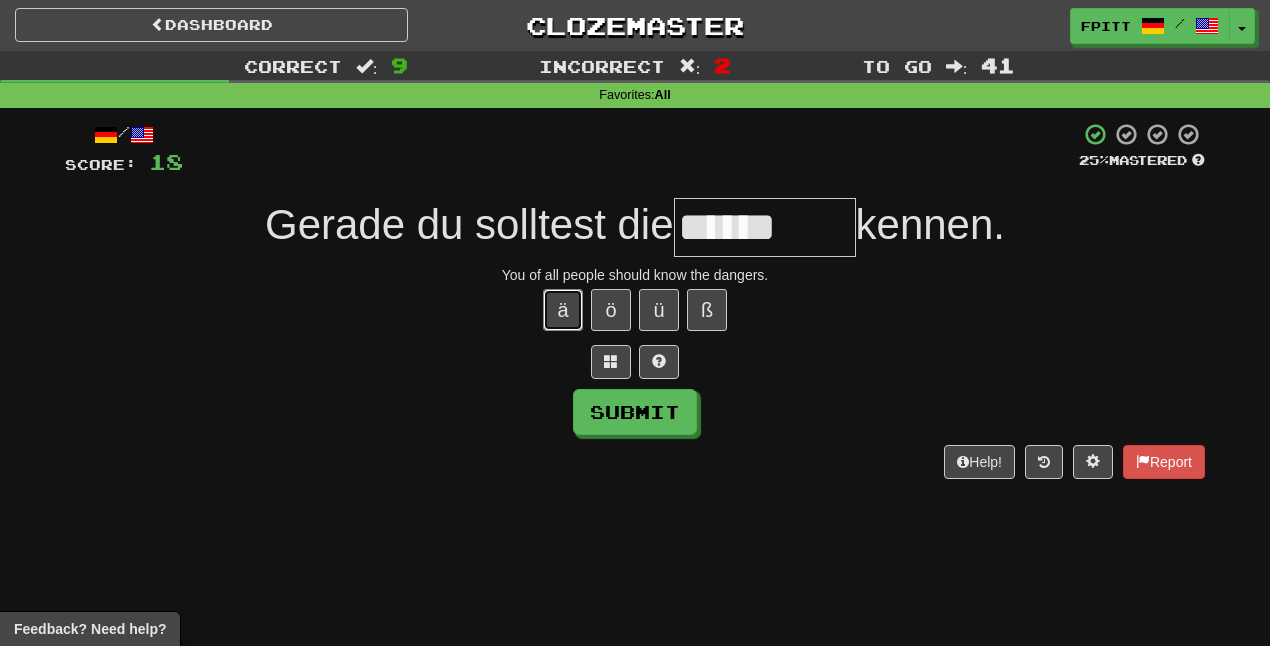 type 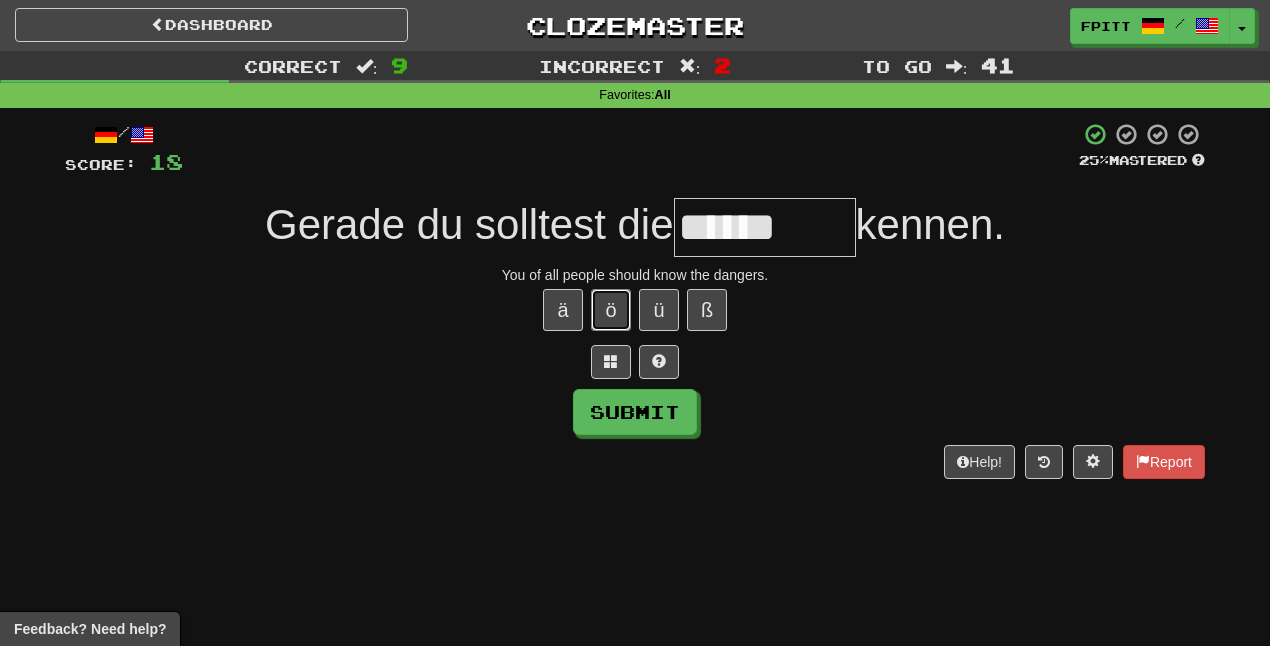 type 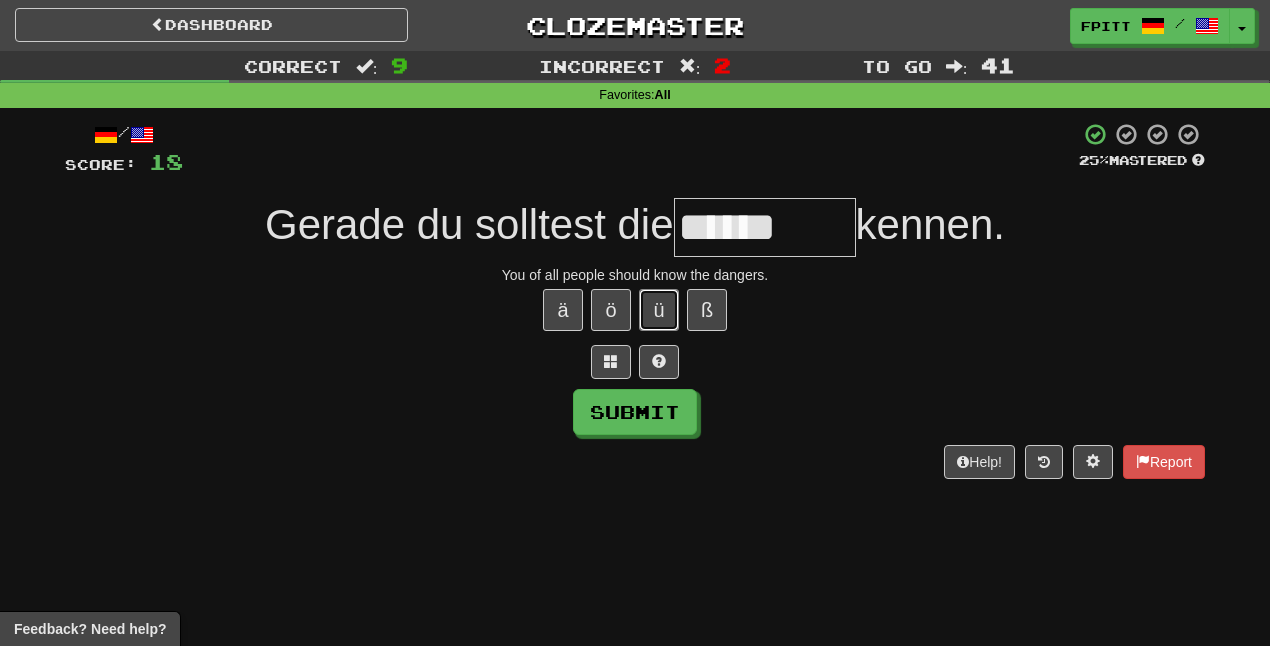 type 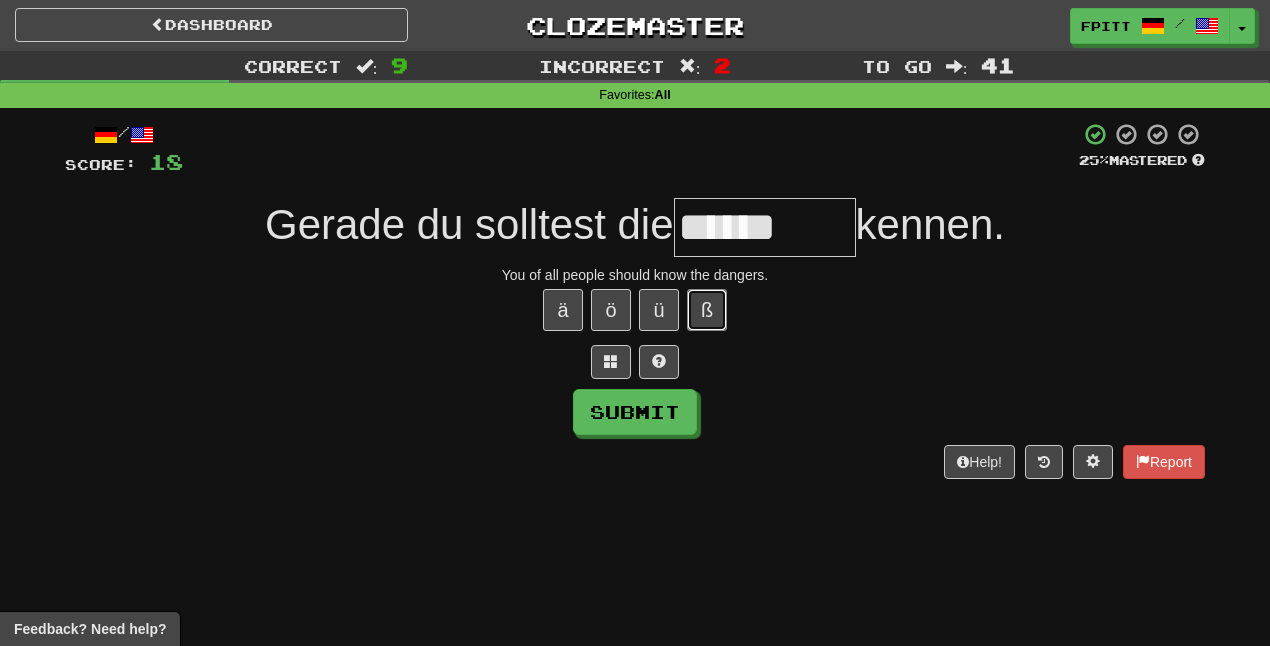 type 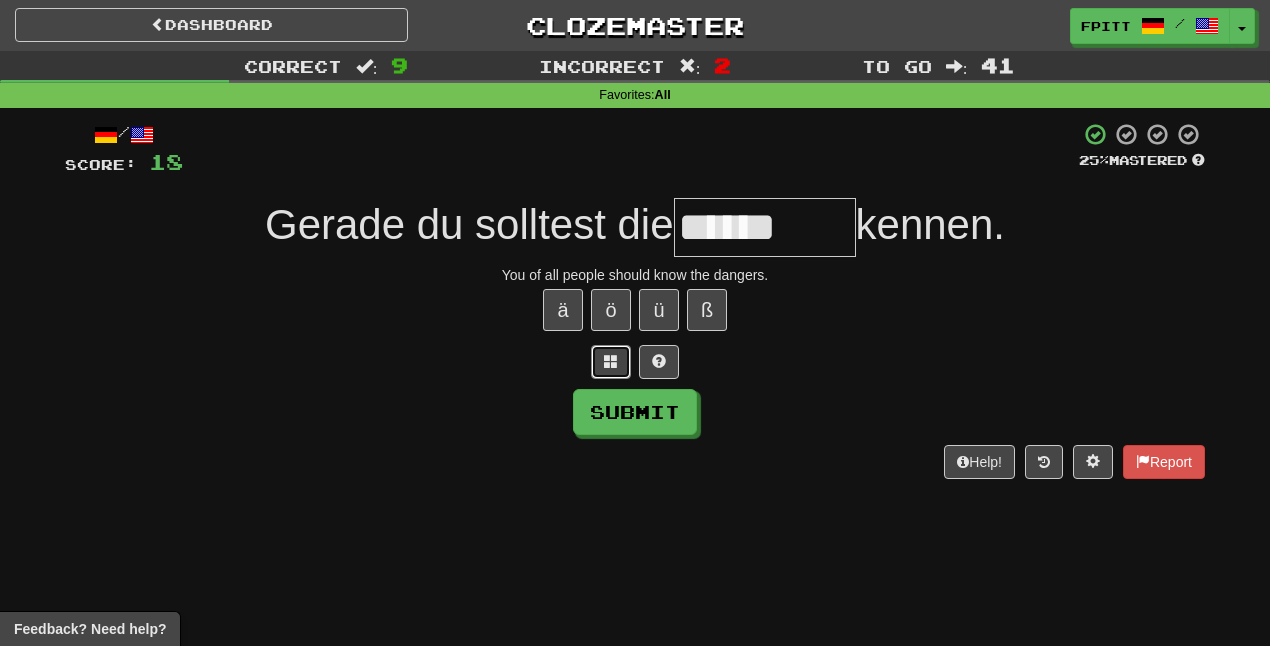 type 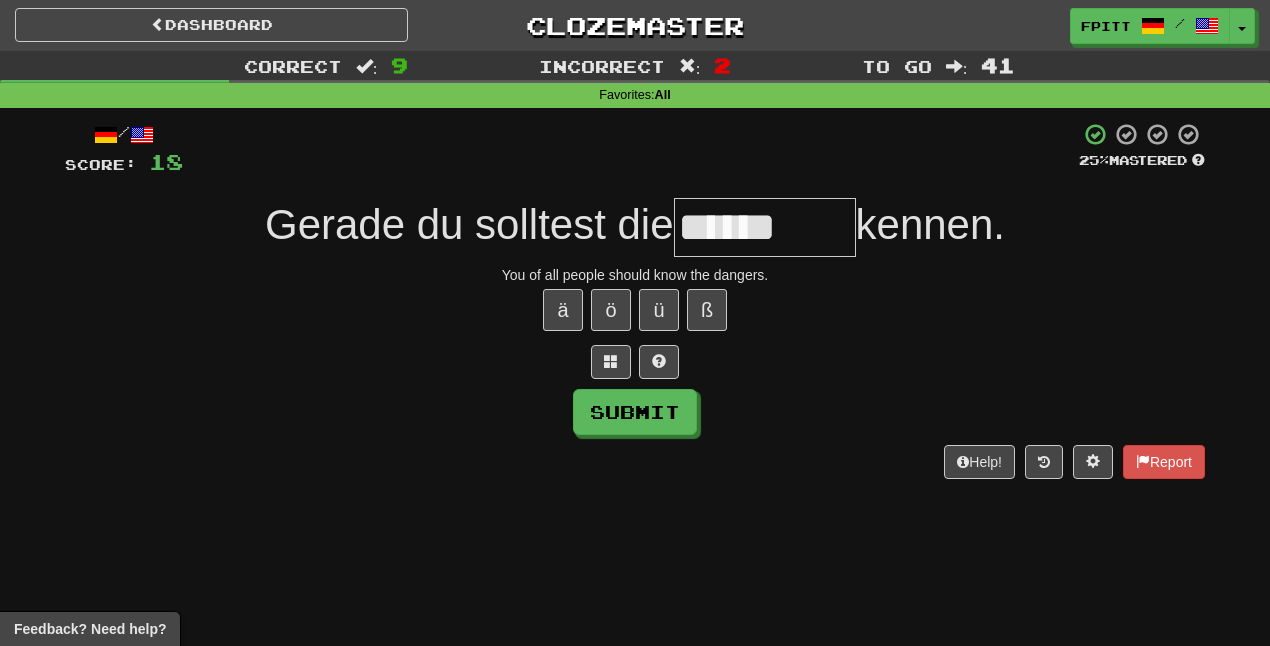 type 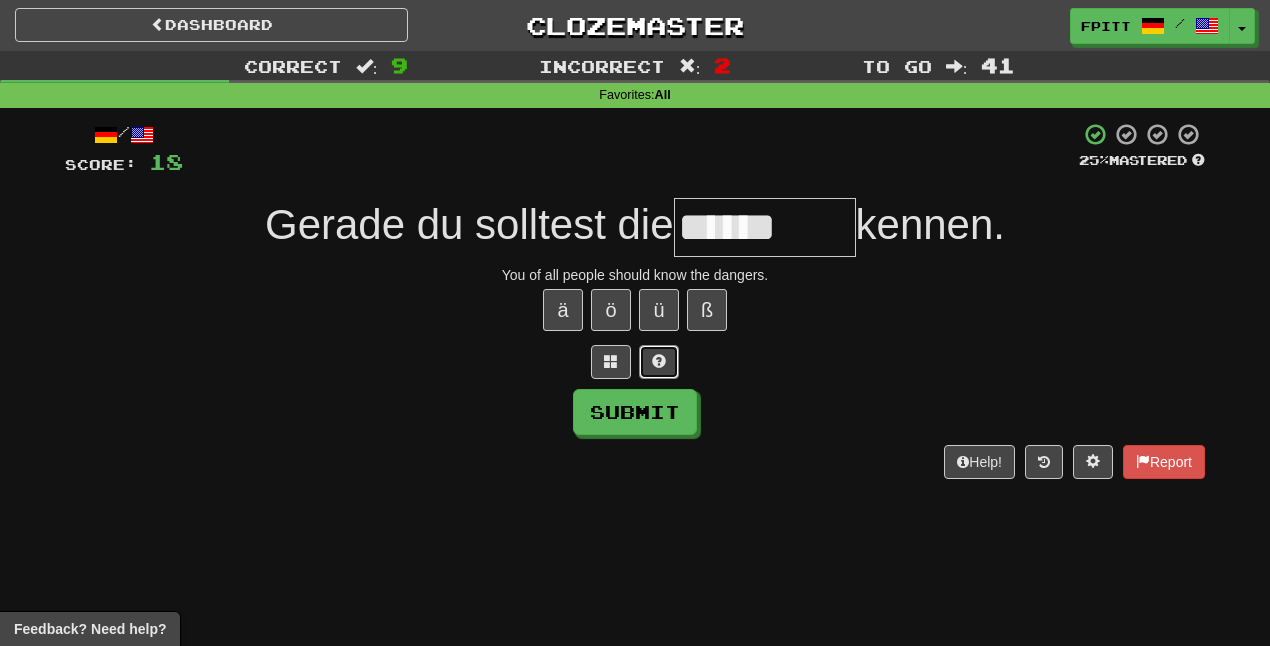 click at bounding box center (659, 362) 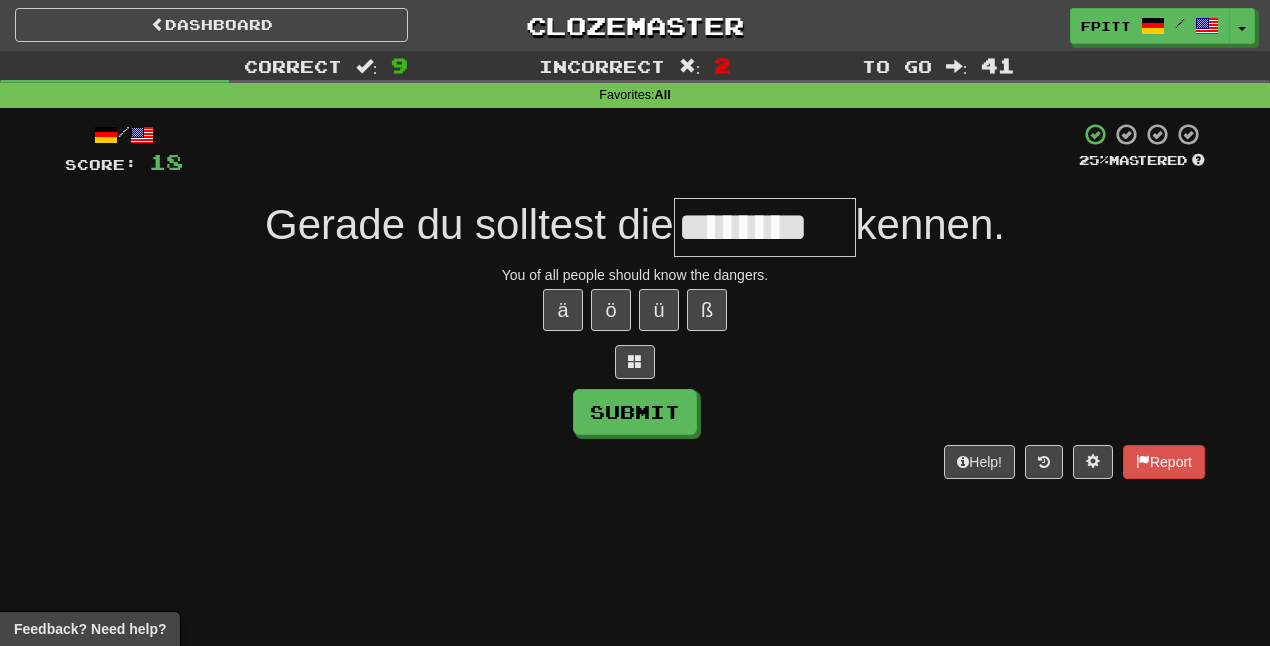 type on "********" 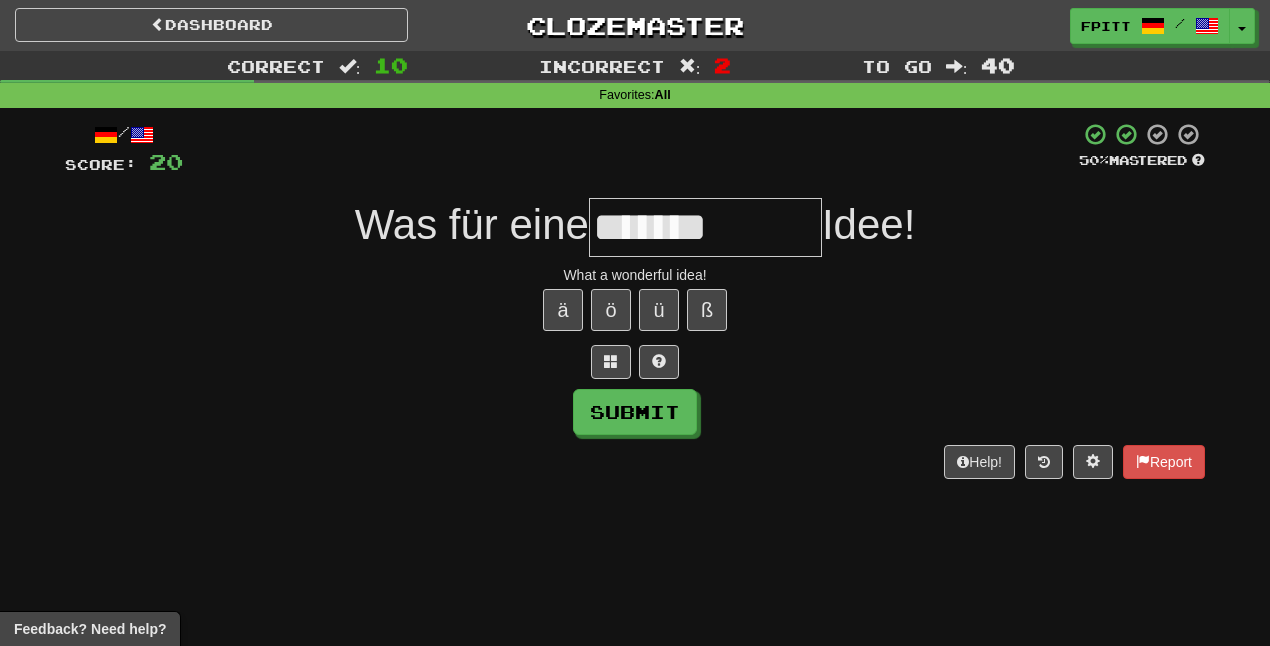 scroll, scrollTop: 0, scrollLeft: 0, axis: both 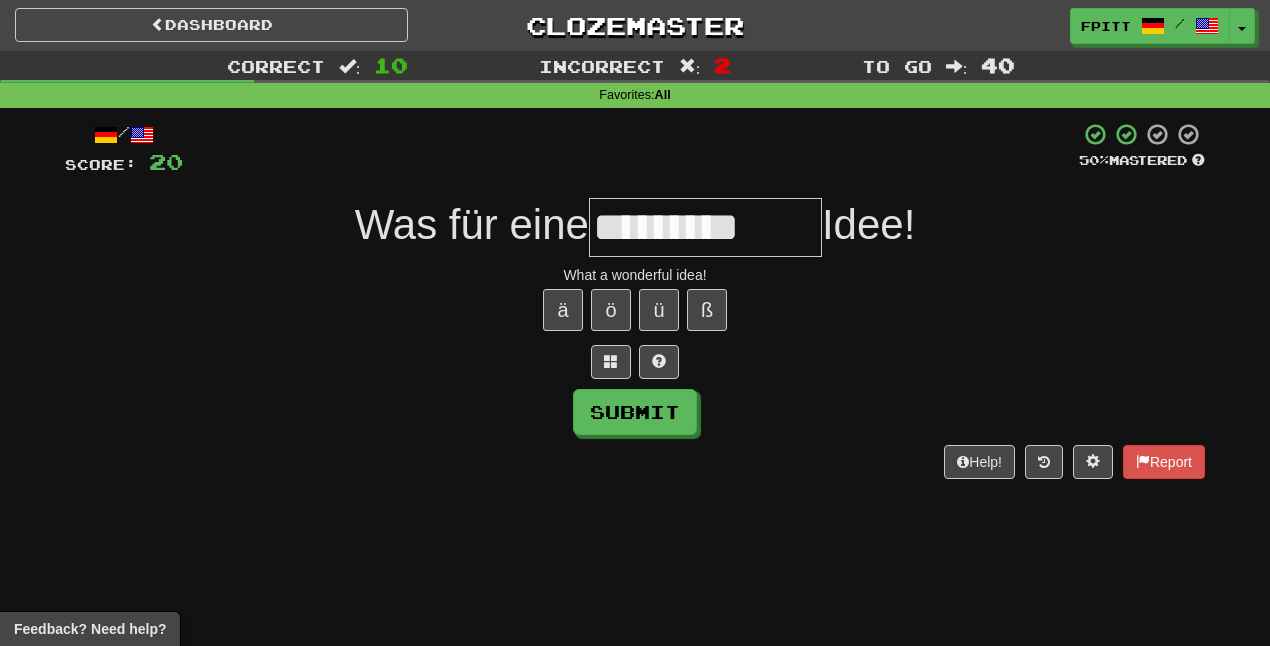 type on "*********" 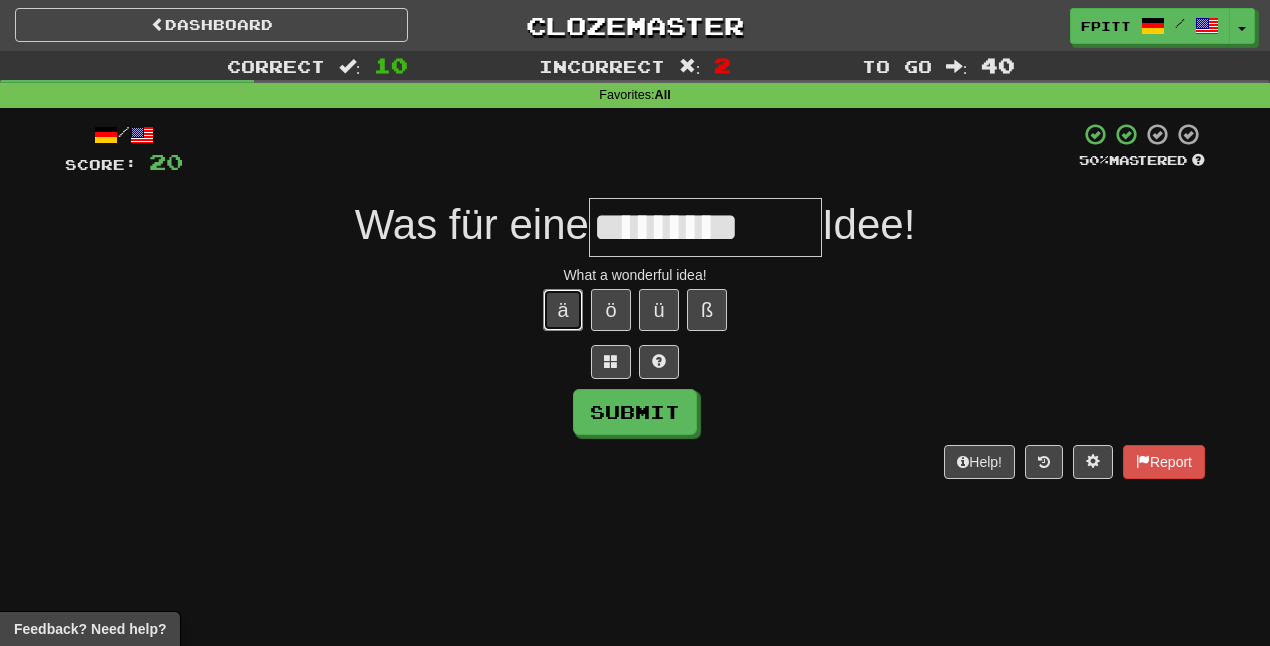 type 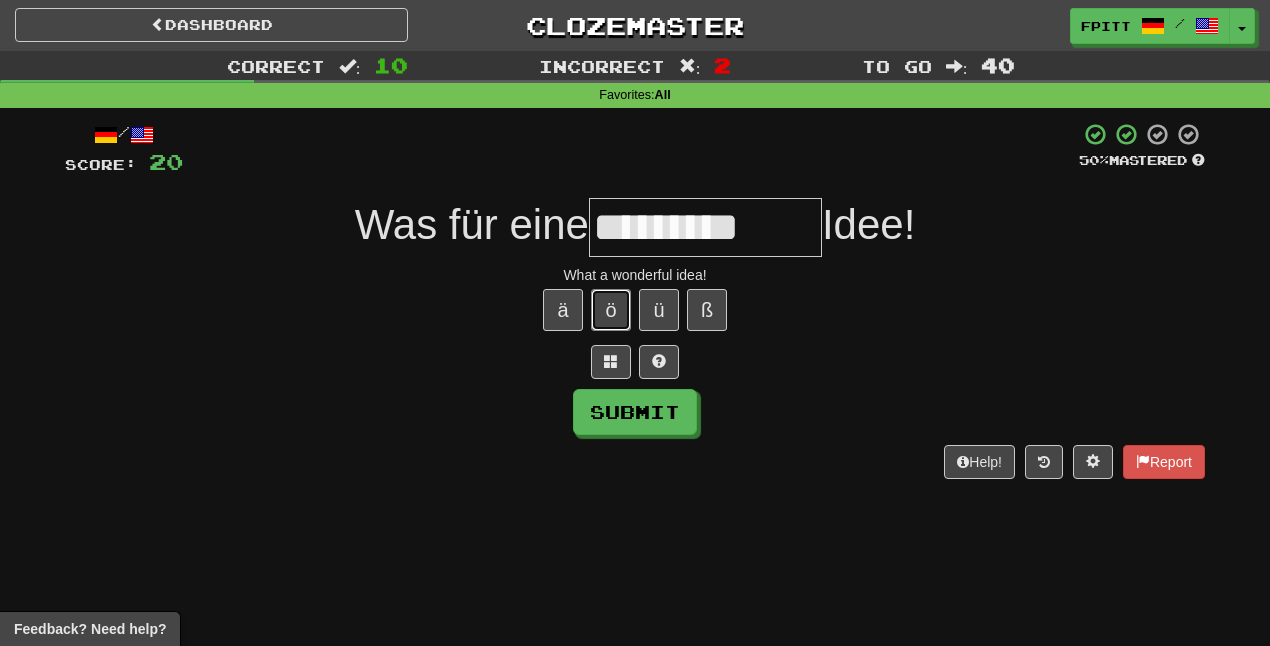 type 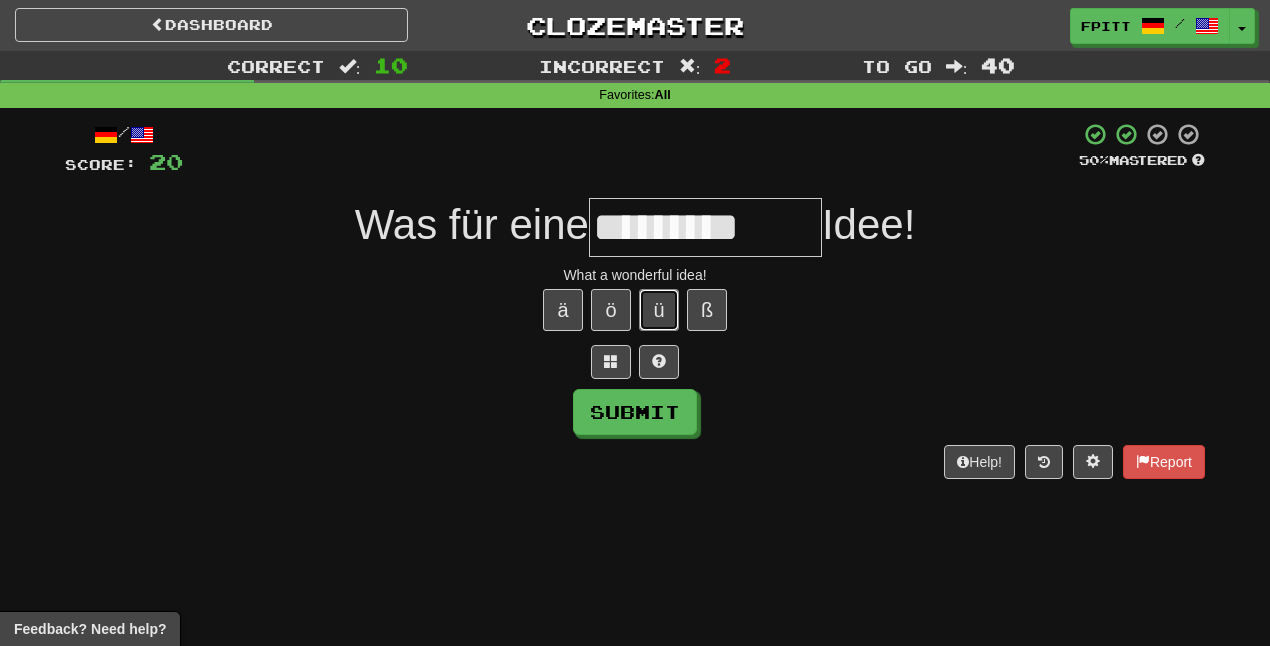 type 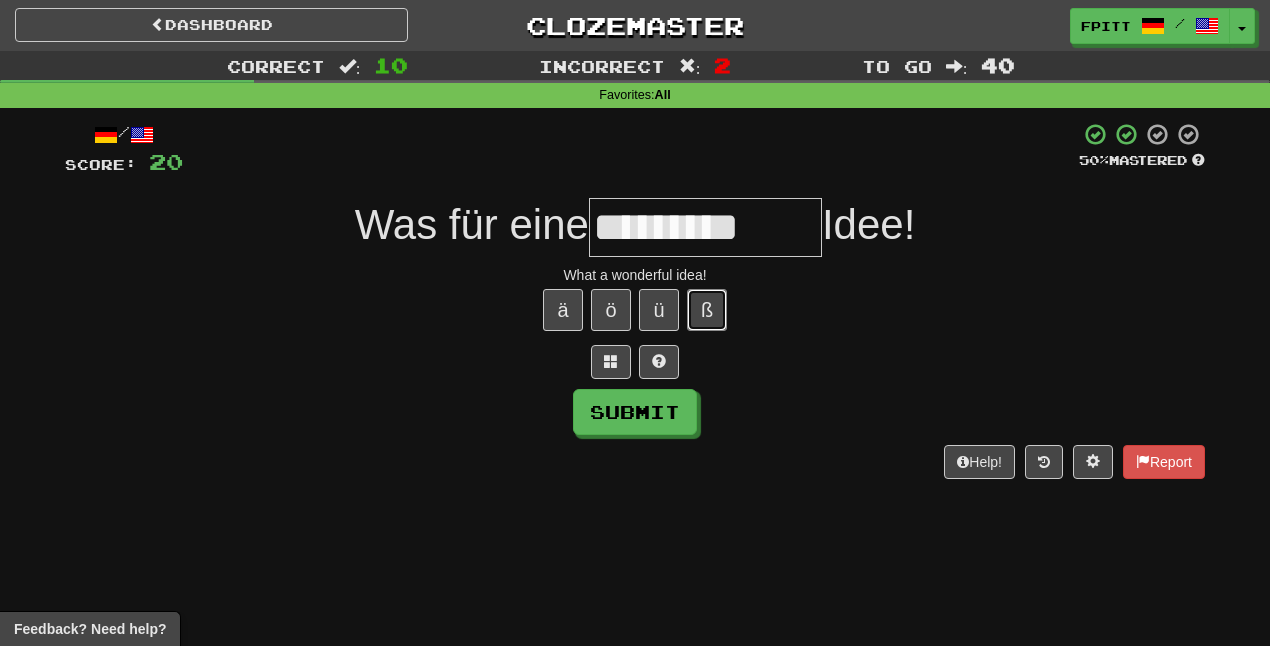type 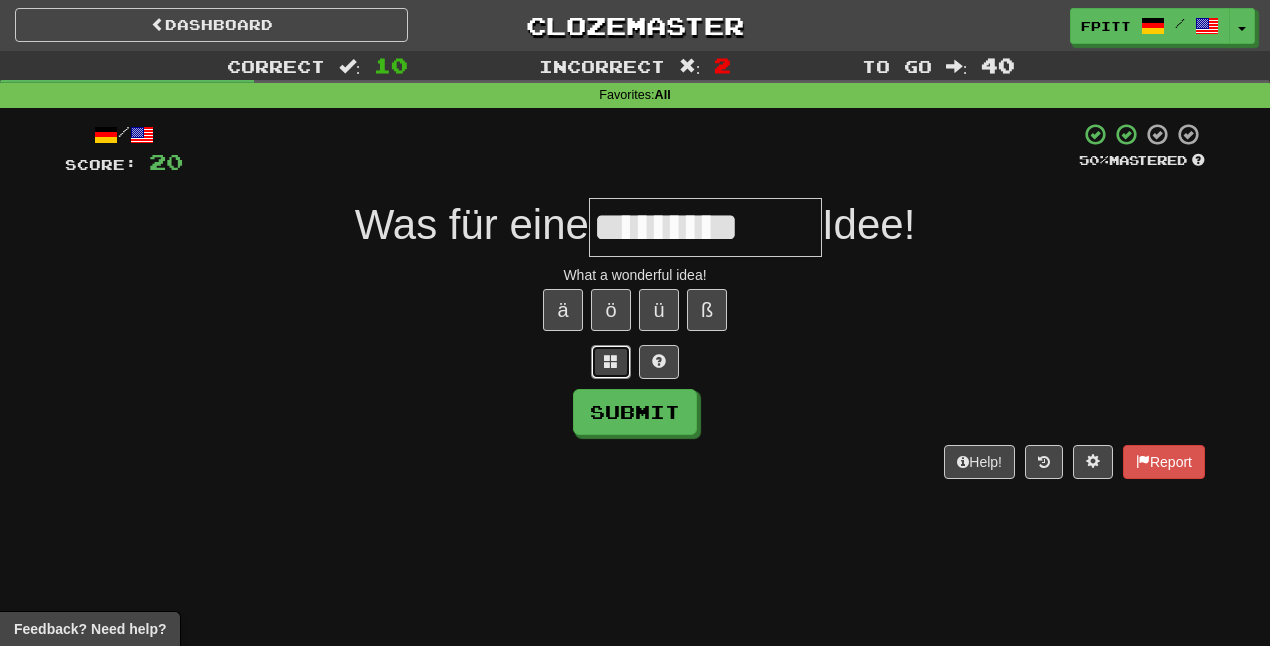 type 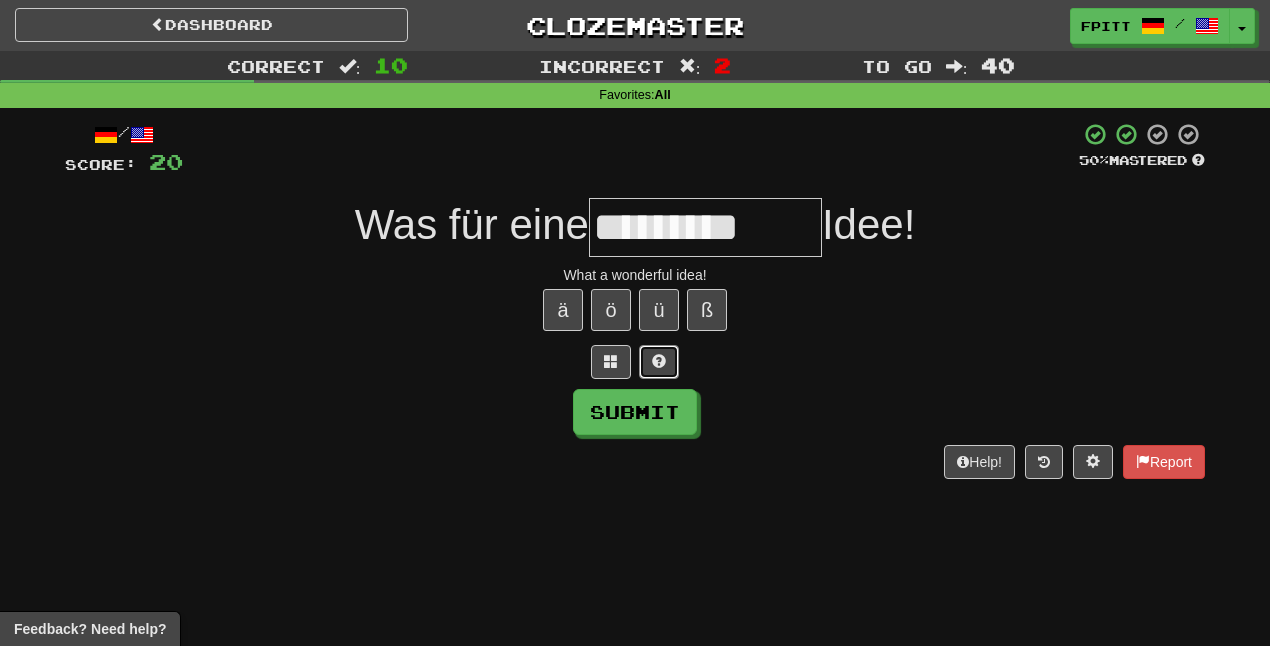 type 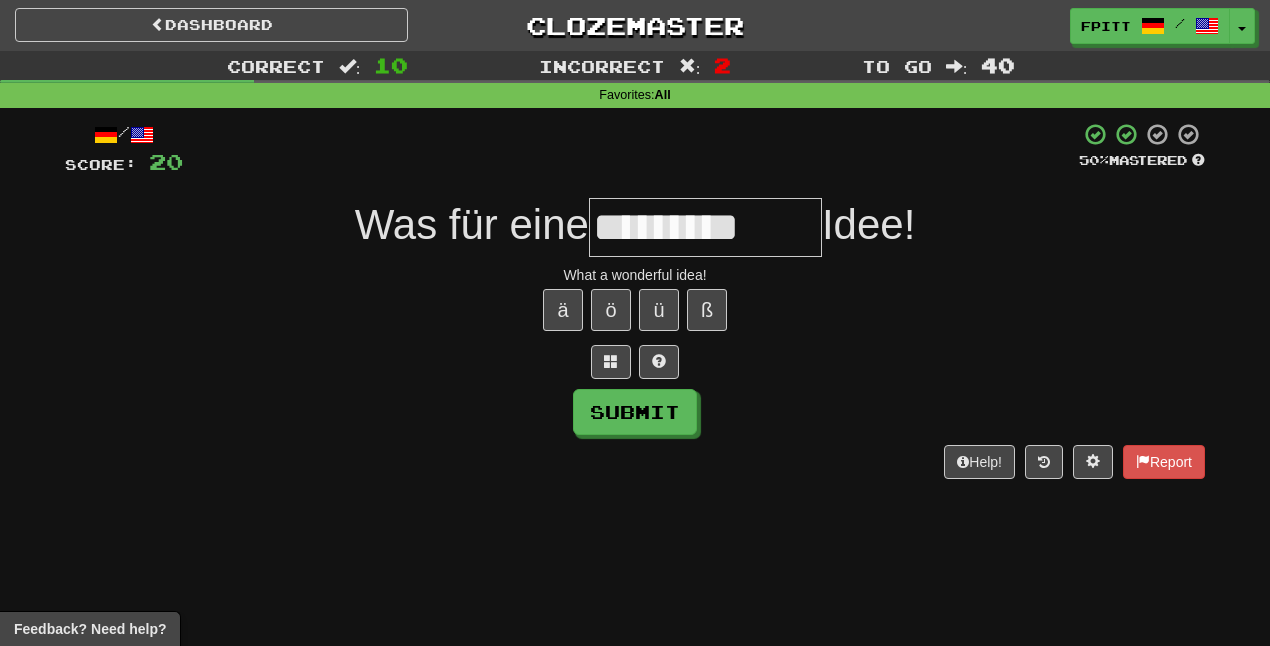 type on "**********" 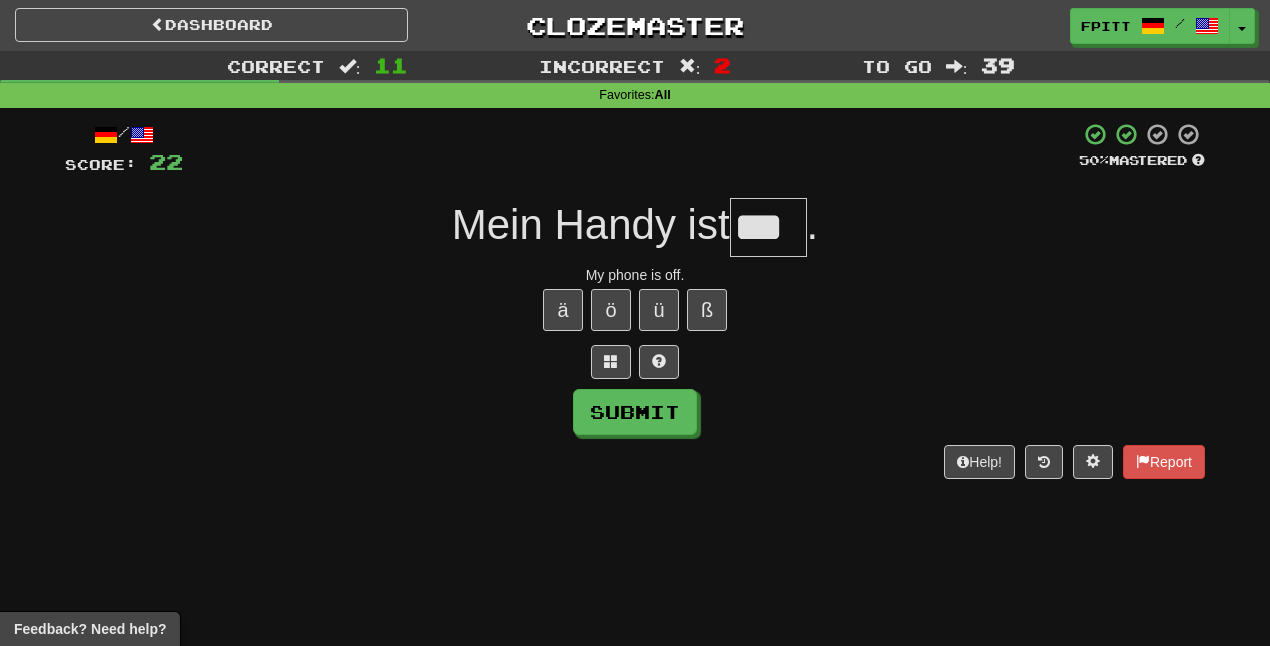 type on "***" 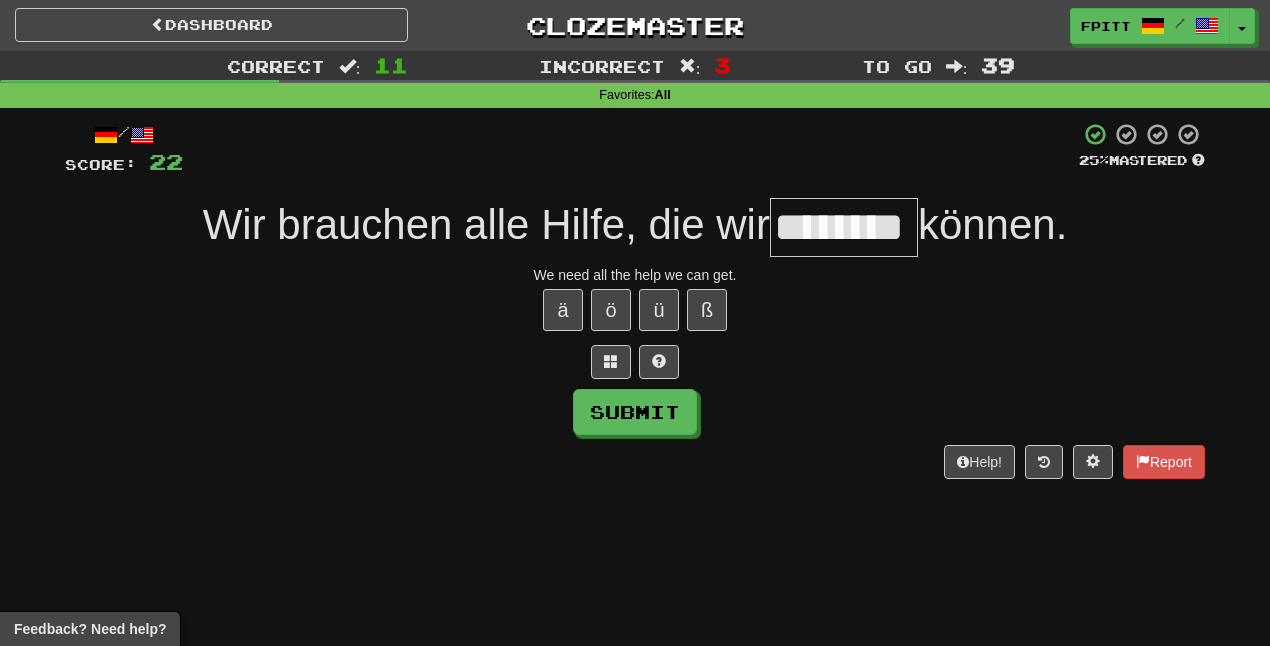 scroll, scrollTop: 0, scrollLeft: 19, axis: horizontal 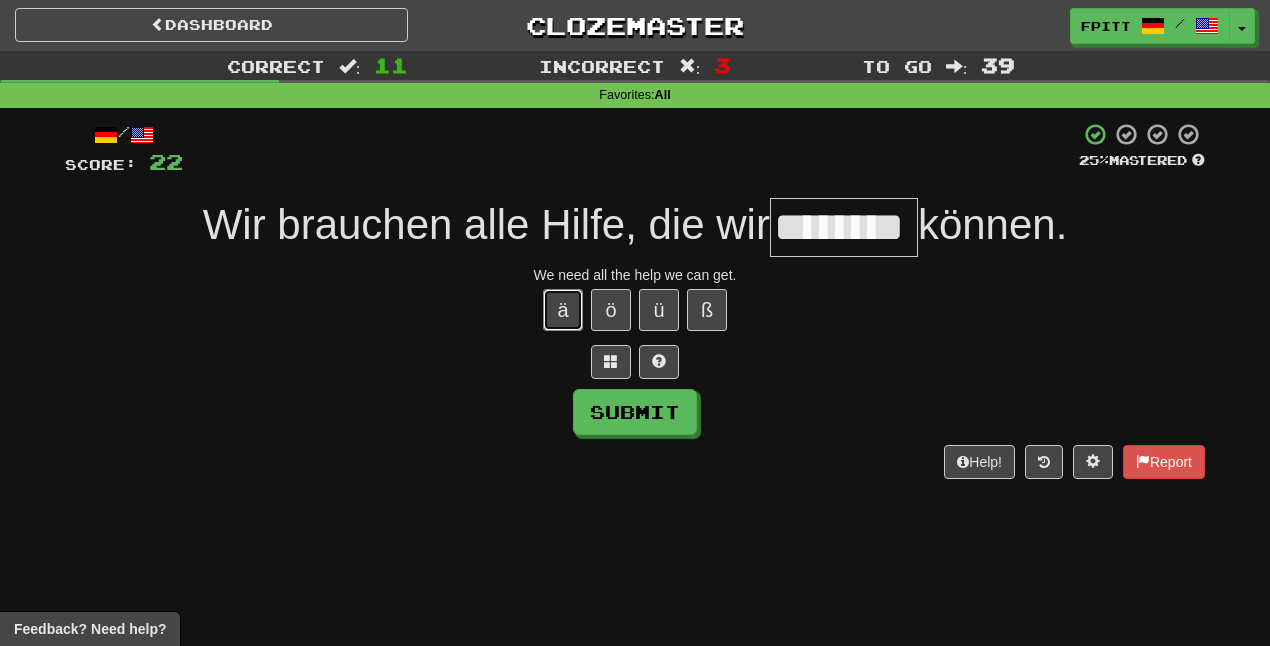 type 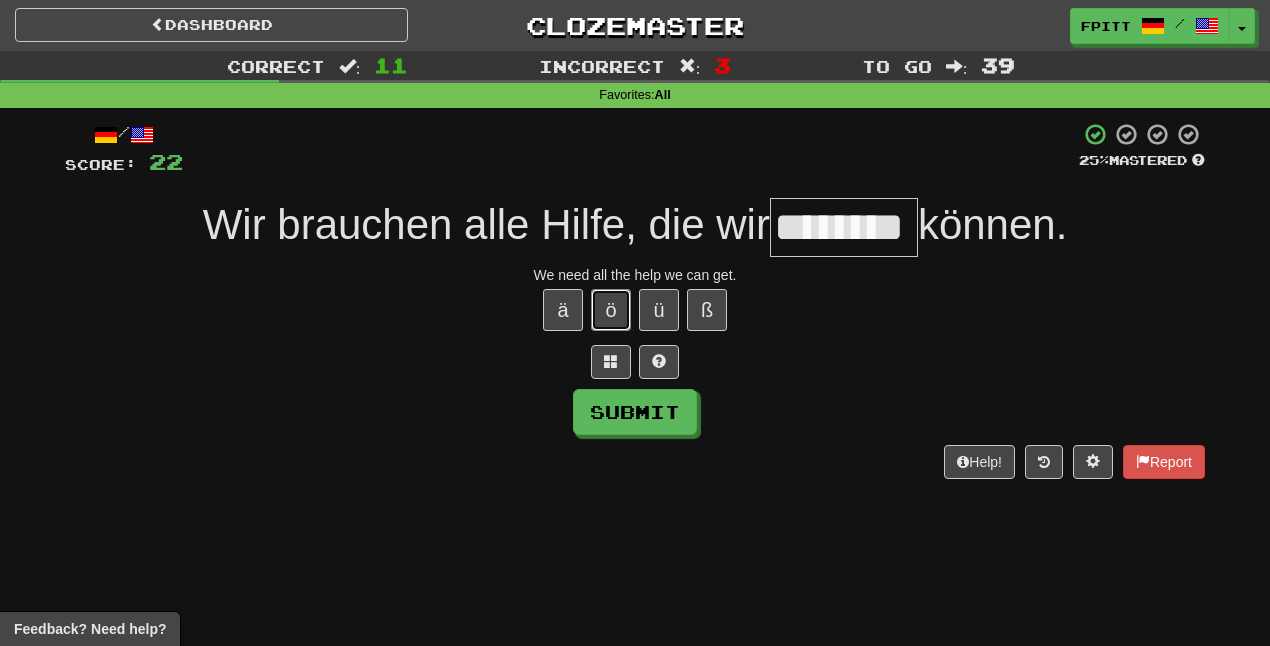 type 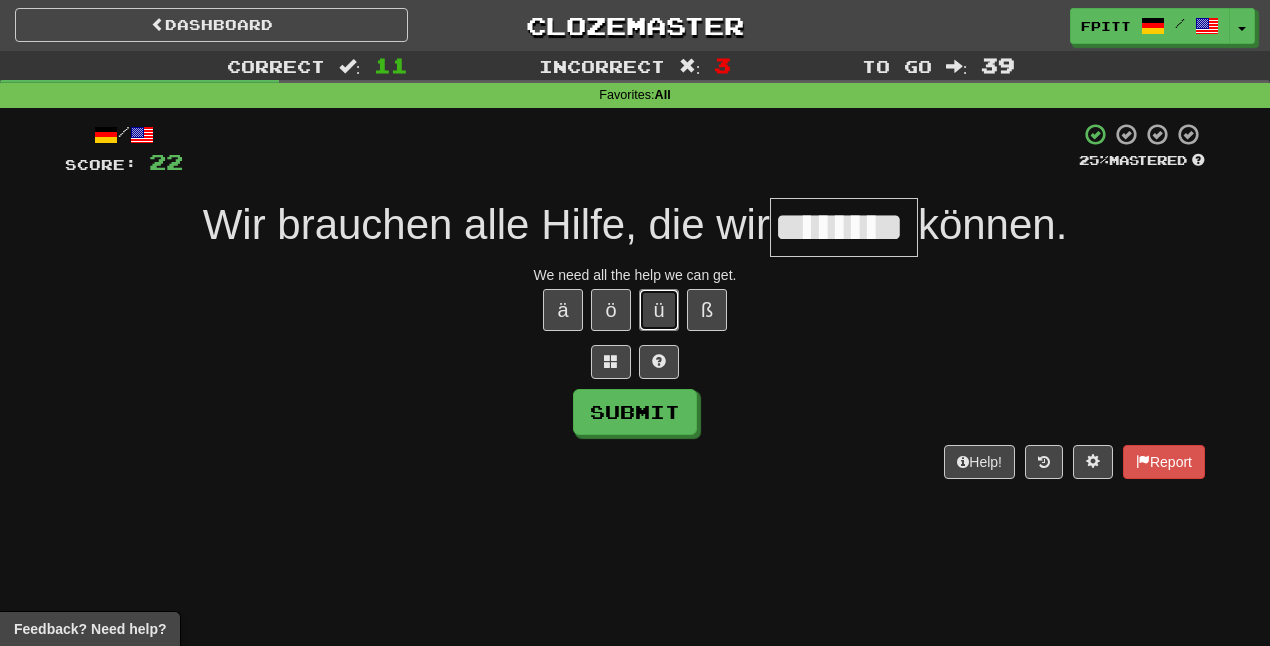 type 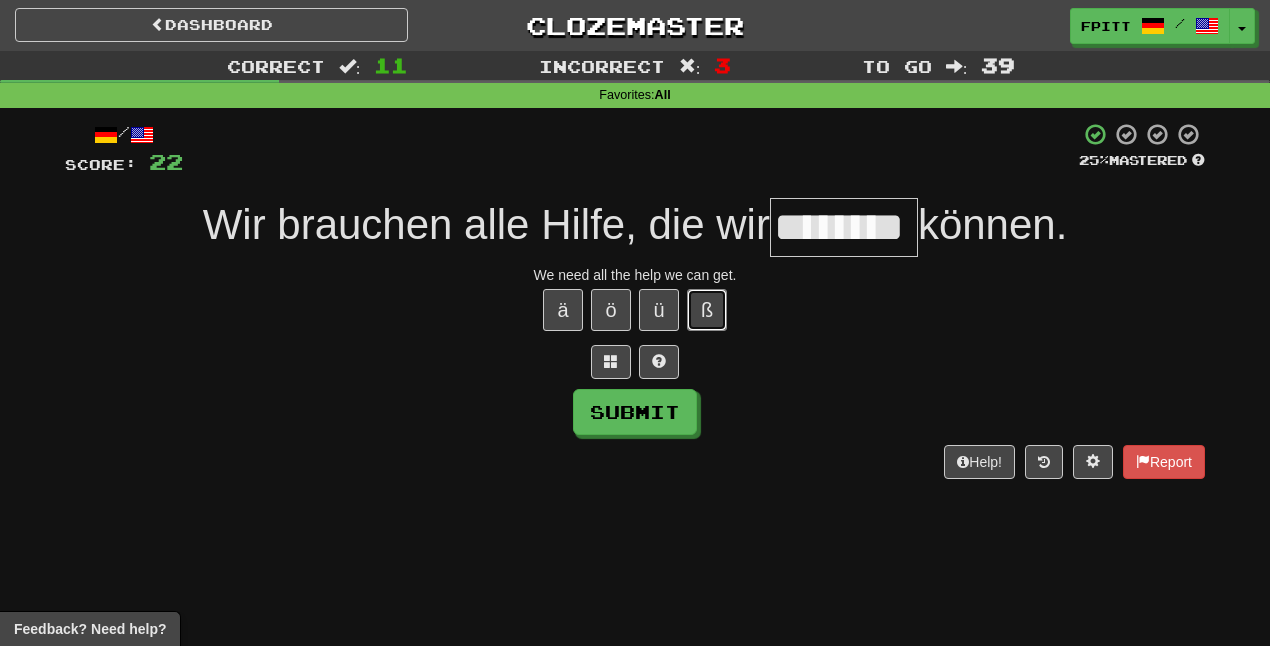 type 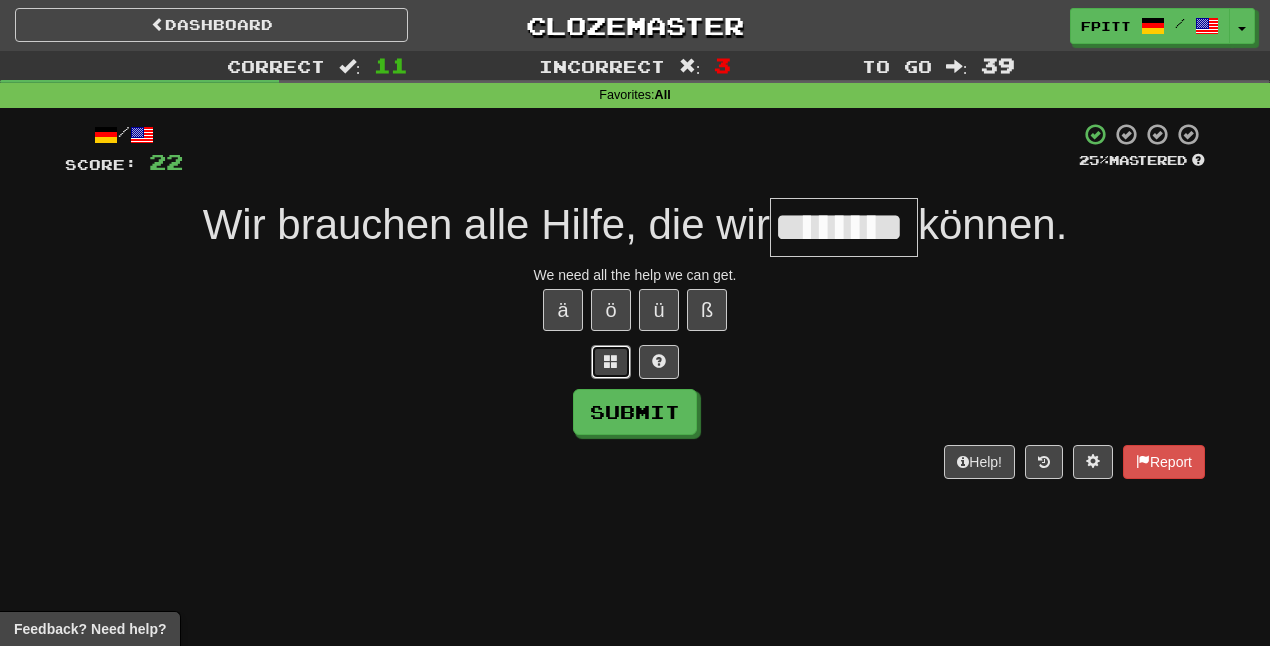 type 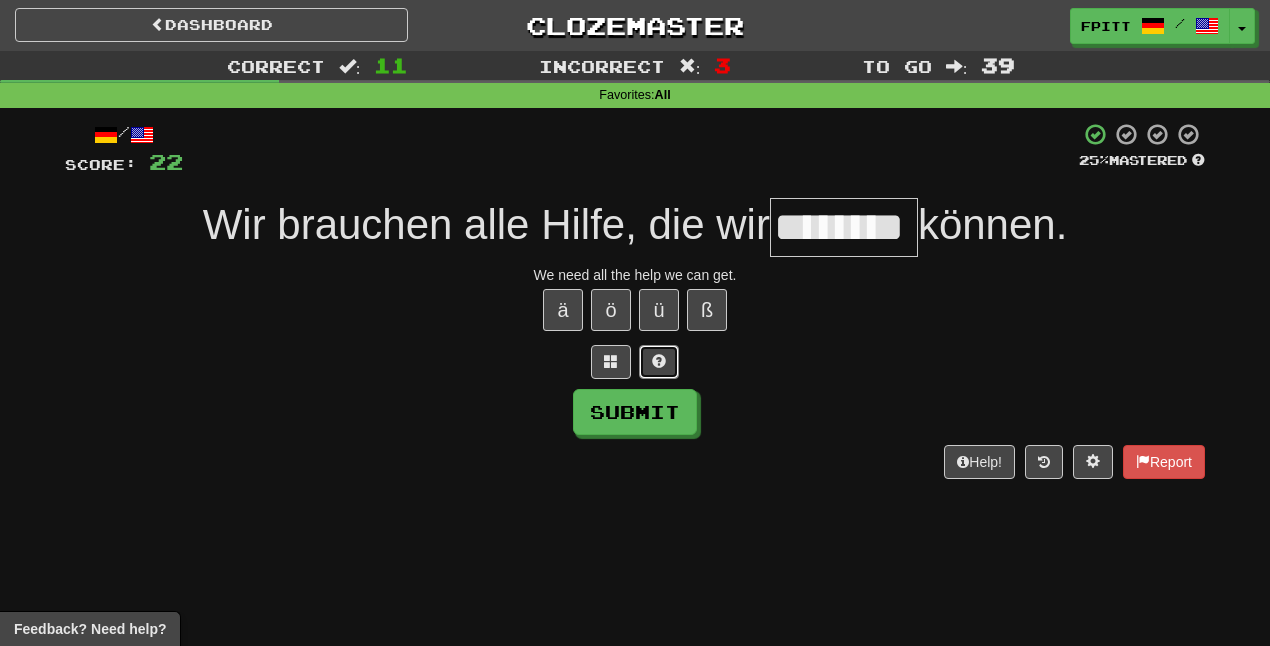 type 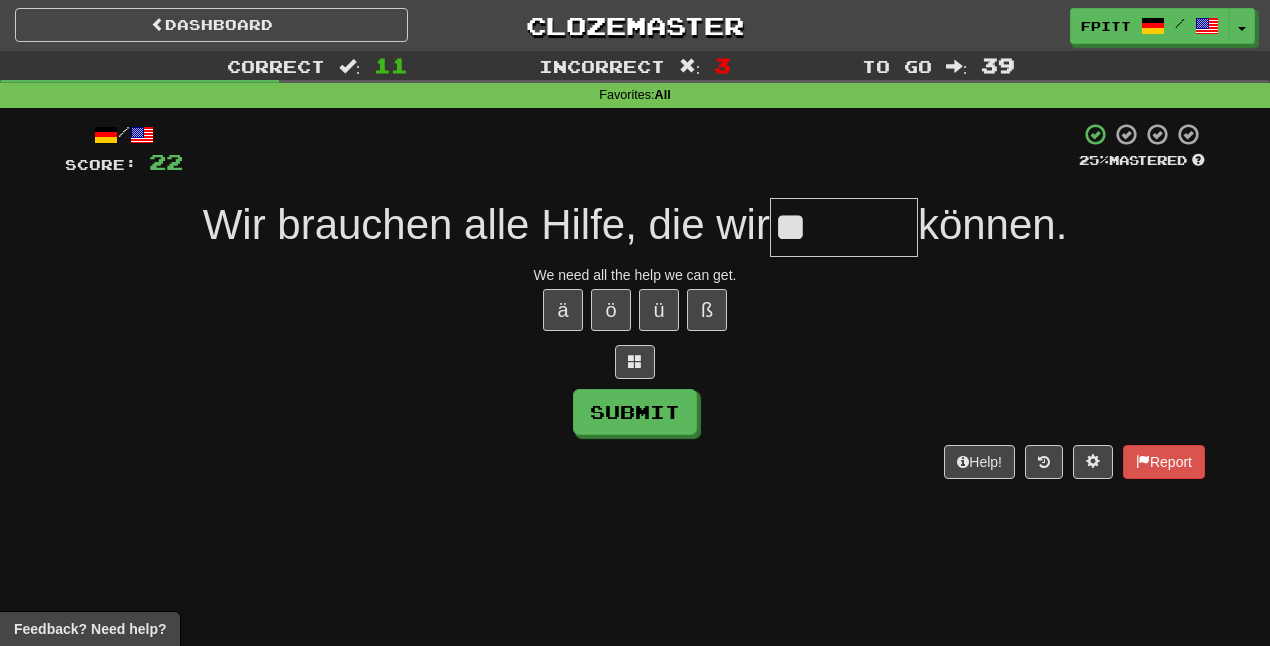 type on "*" 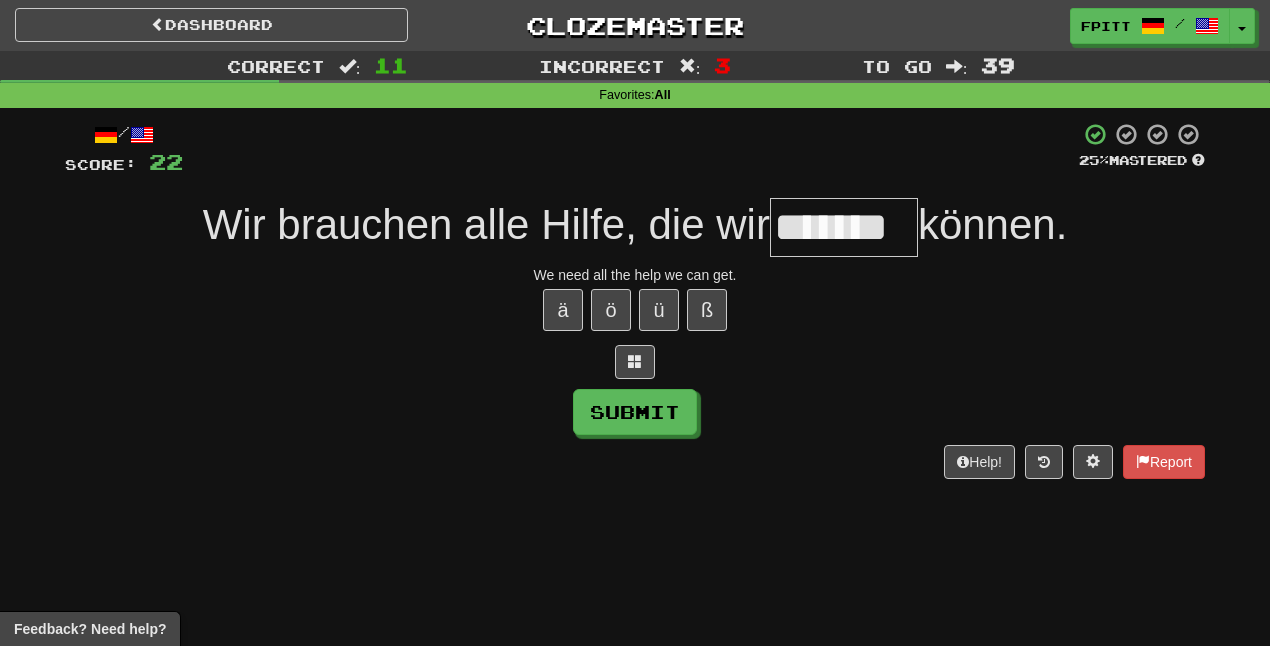 type on "*******" 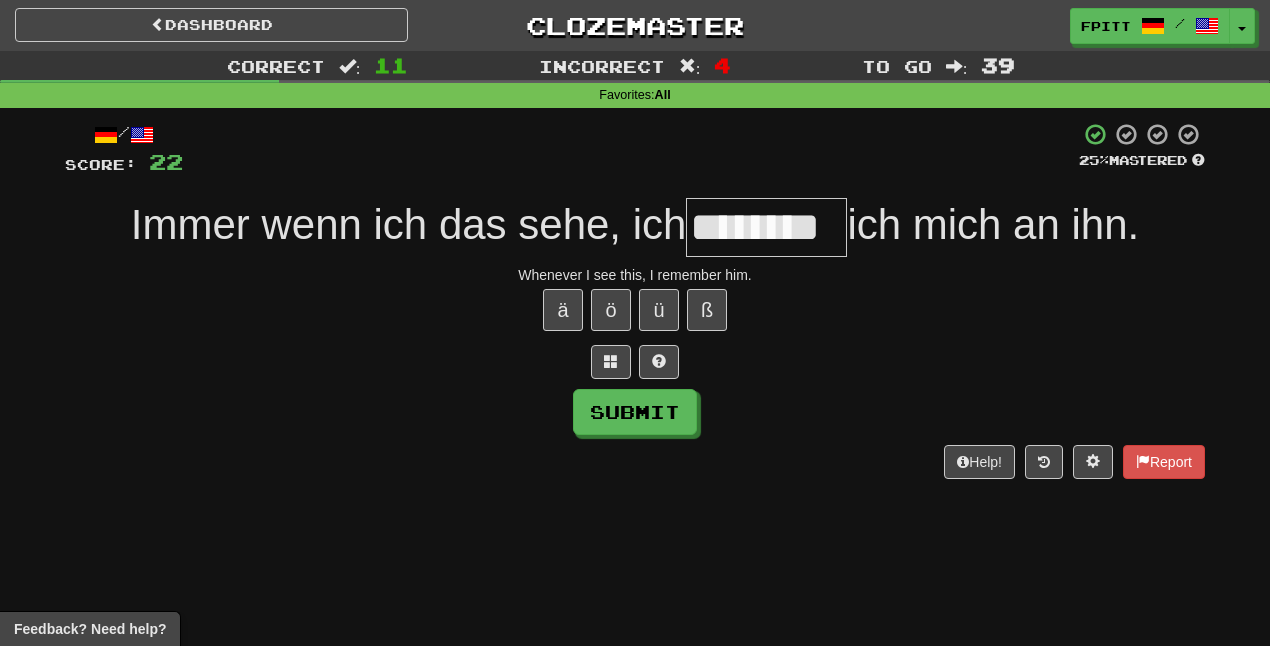 type on "********" 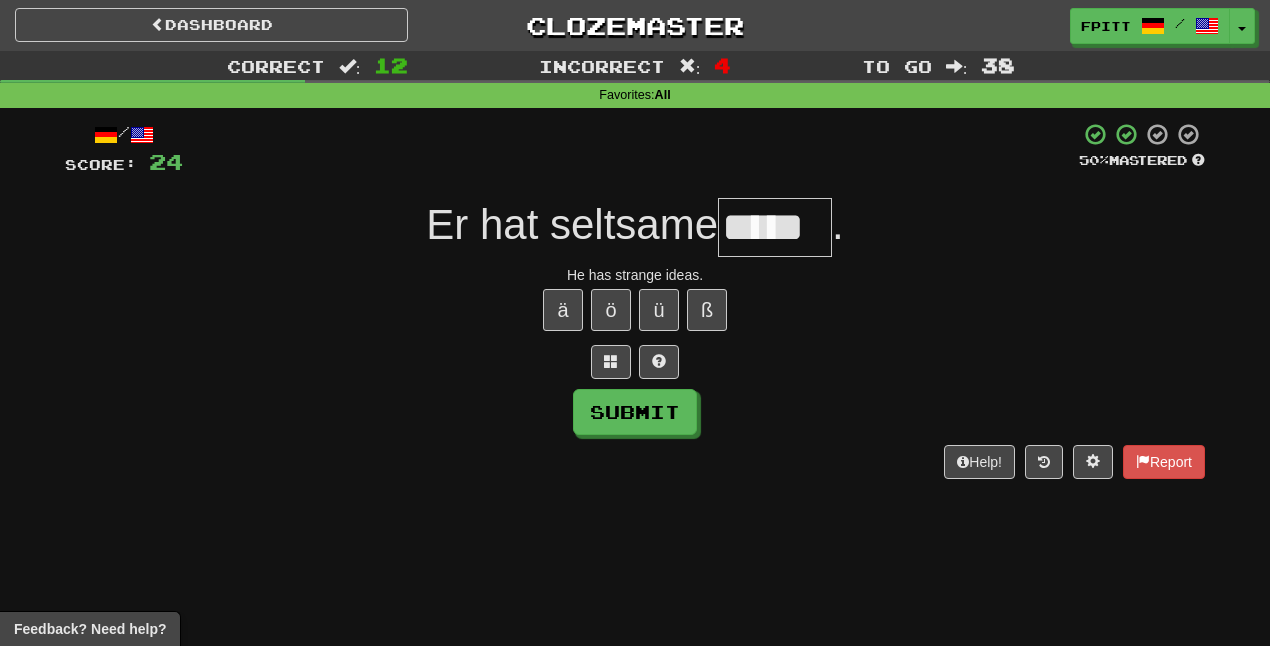 type on "*****" 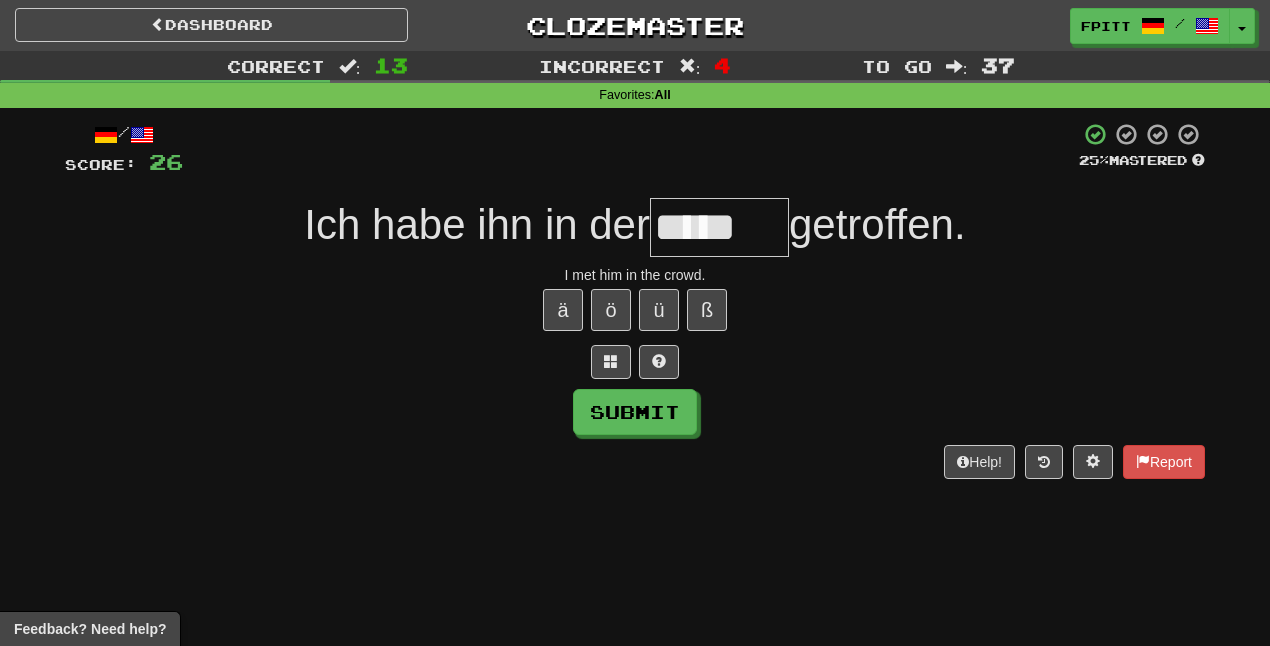 type on "*****" 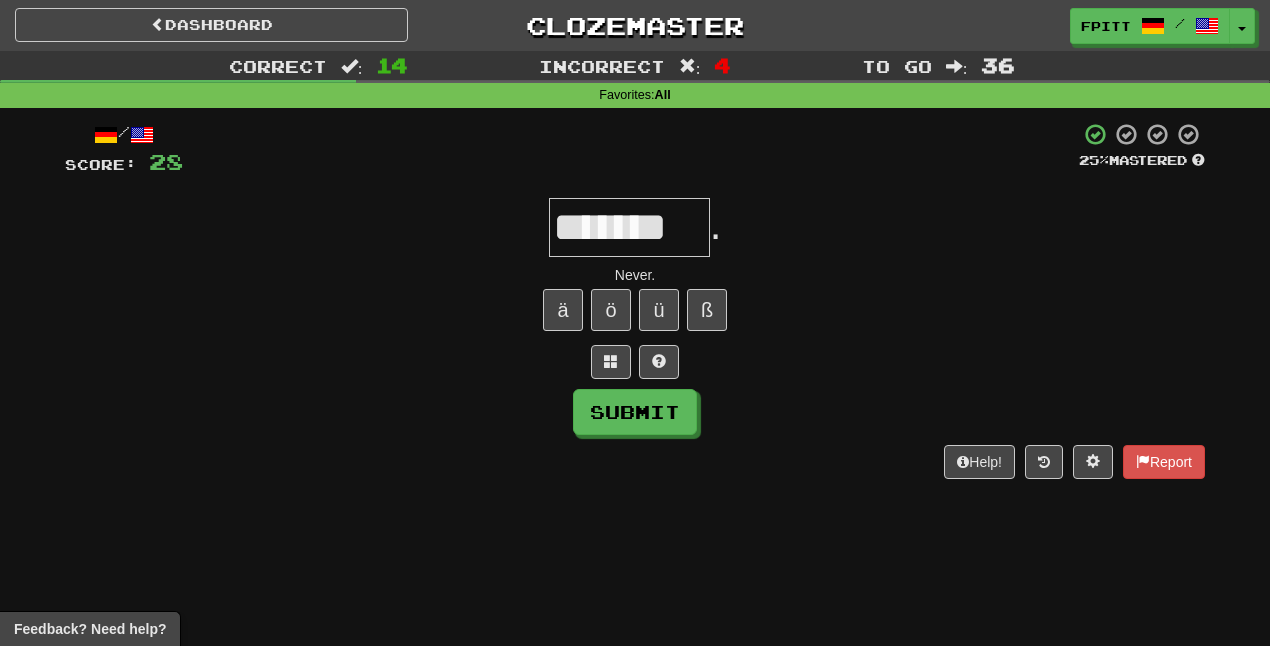 type on "*******" 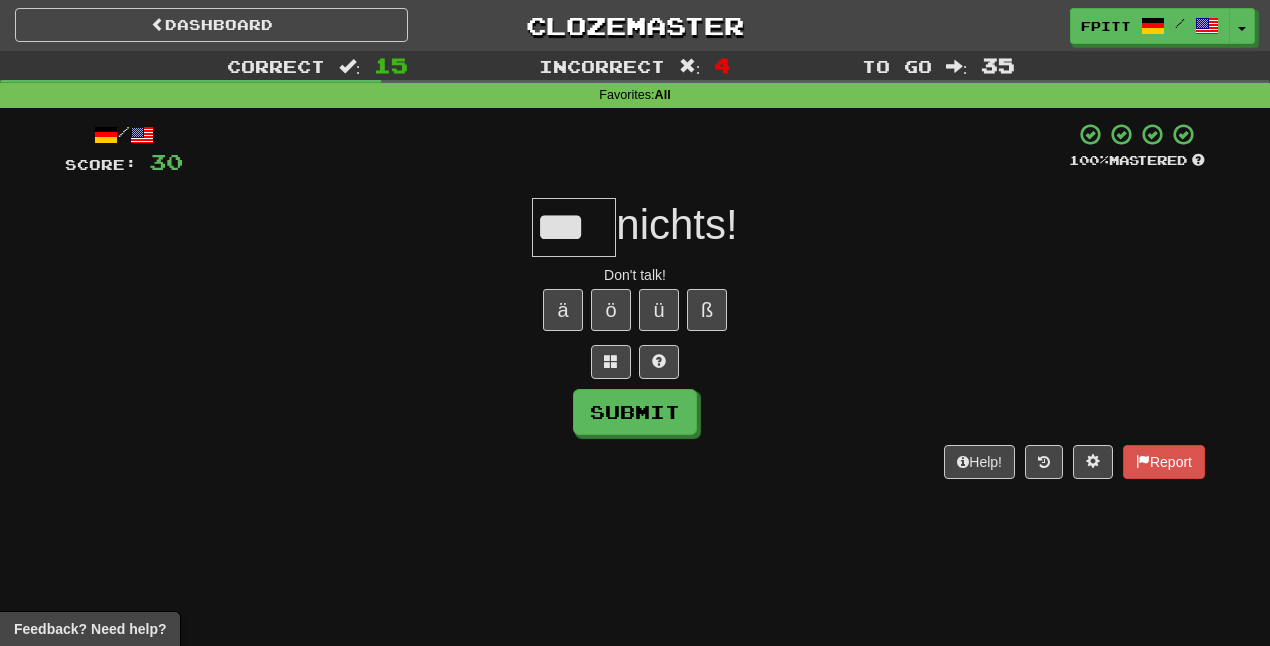 type on "***" 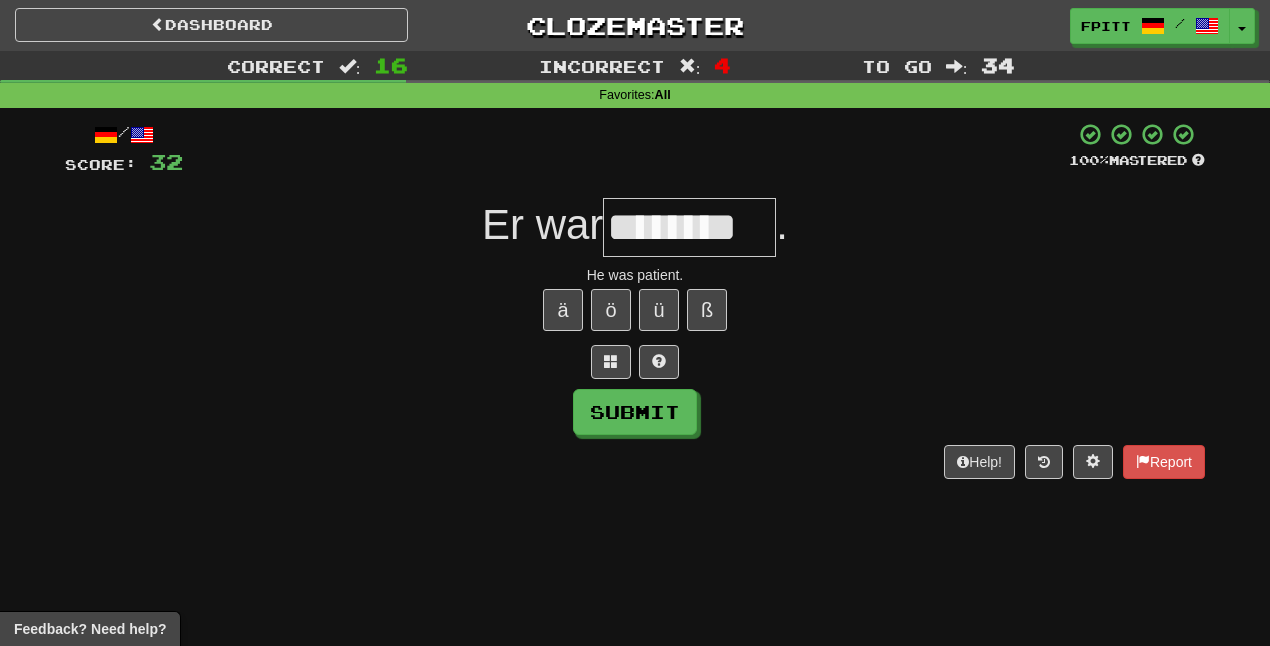 type on "********" 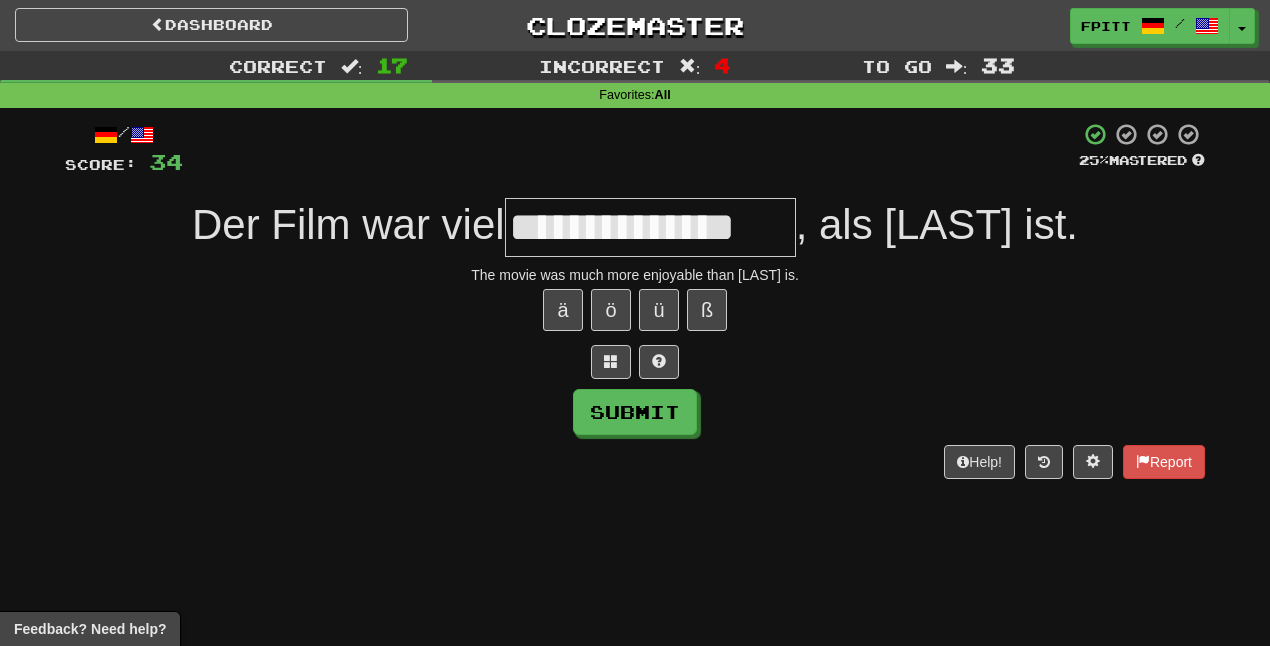 type on "**********" 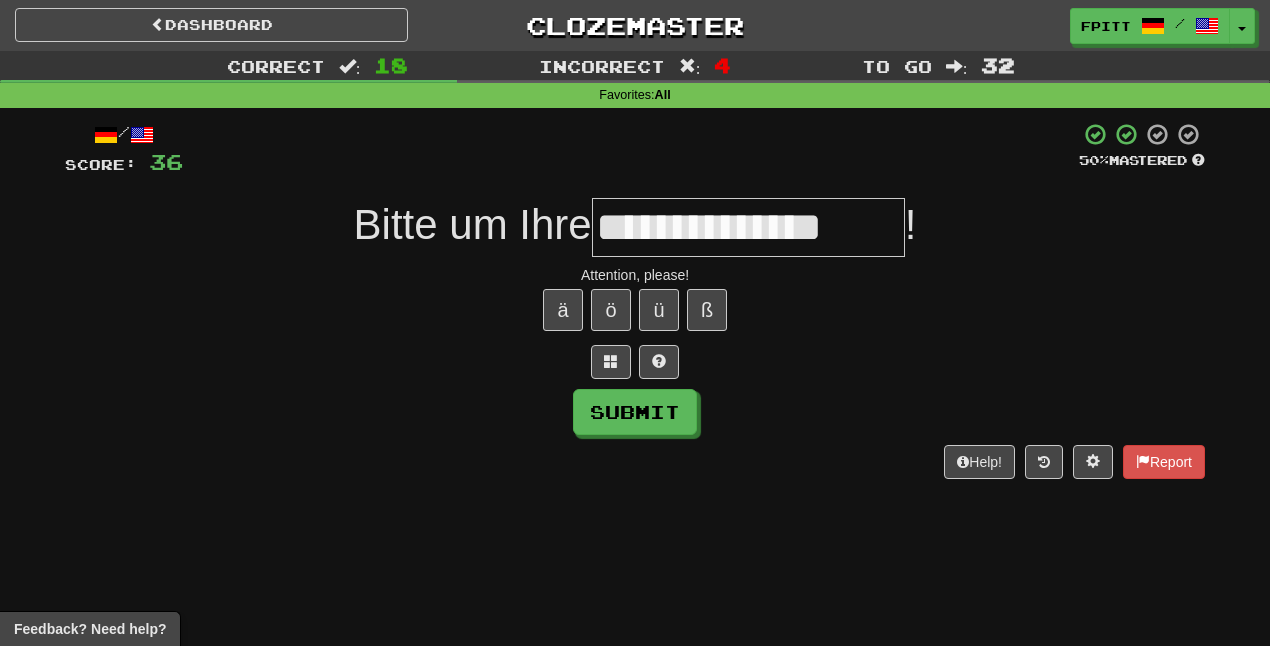 type on "**********" 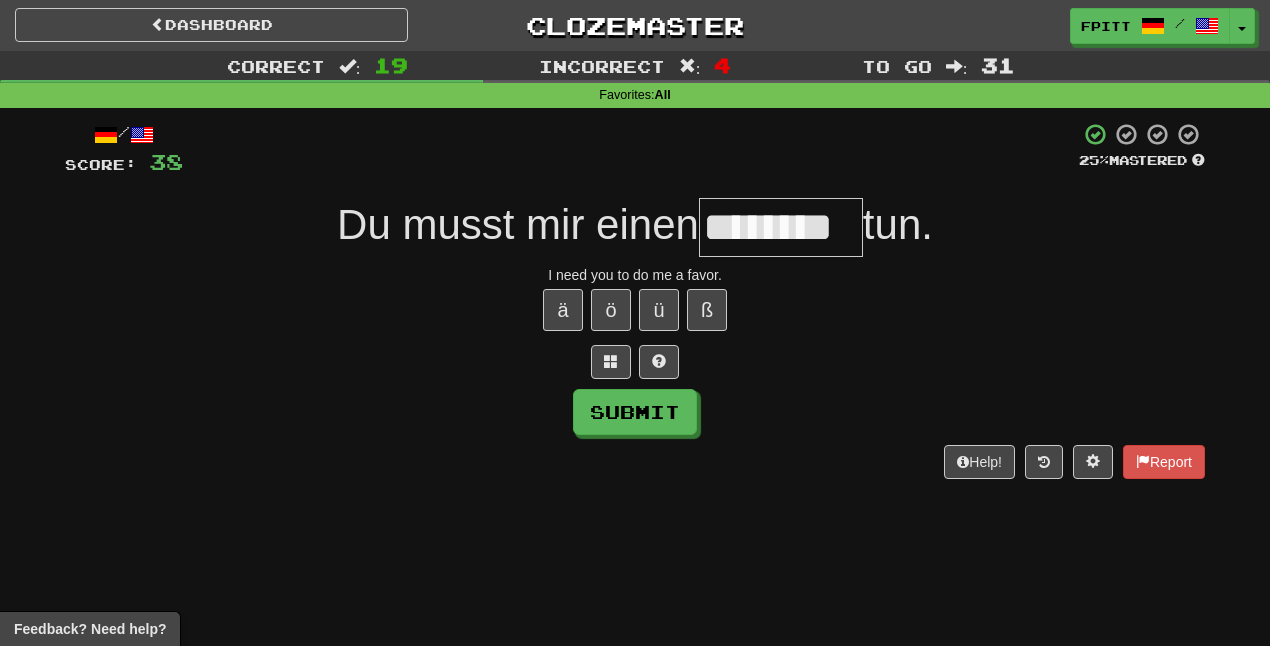 type on "********" 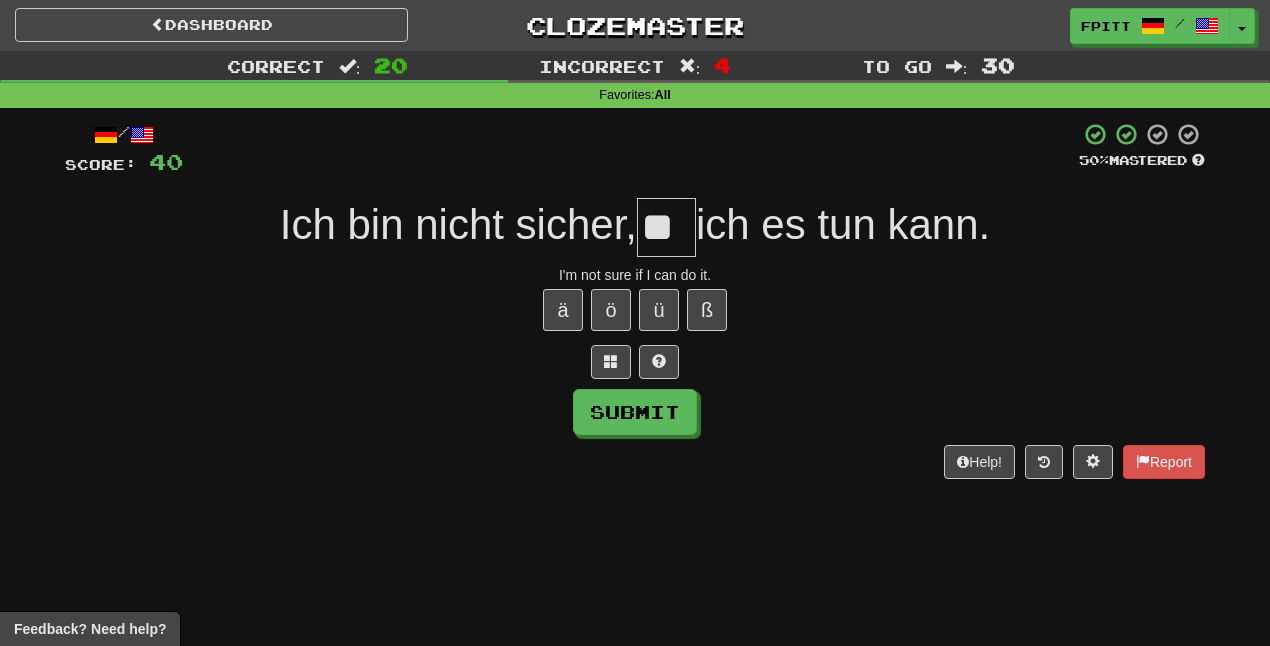 type on "**" 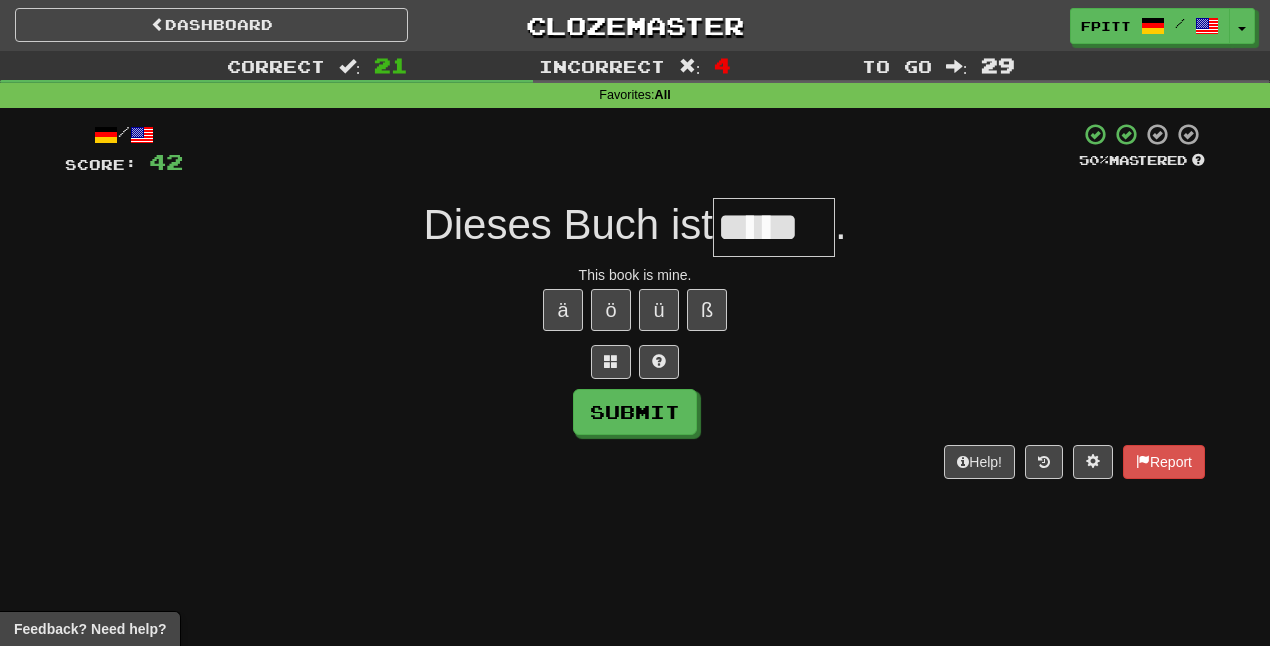 type on "*****" 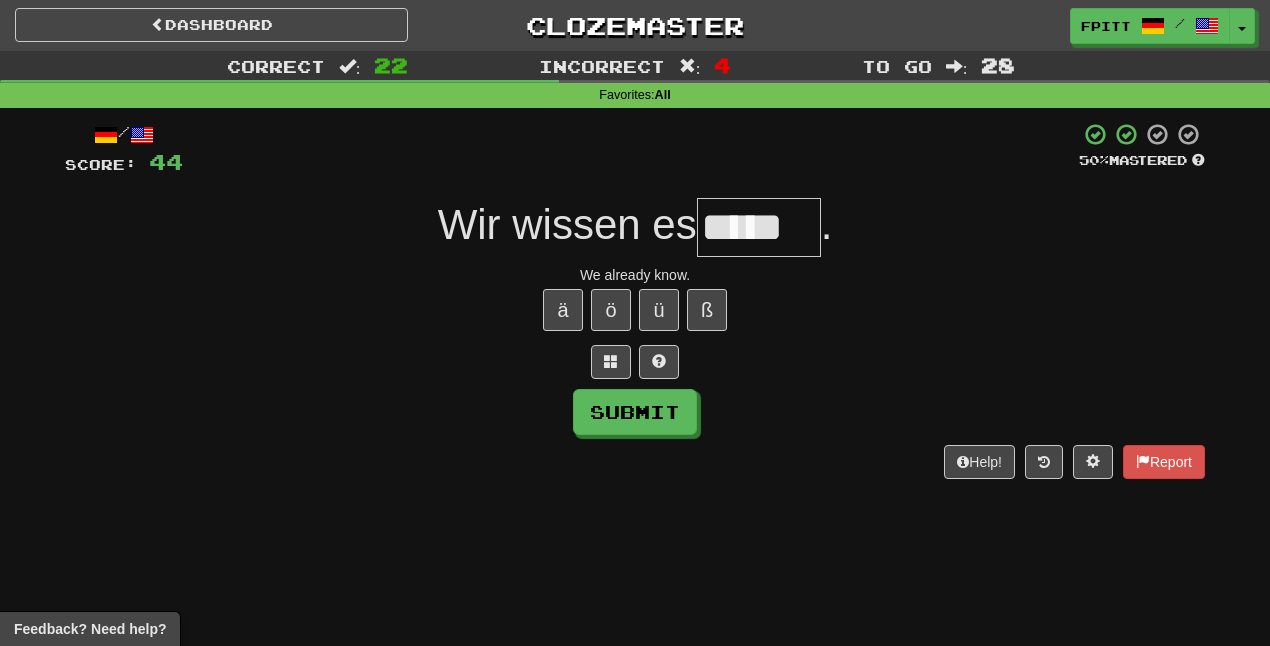type on "*****" 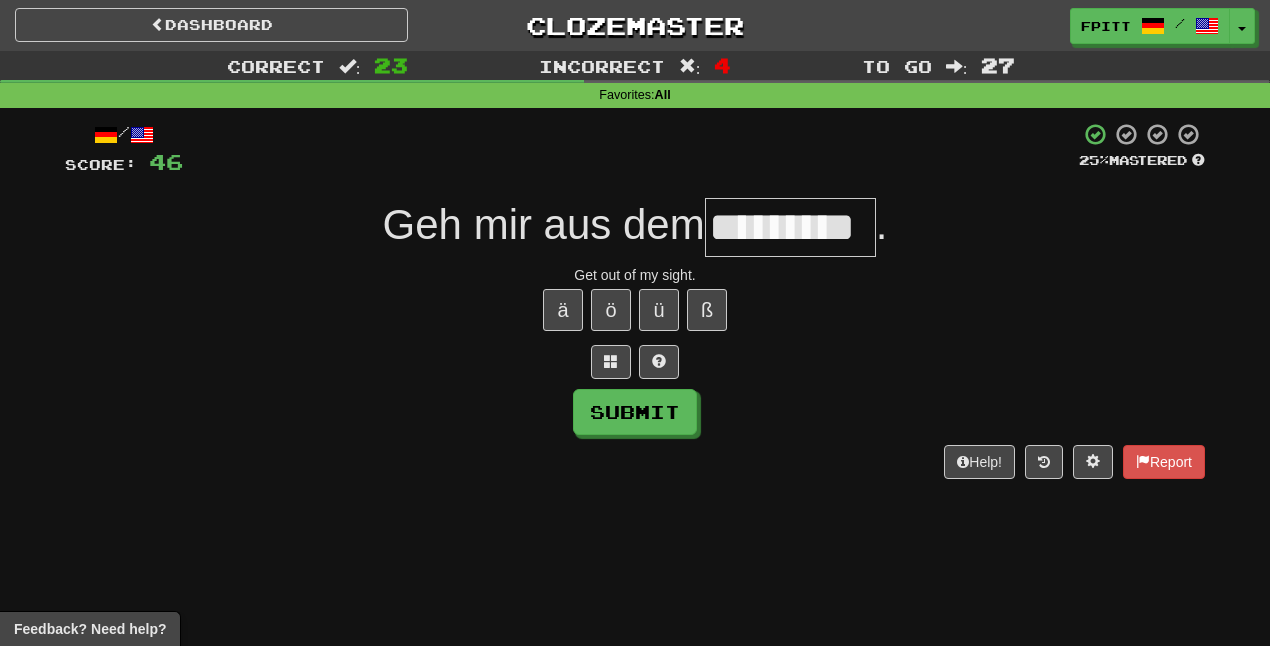 type on "*********" 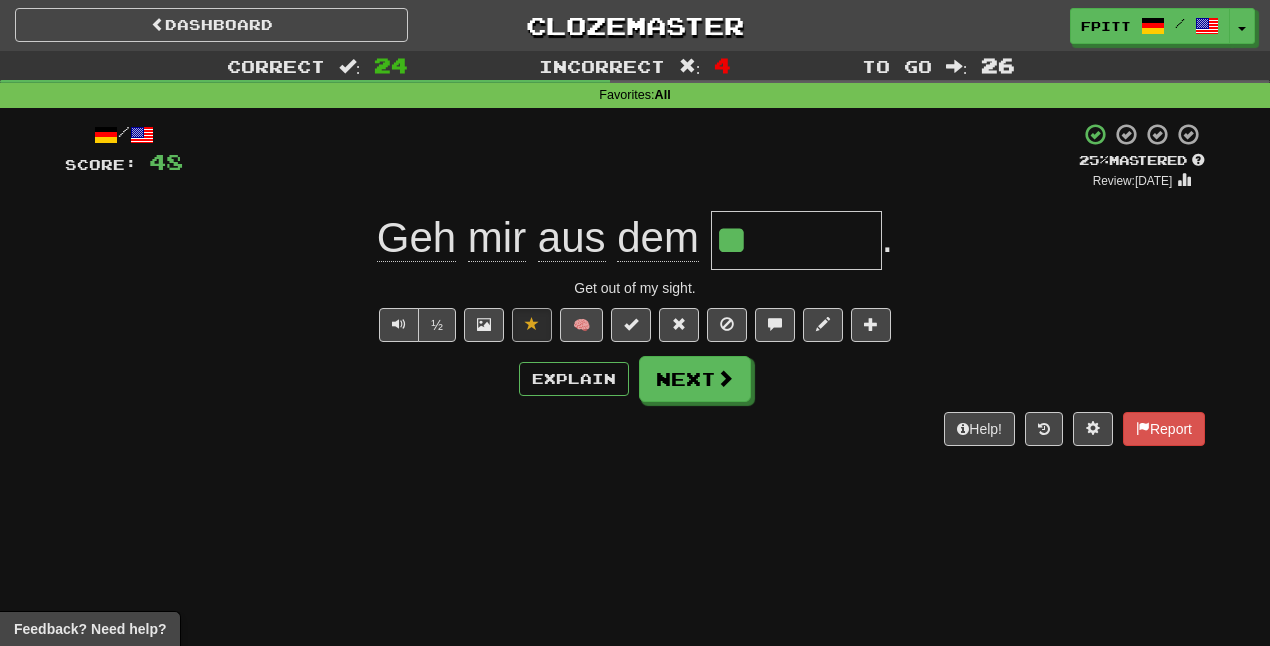 type on "*" 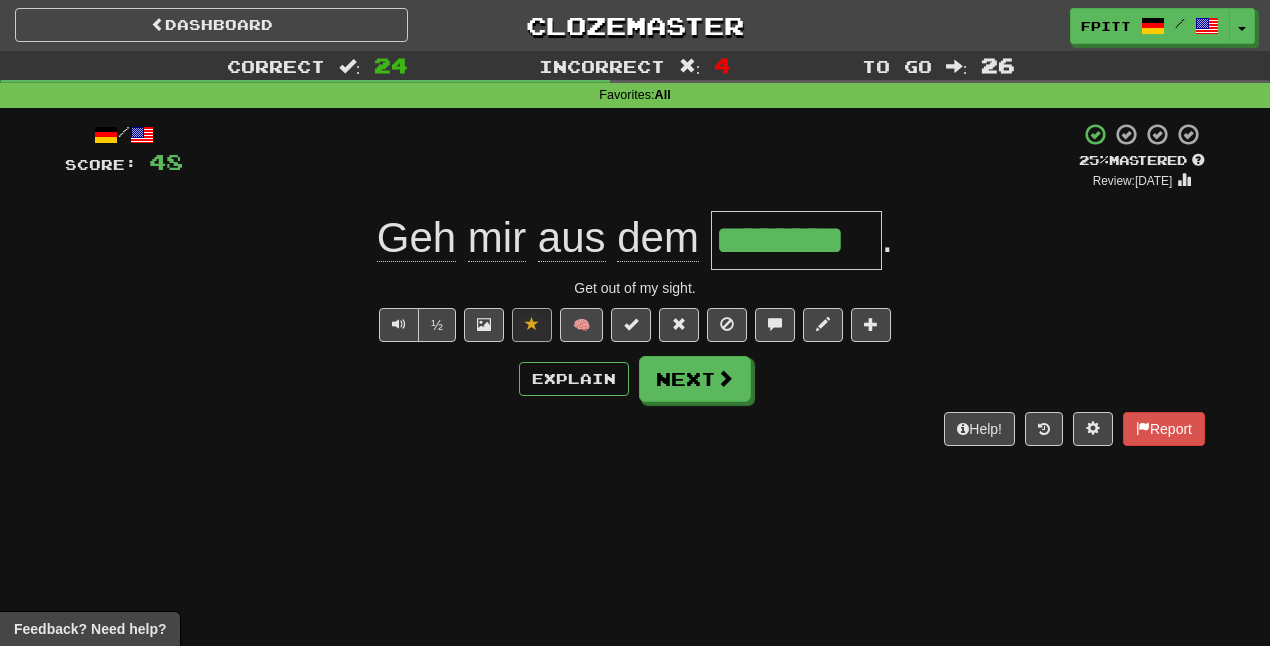 type on "*********" 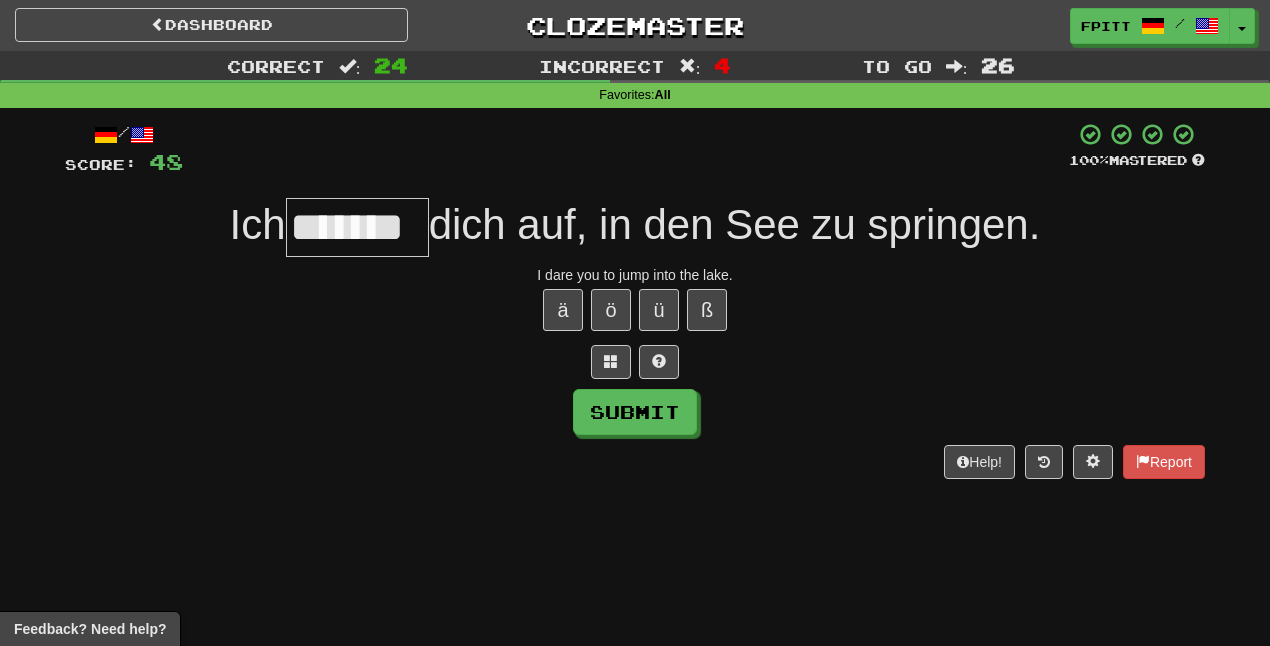 type on "*******" 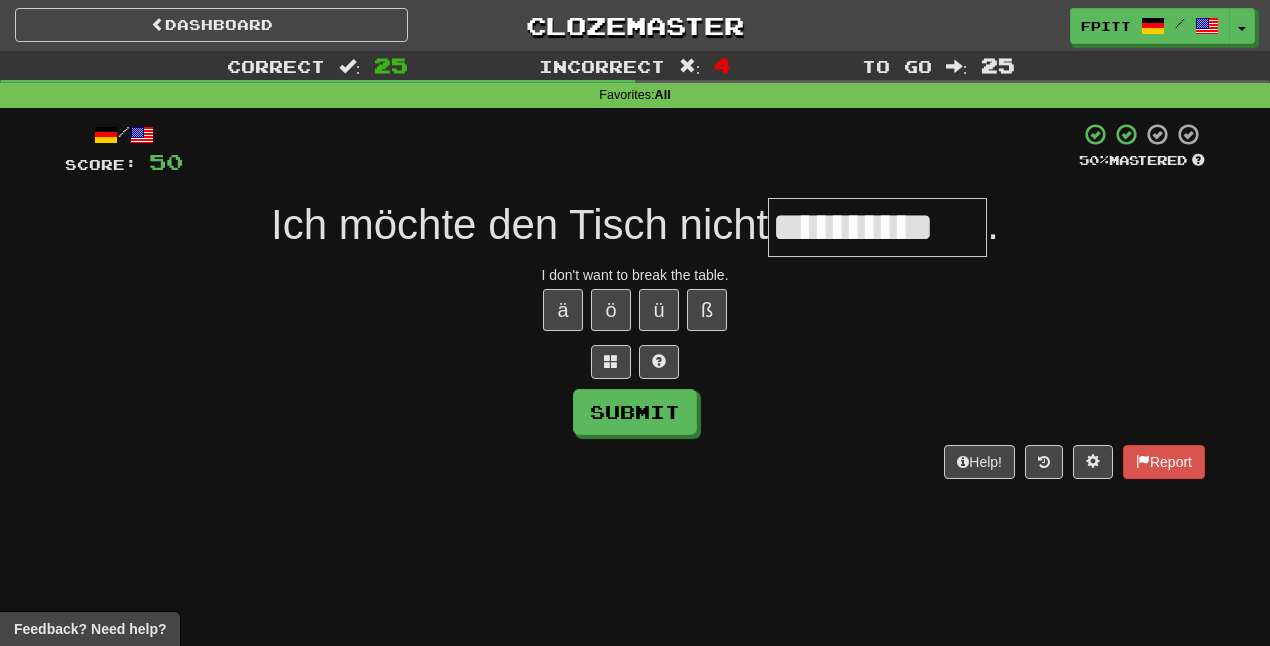 type on "**********" 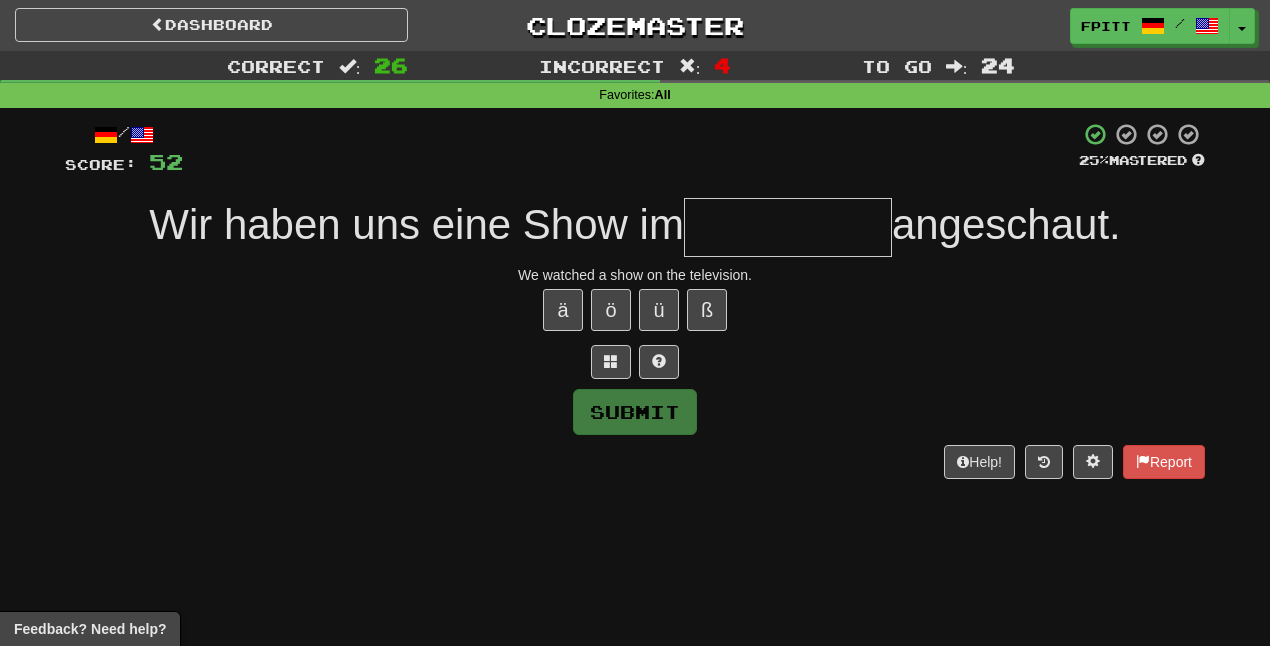 type on "*" 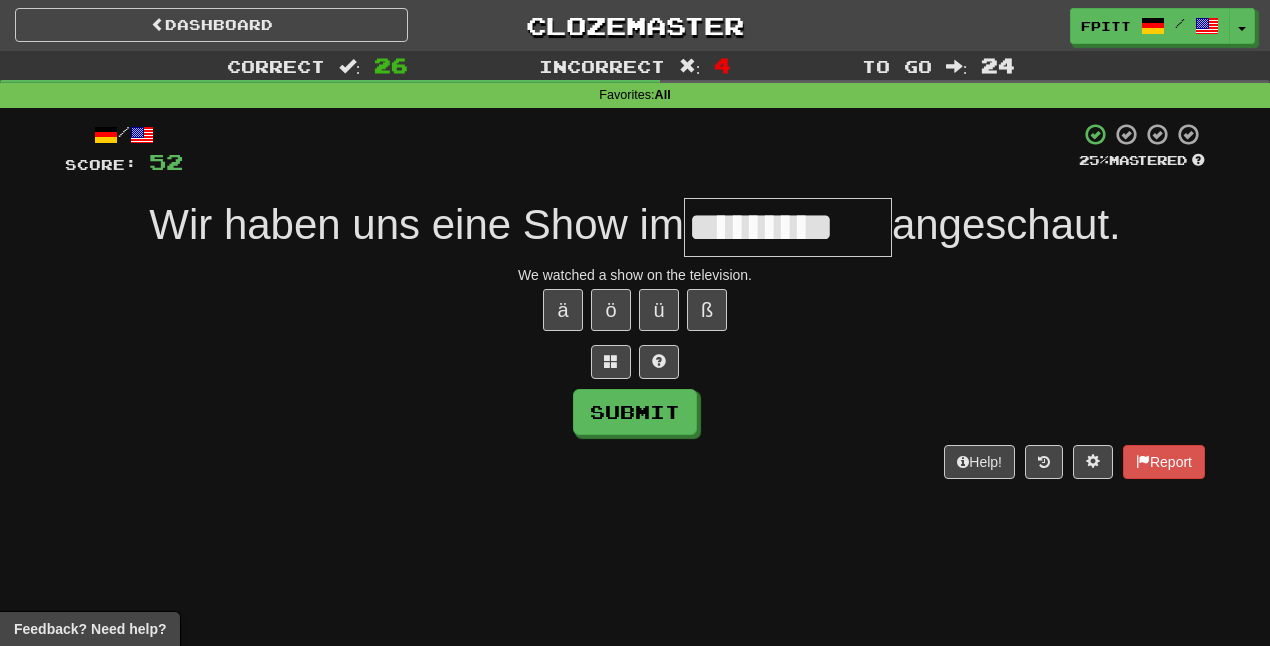 type on "*********" 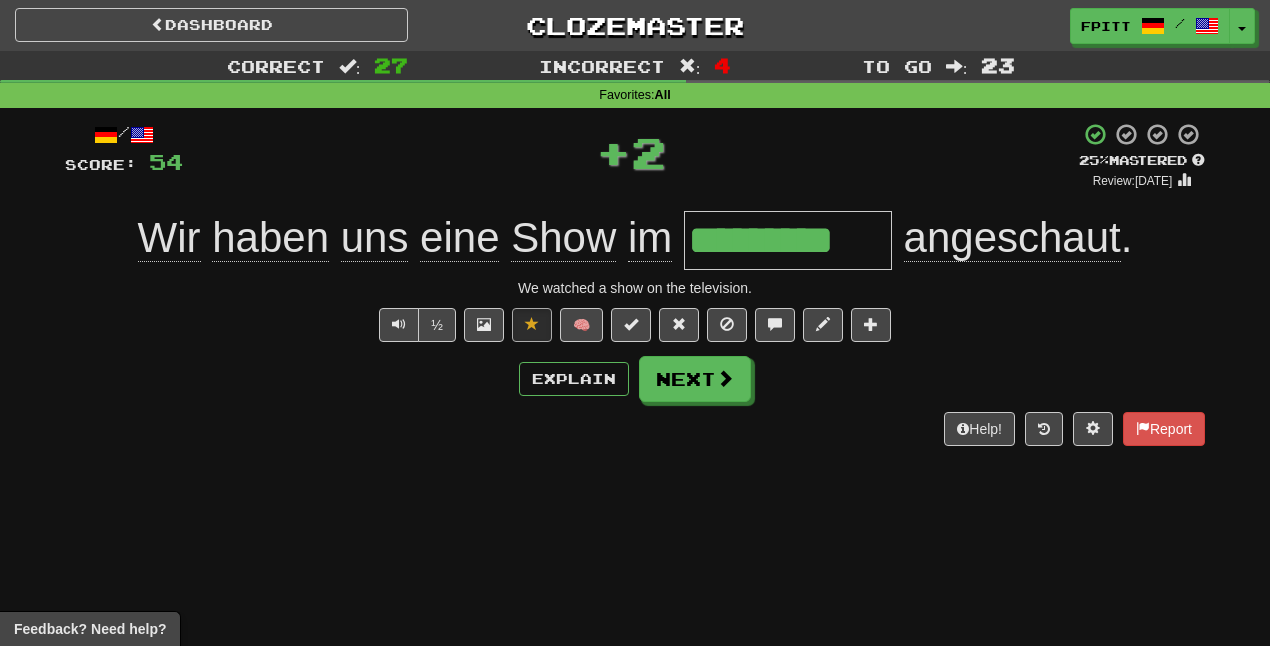 type 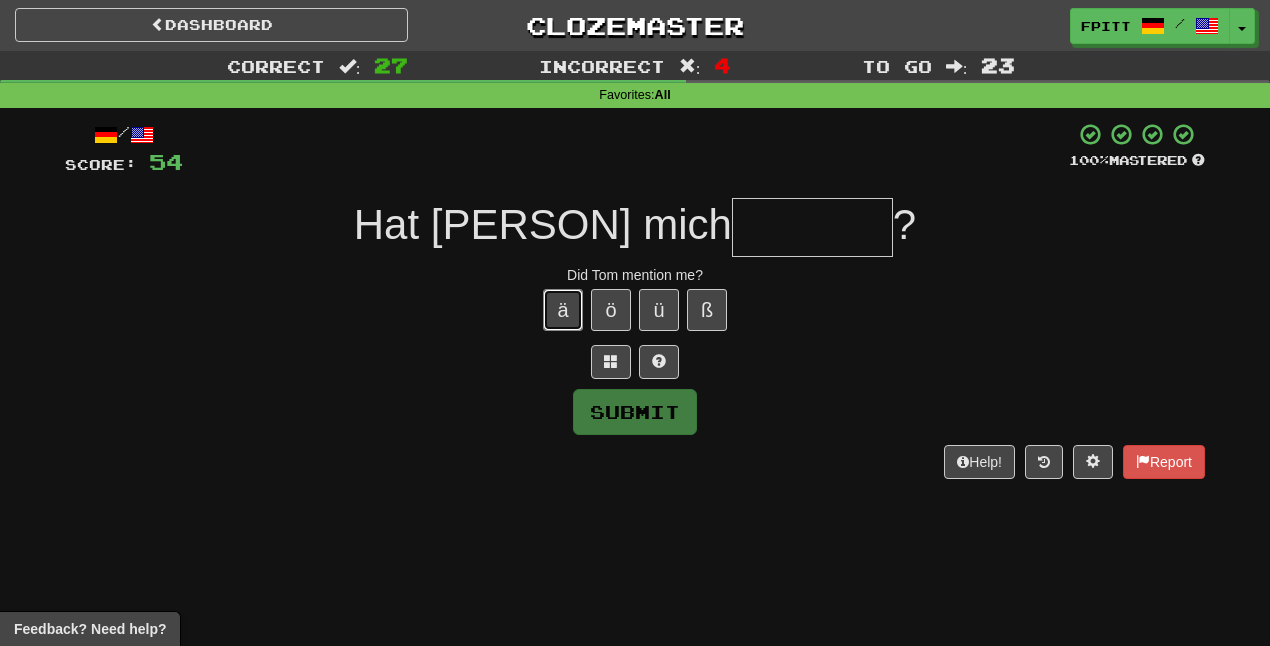 type 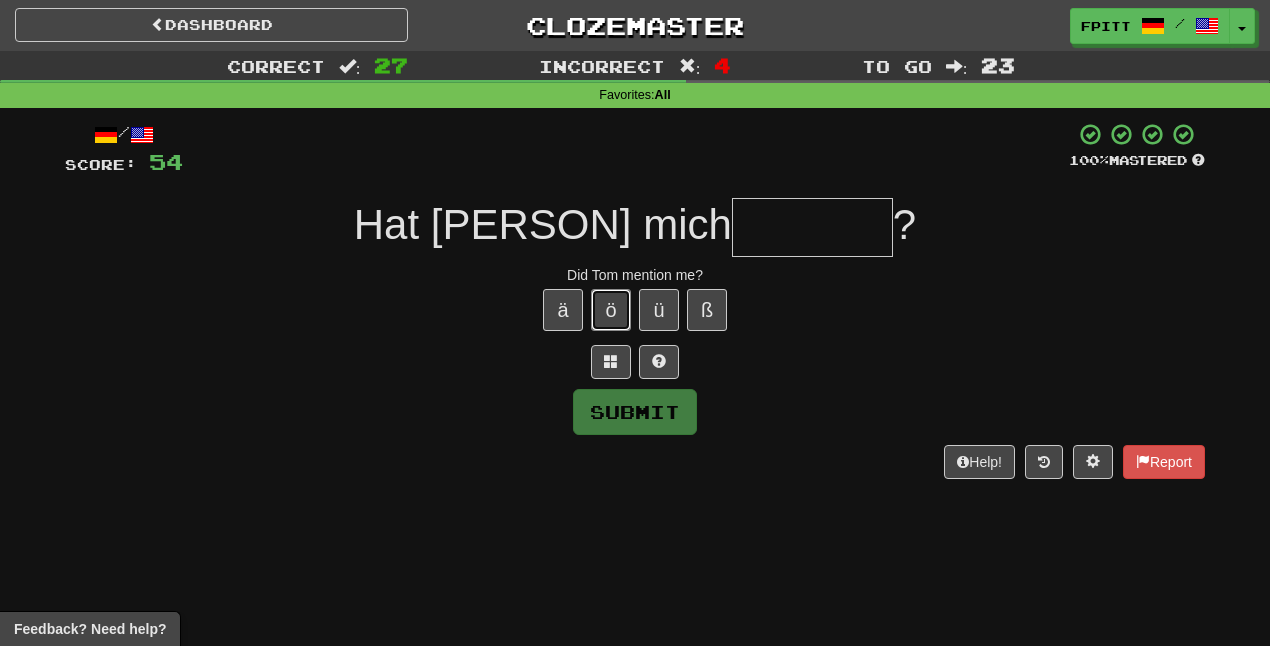 type 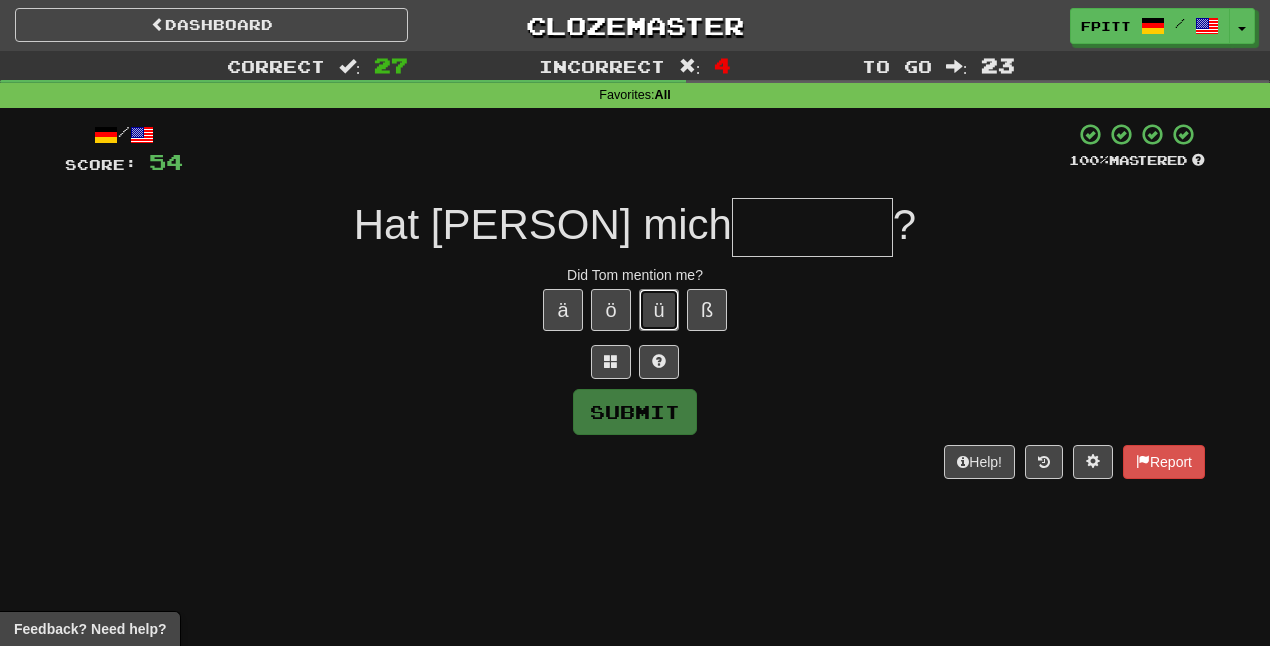 type 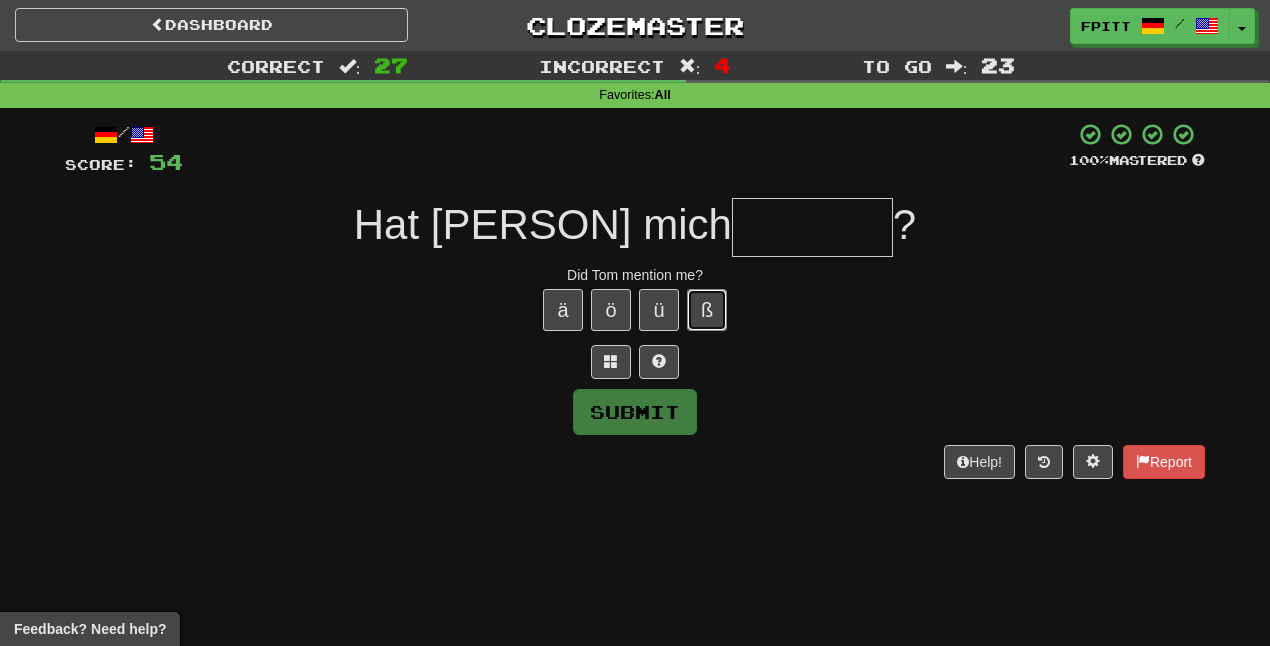 type 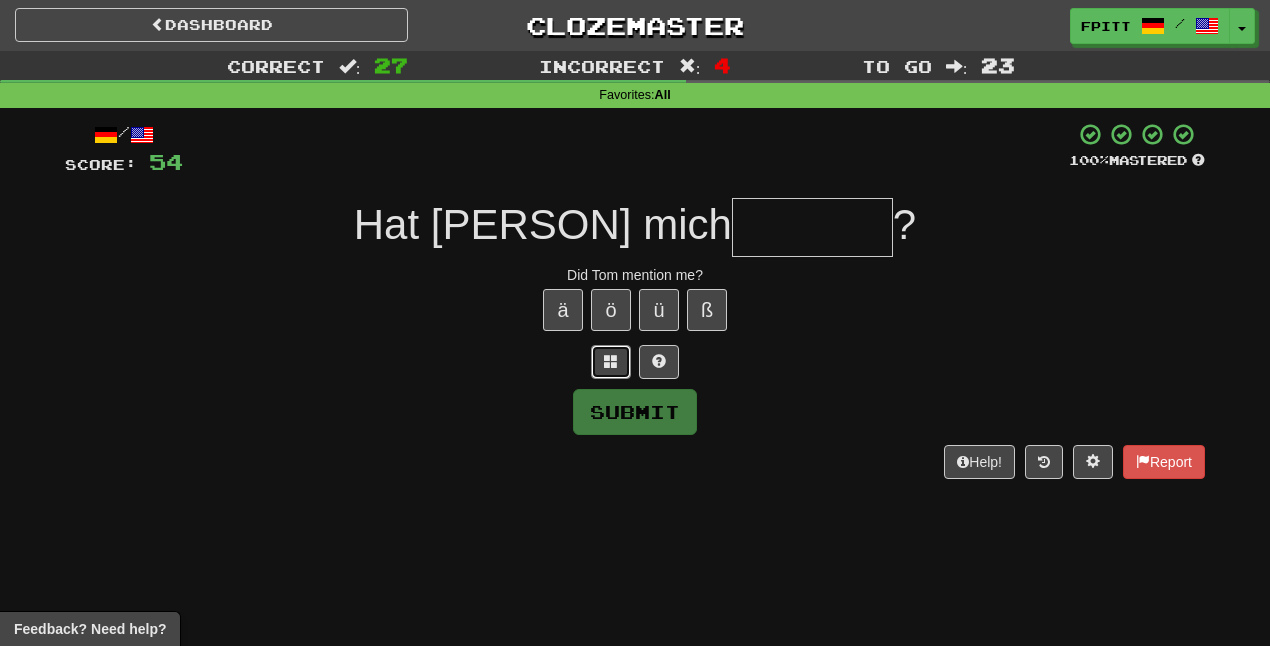 type 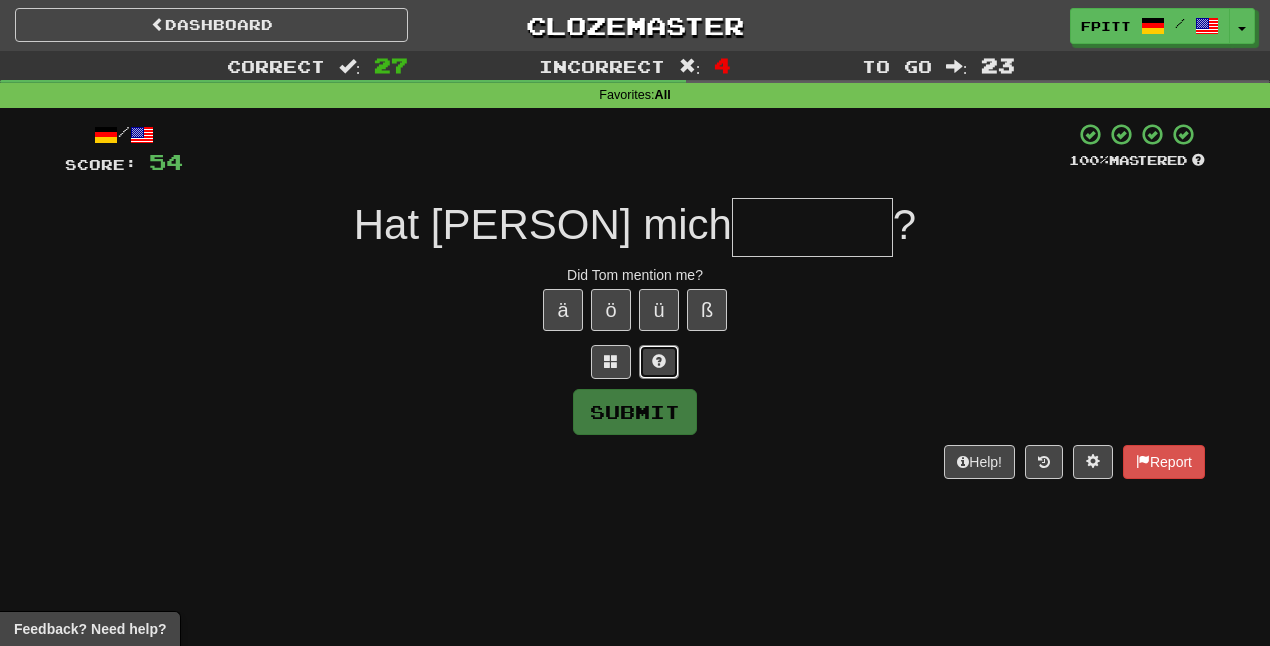 type 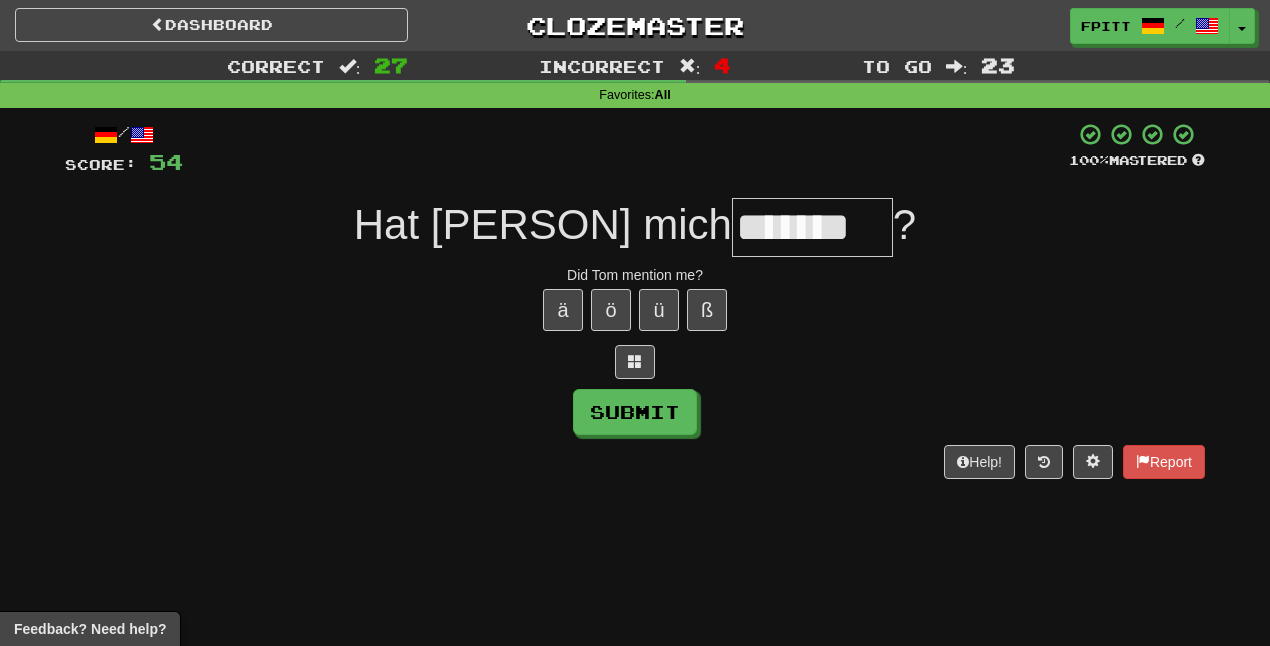 type on "*******" 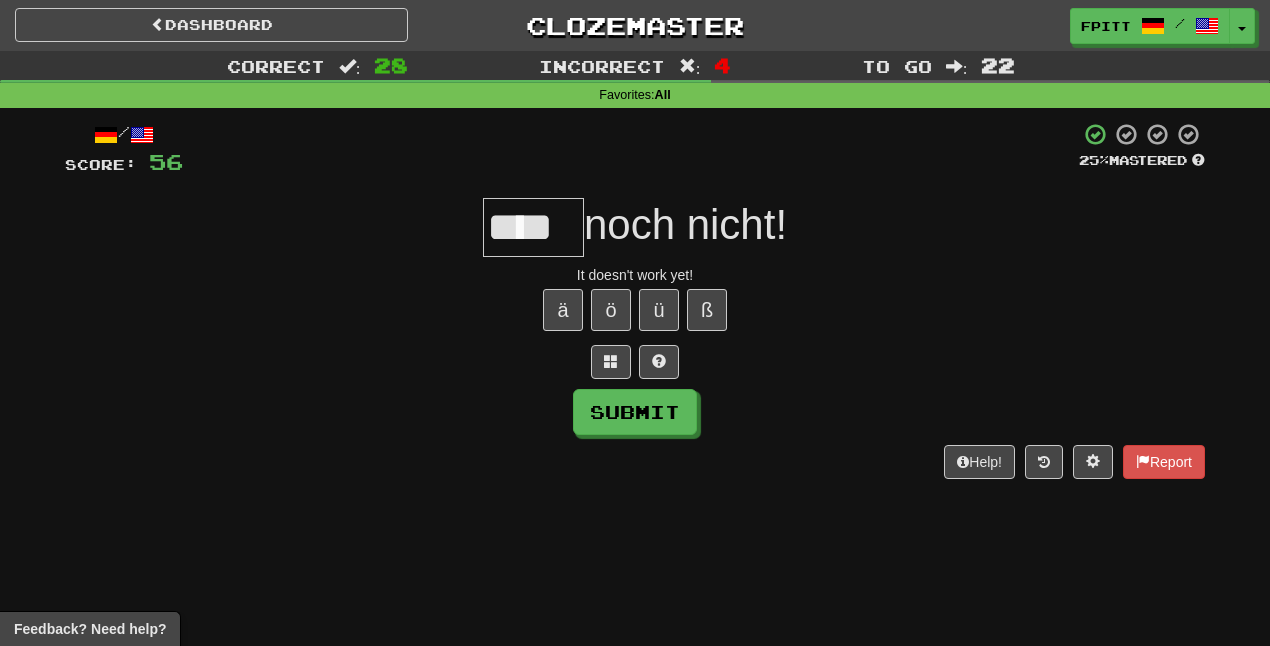 type on "****" 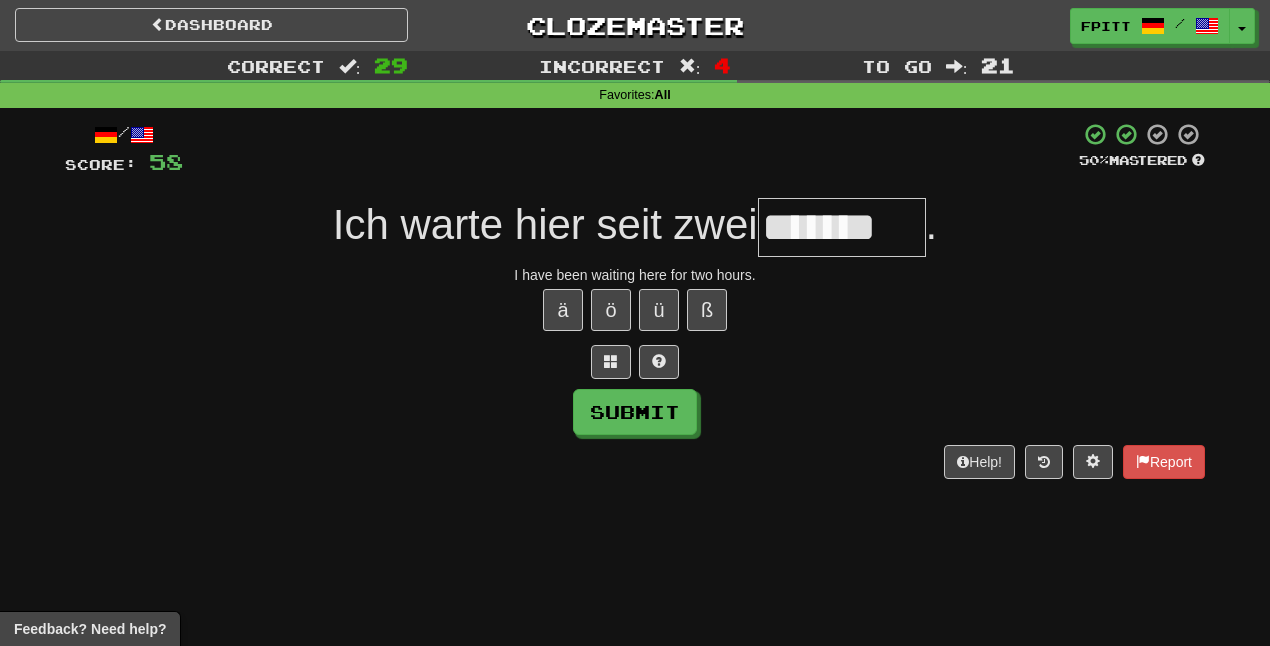 type on "*******" 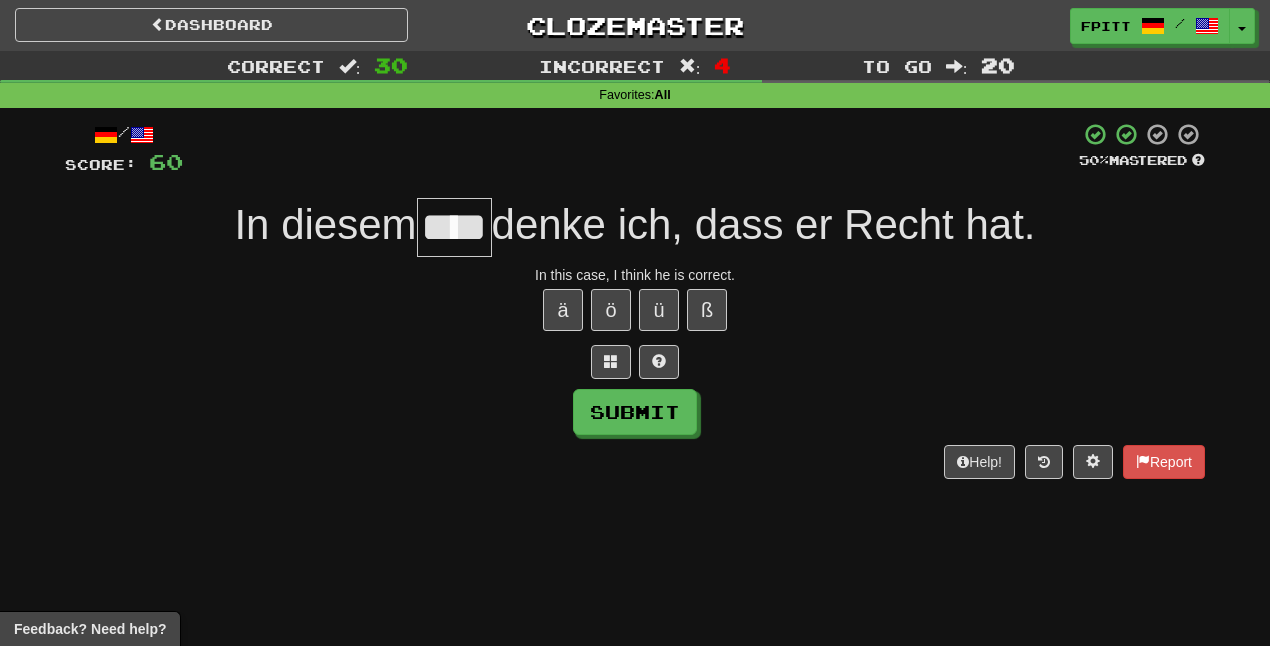 type on "****" 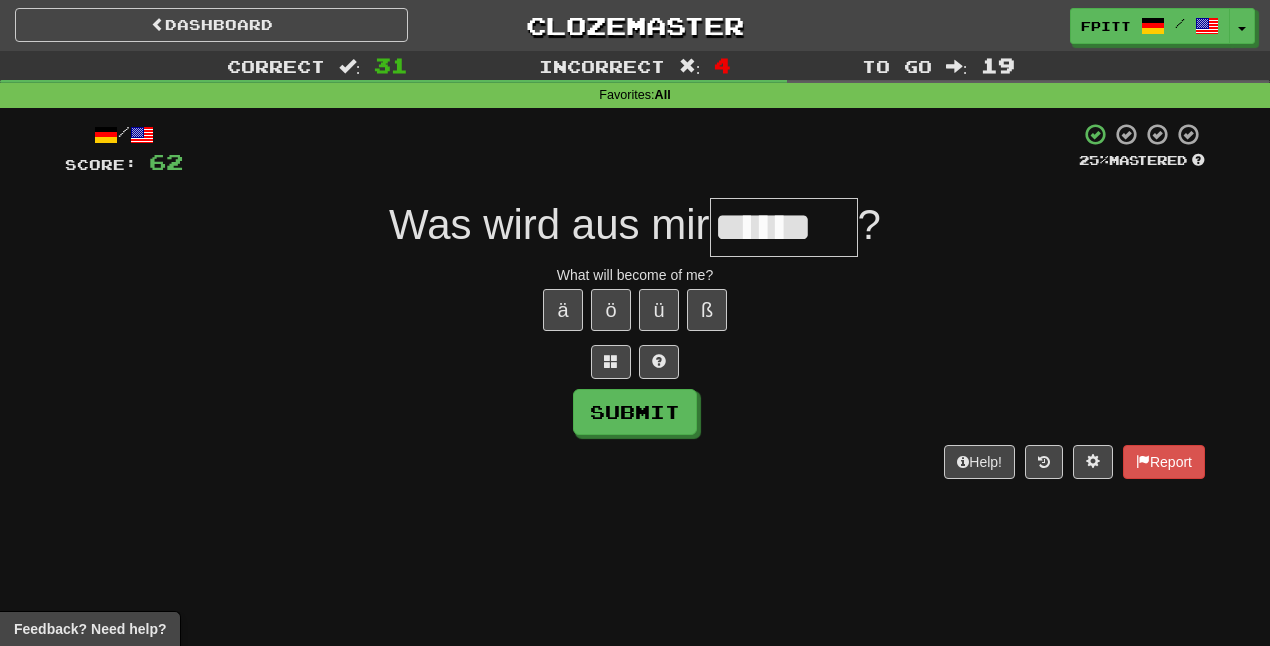 type on "******" 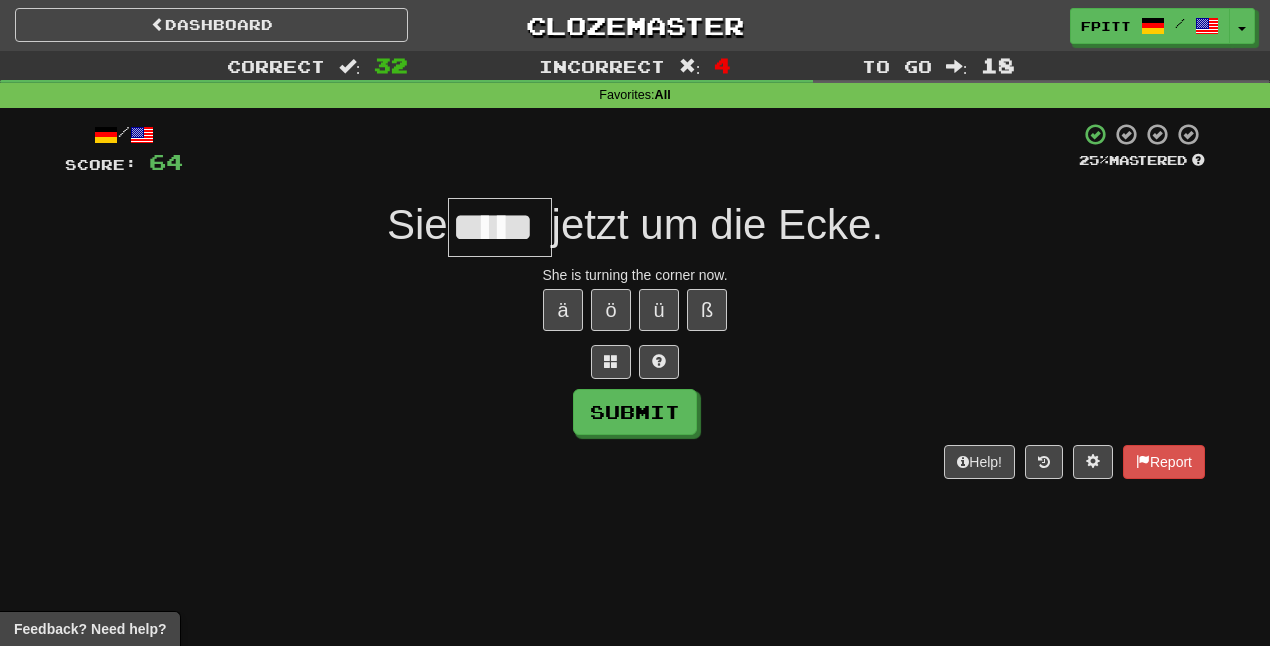 type on "*****" 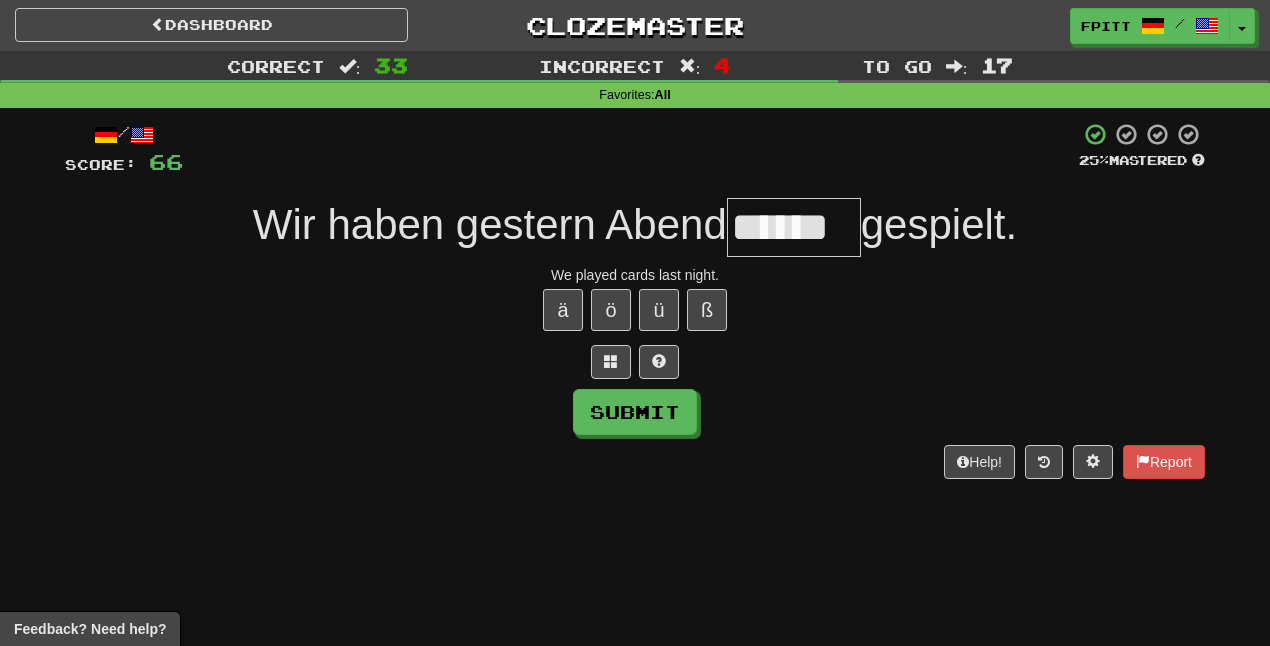 type on "******" 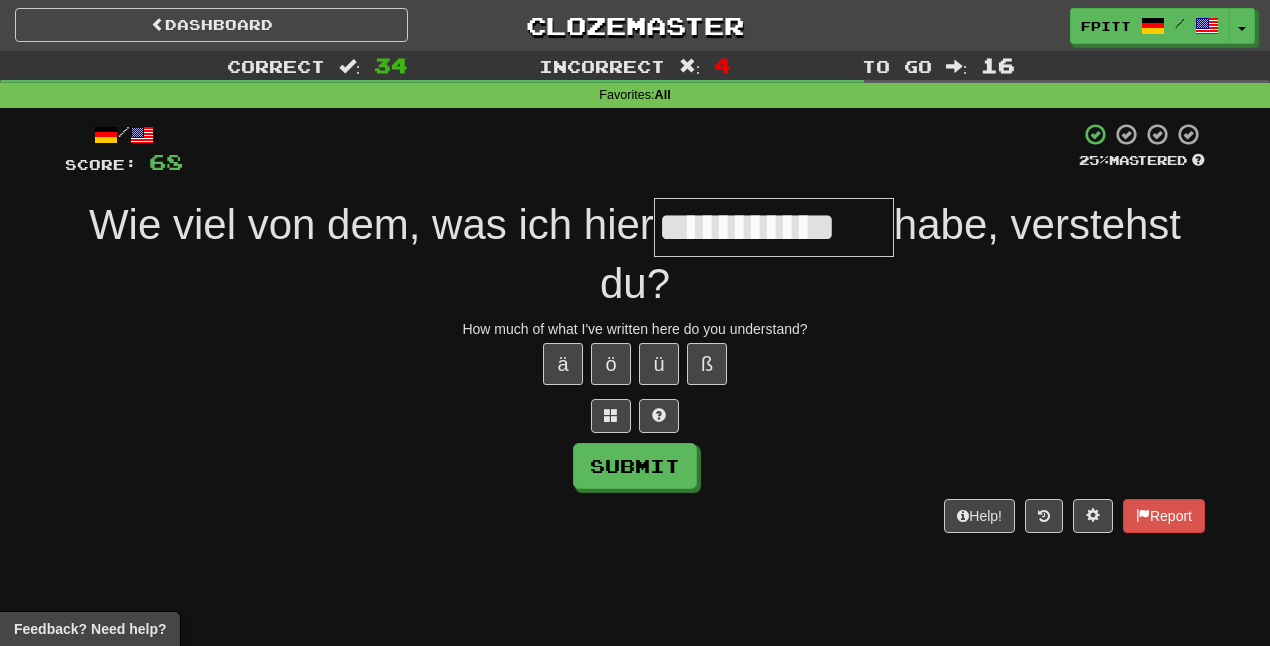 type on "**********" 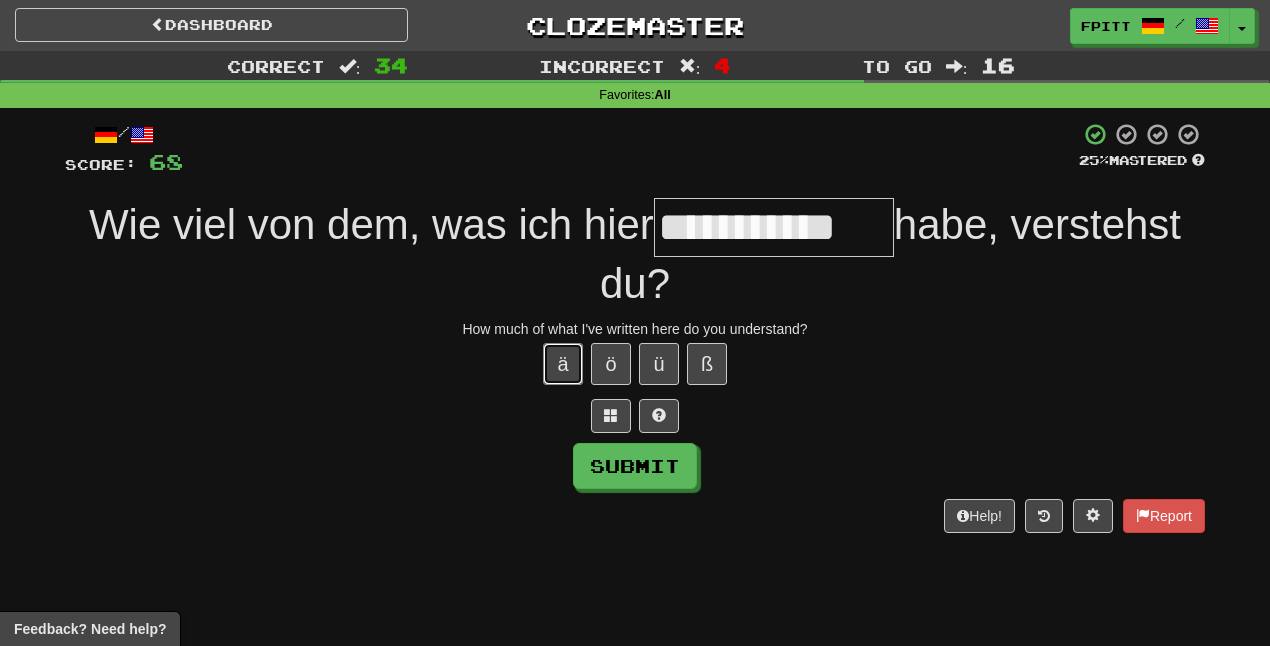 type 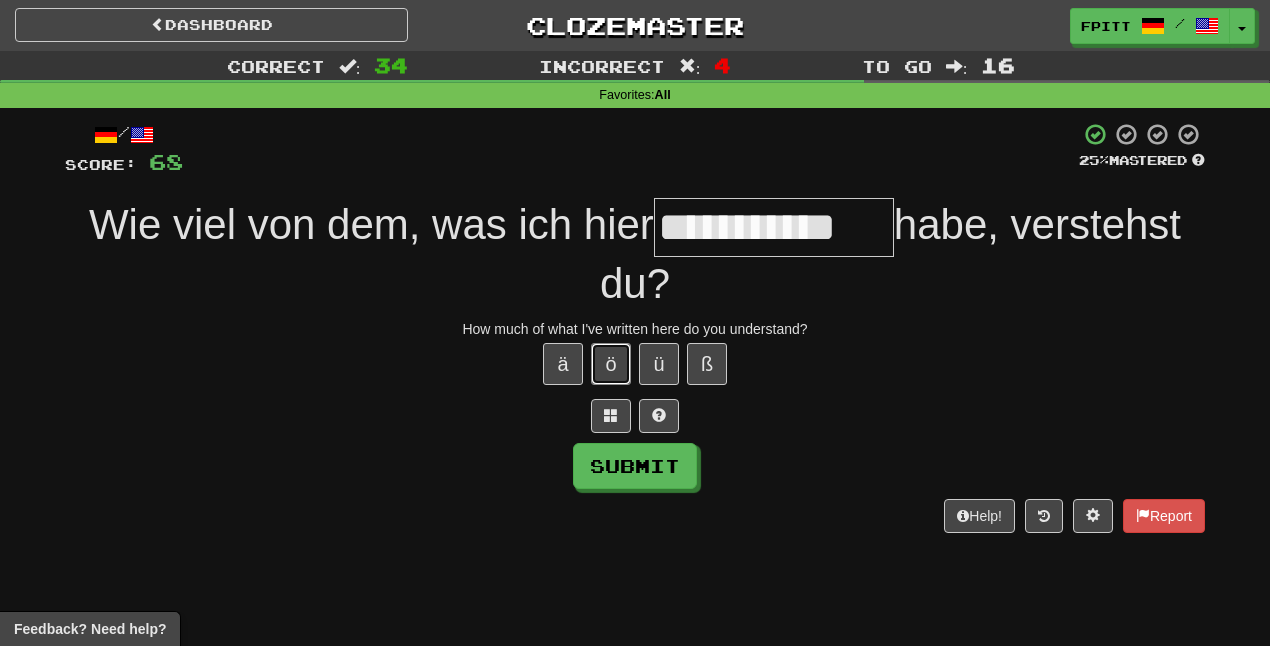 type 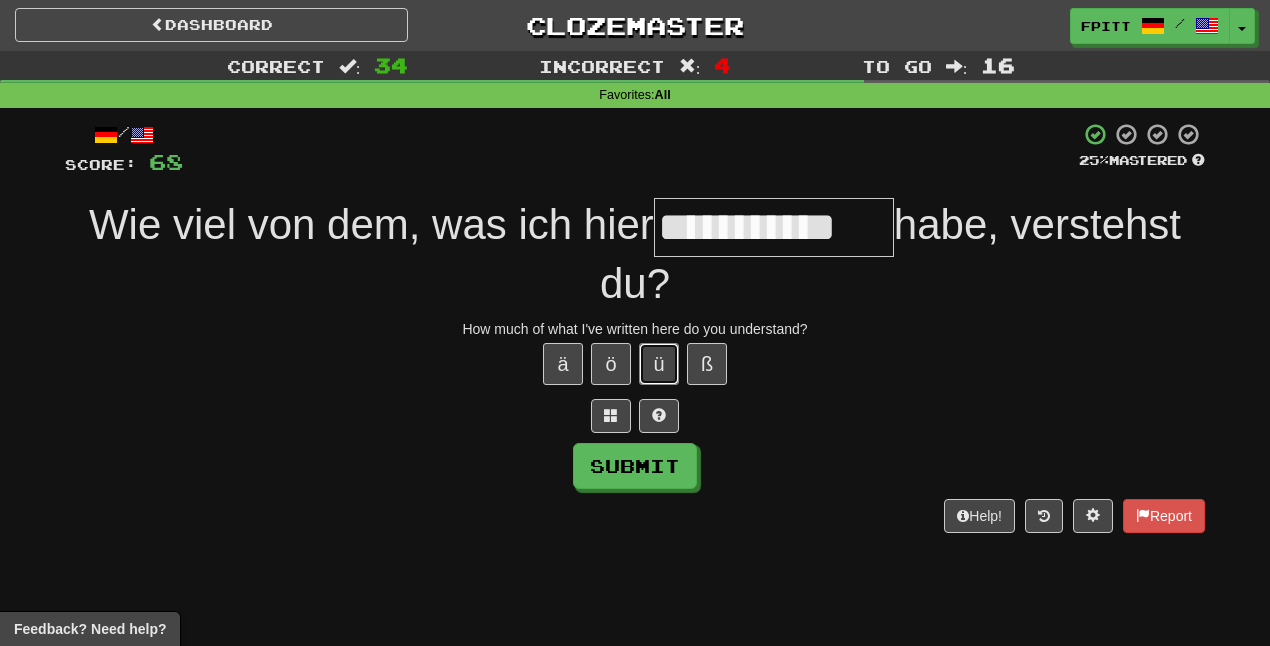 type 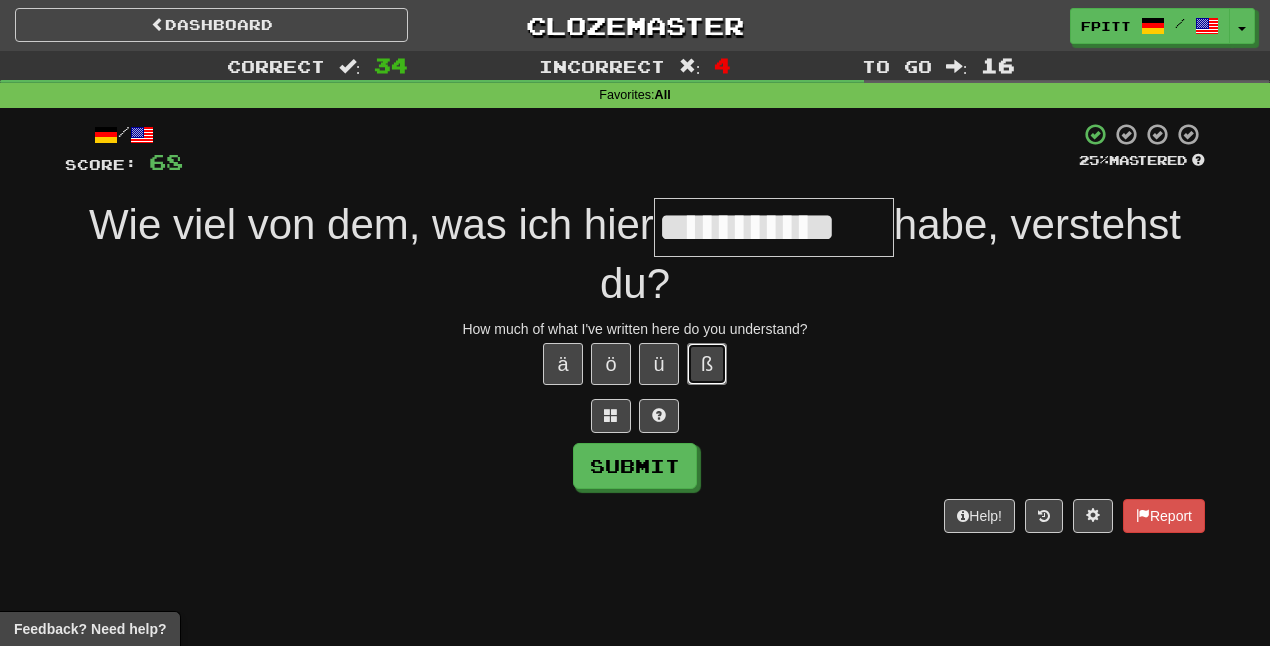 type 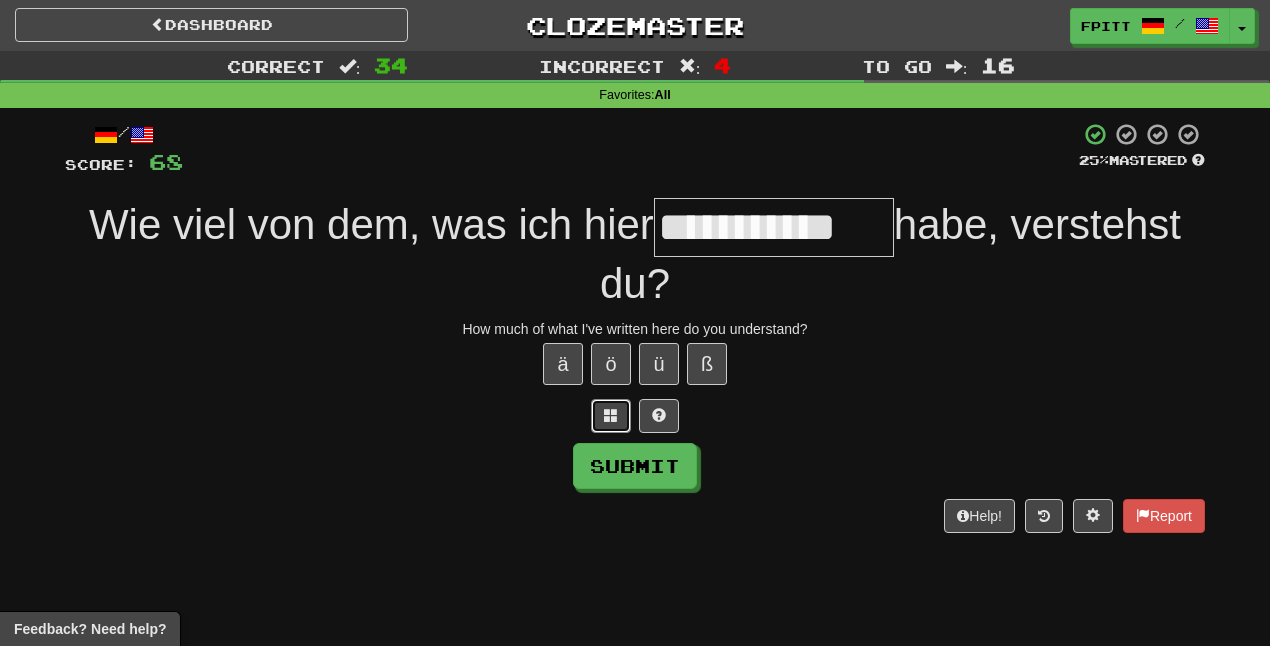type 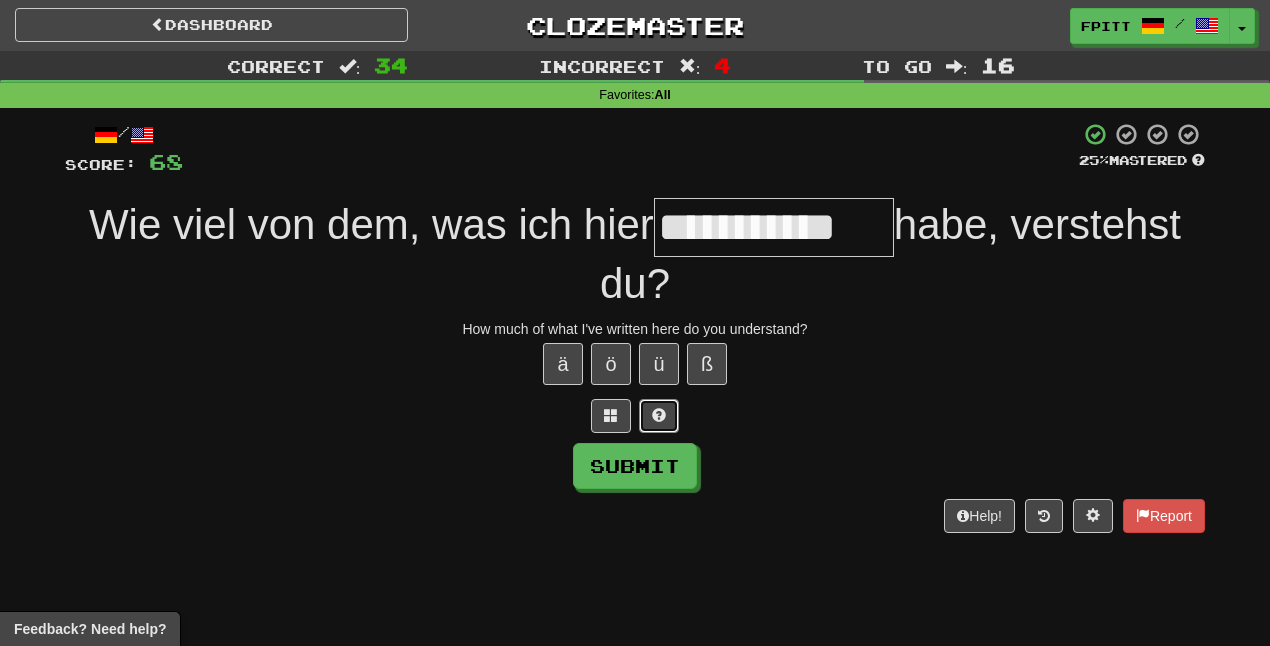 type 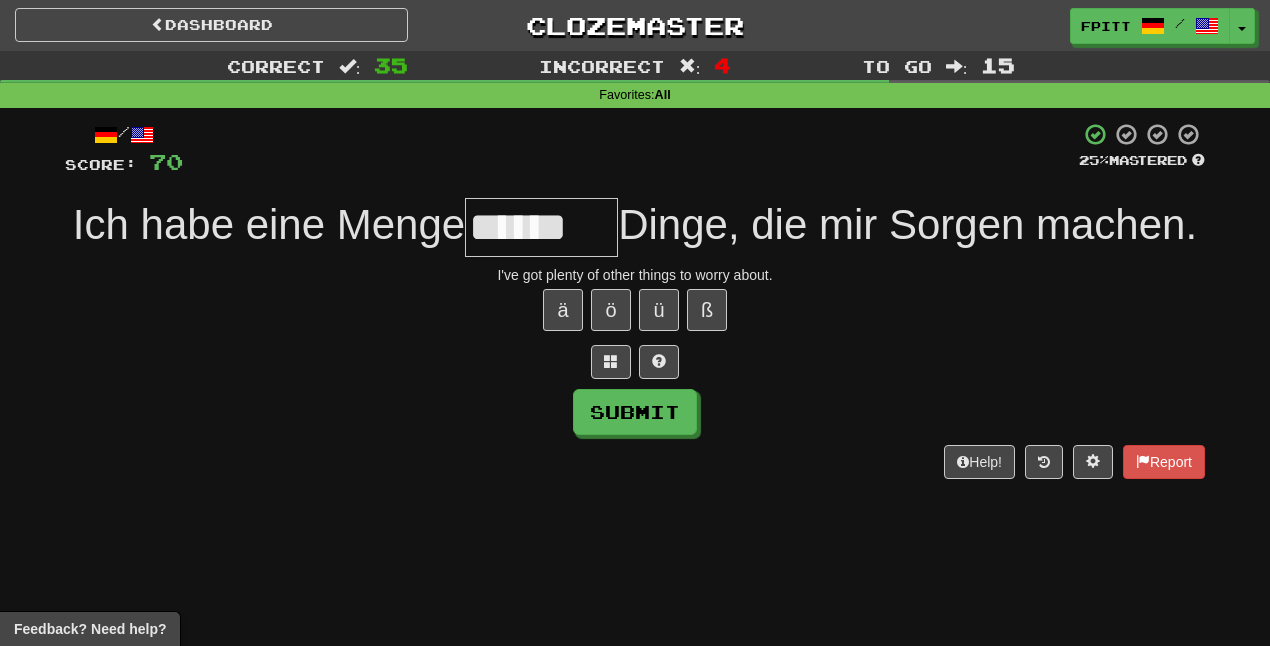 type on "*******" 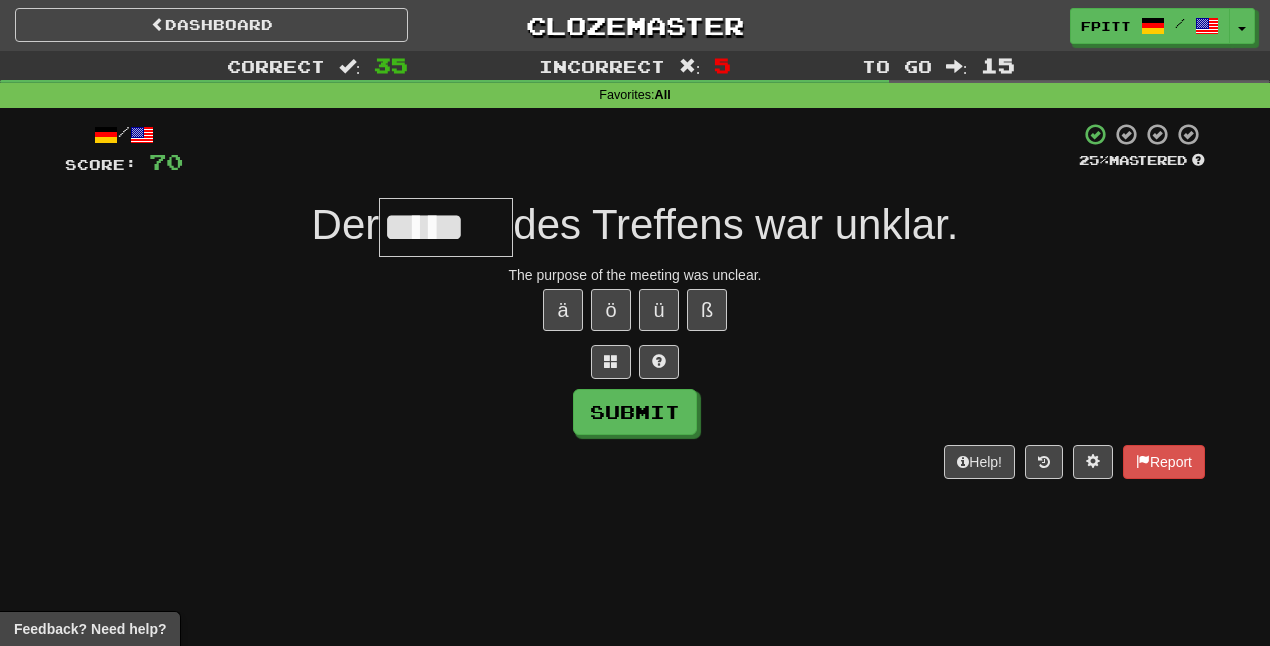 type on "*****" 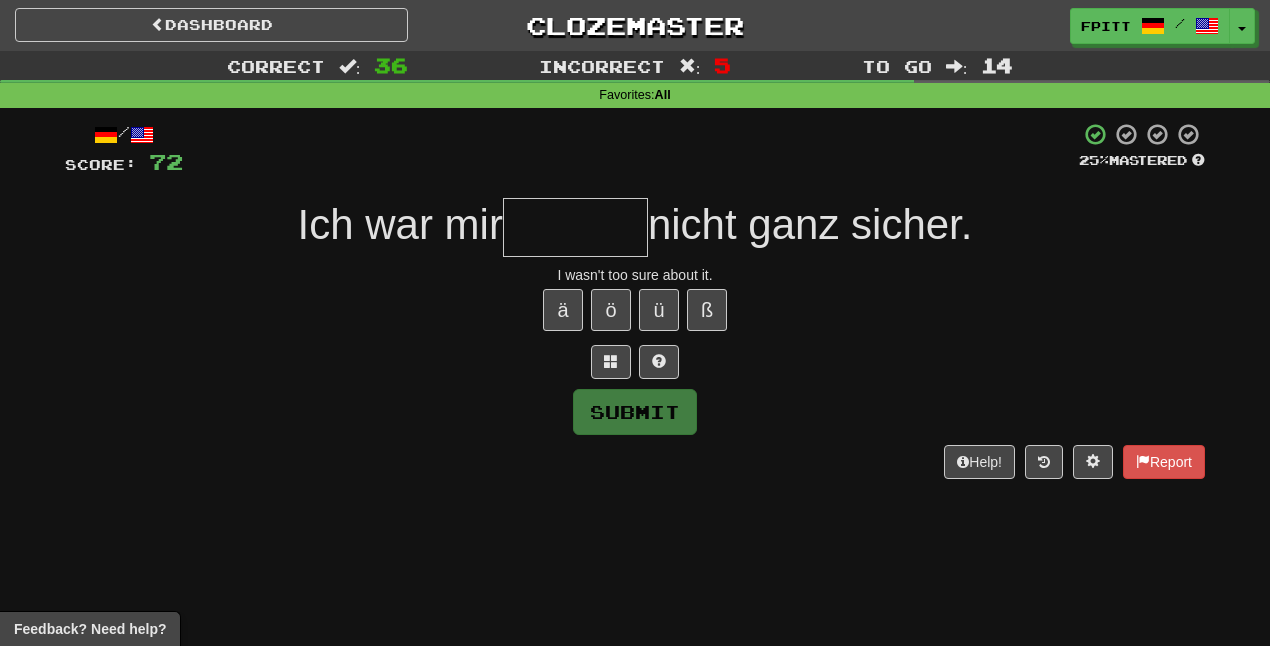 type on "*" 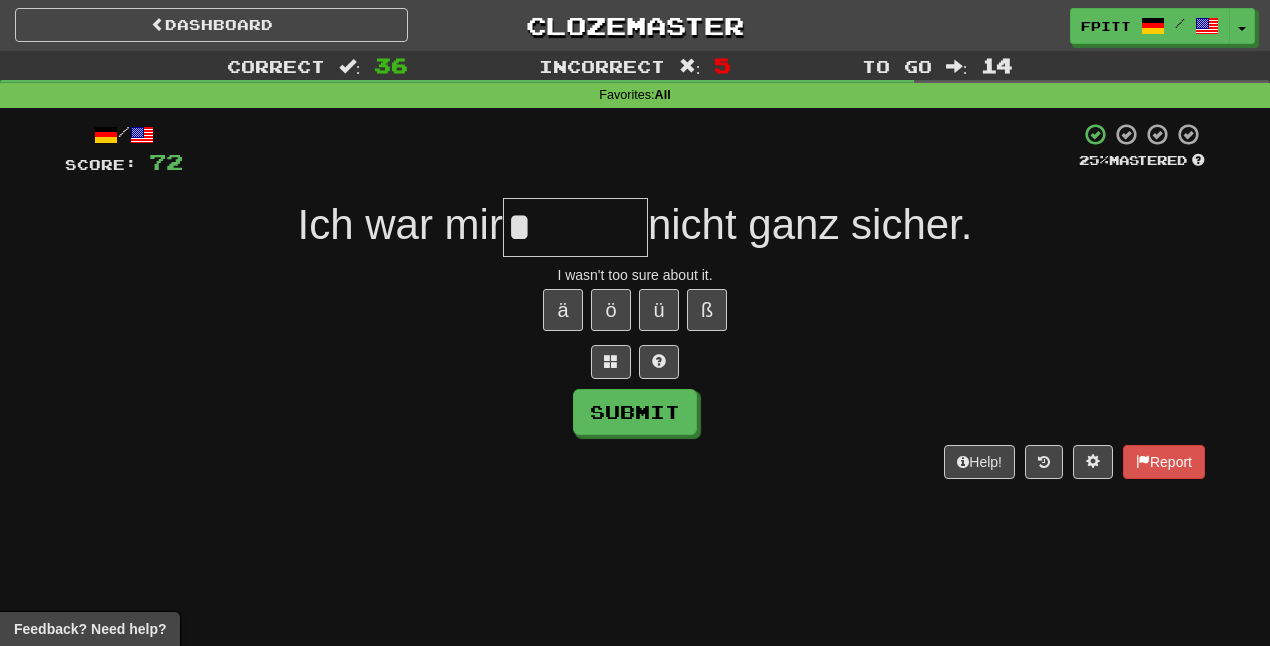 type on "*" 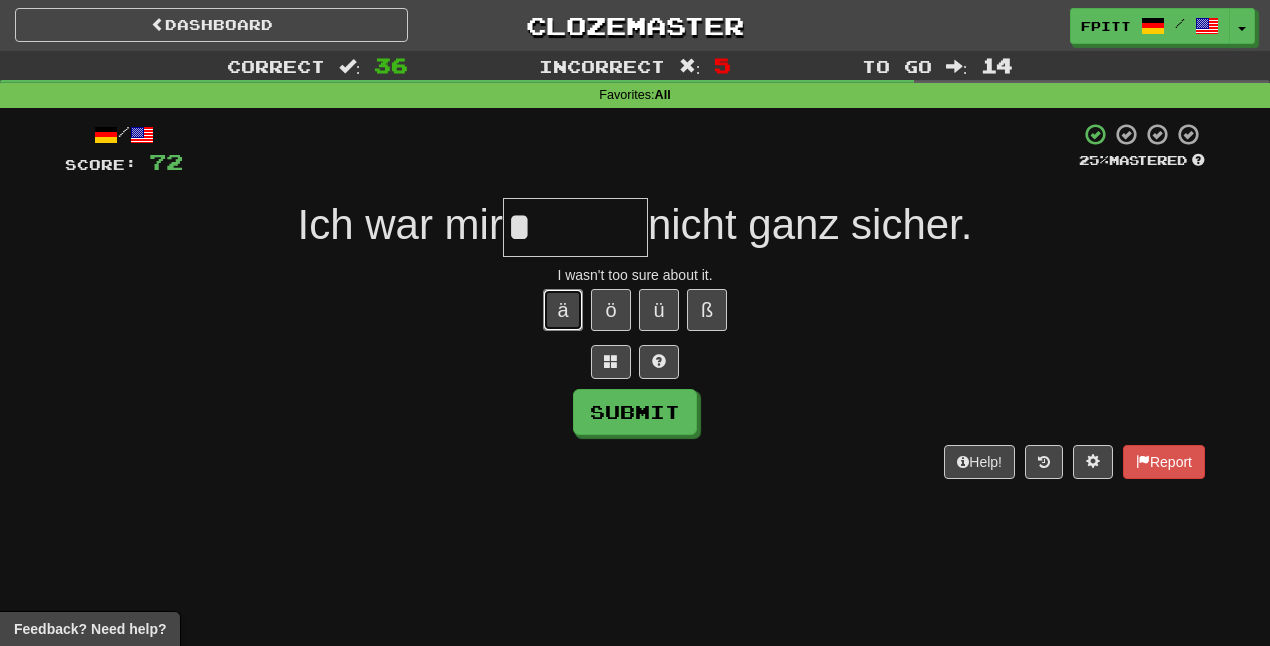 type 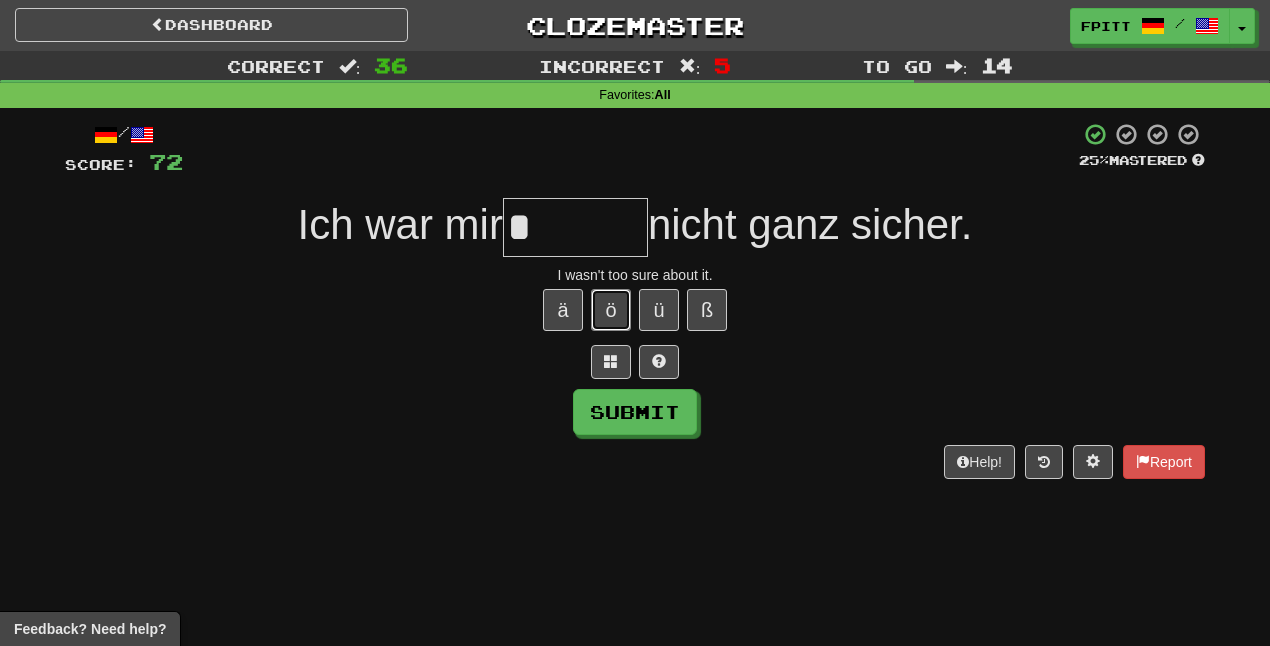 type 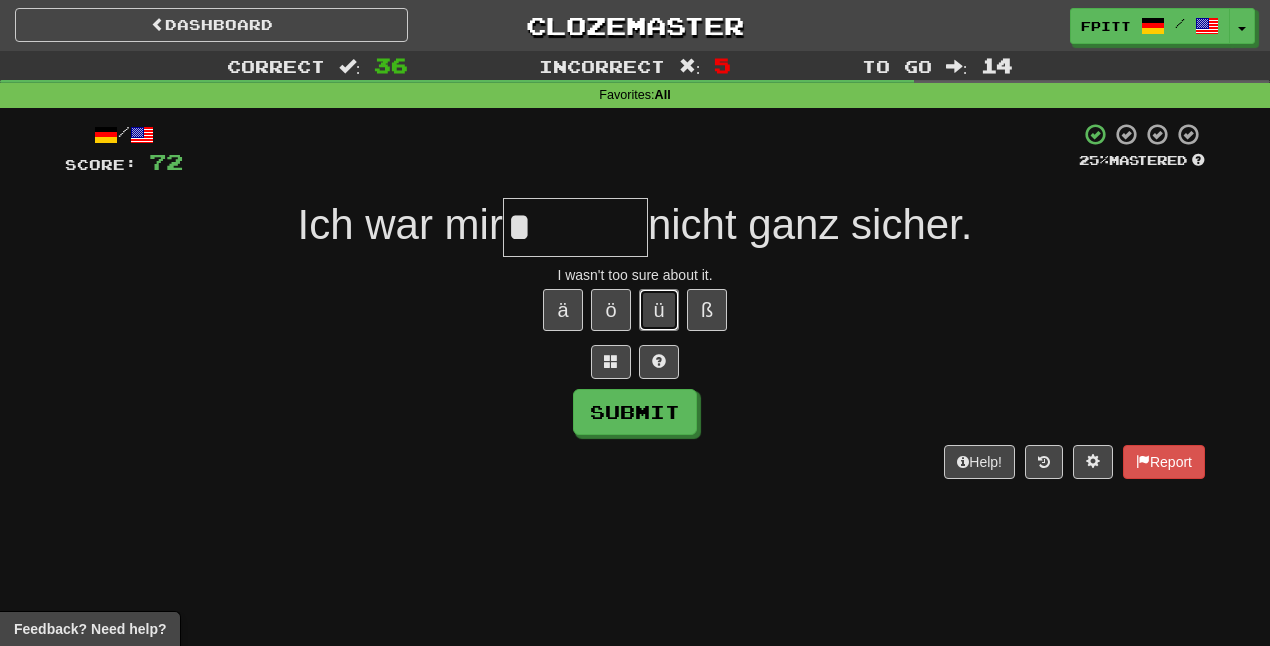 type 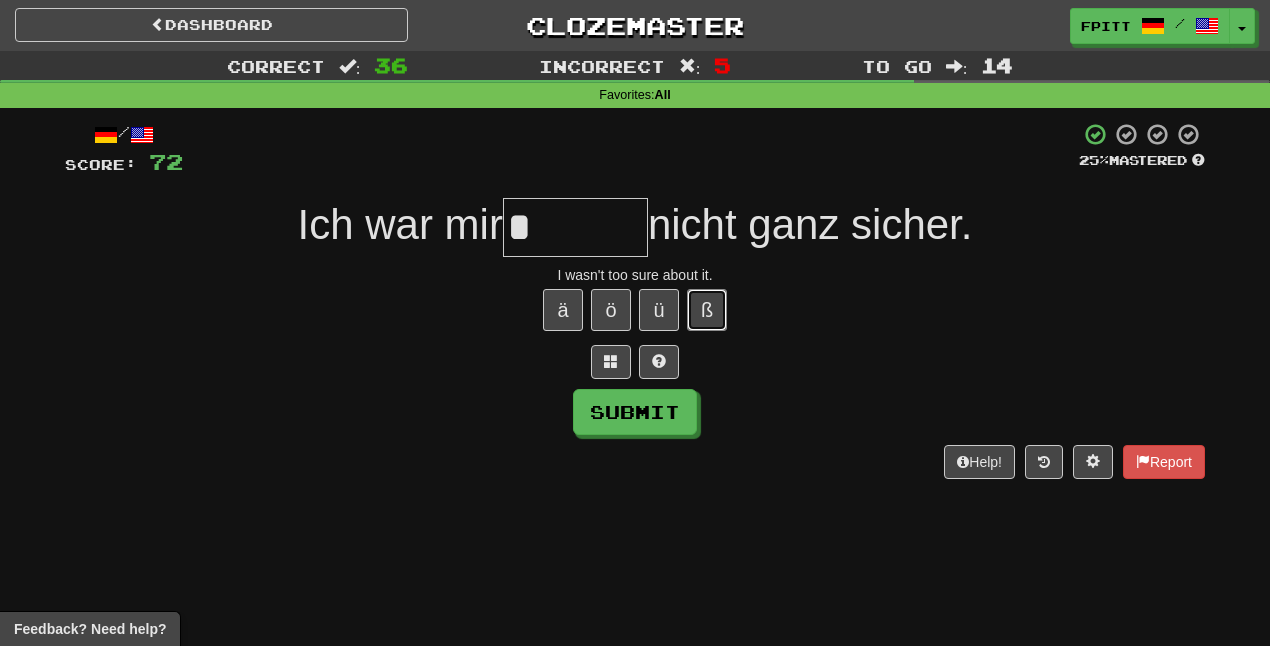 type 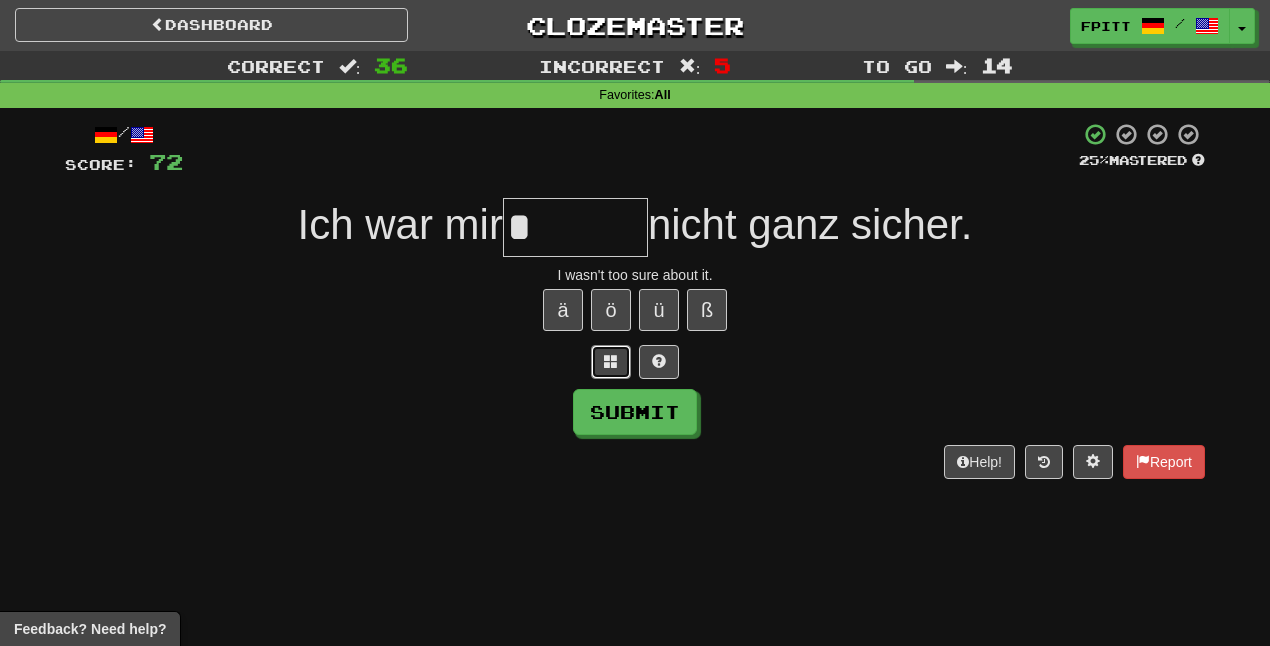 type 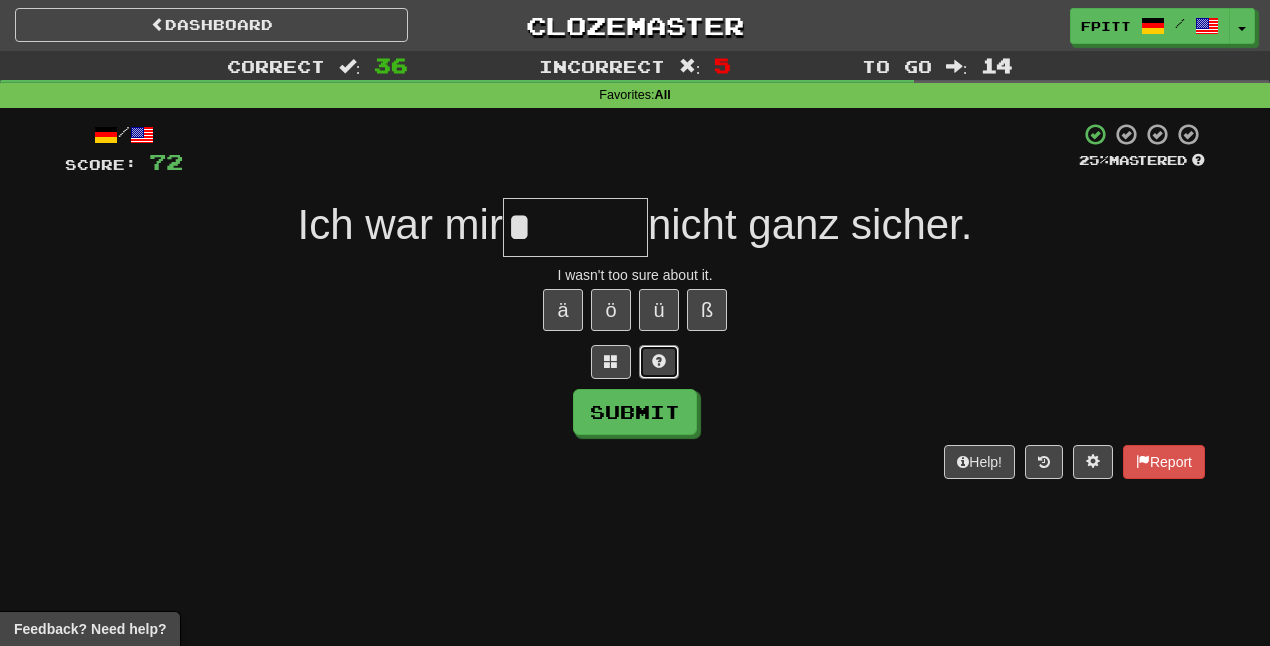 type 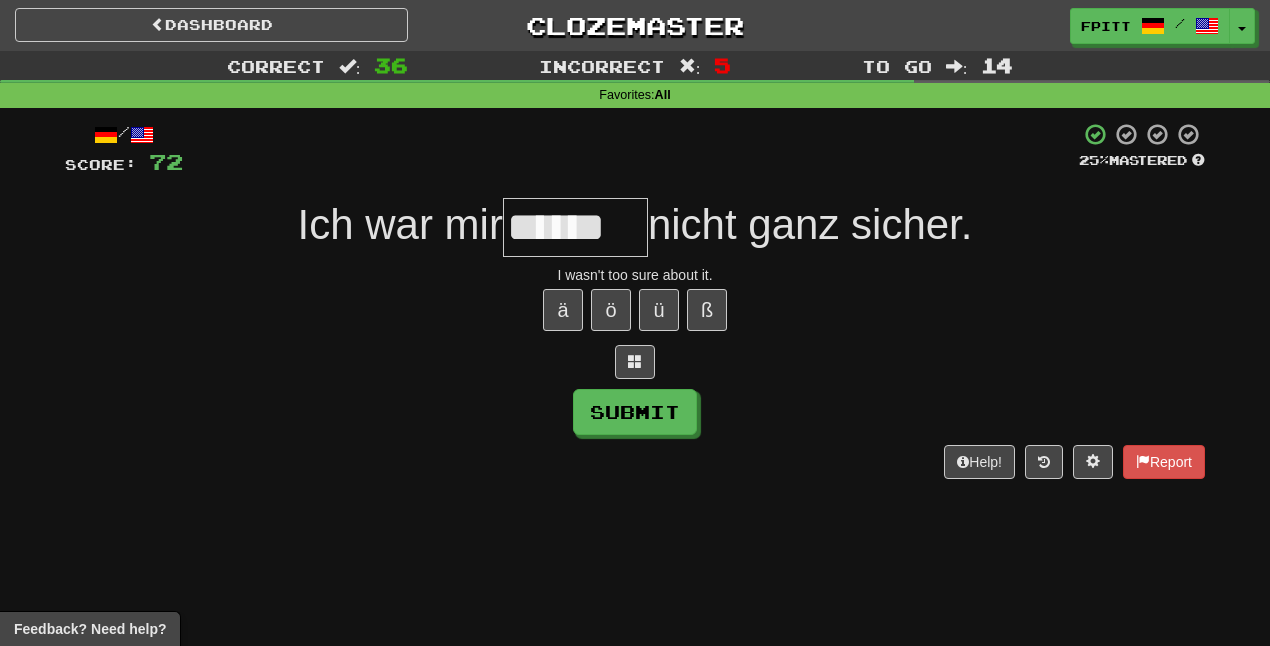type on "******" 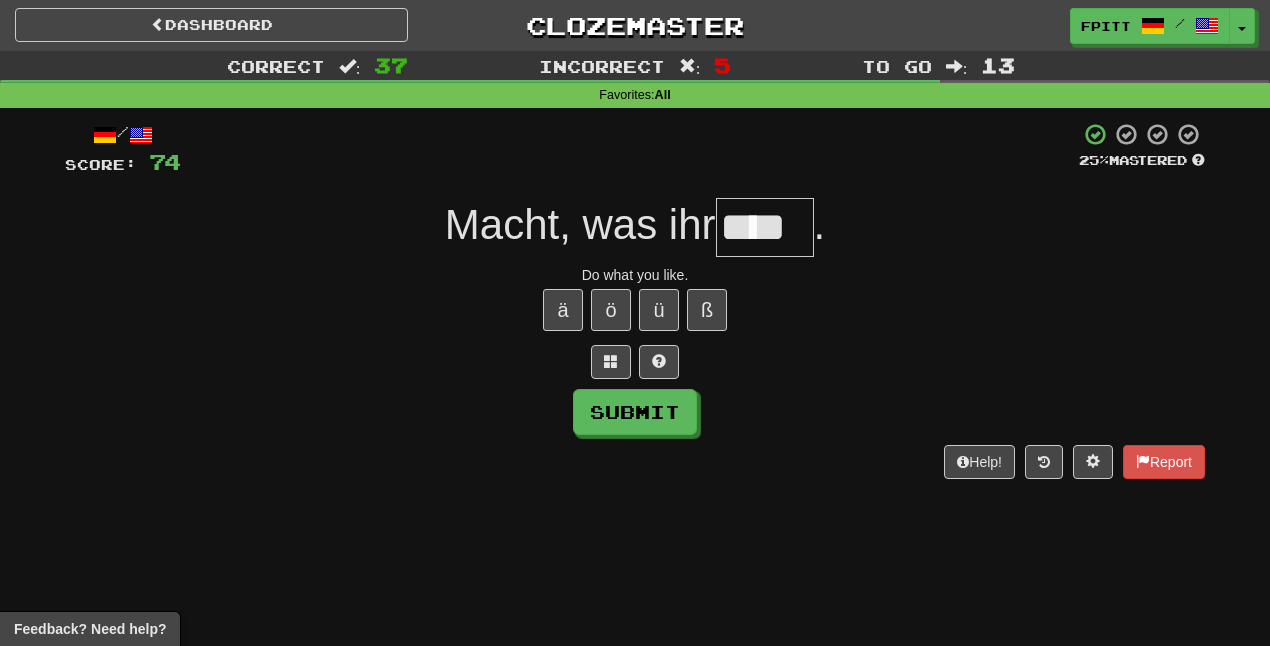 type on "*****" 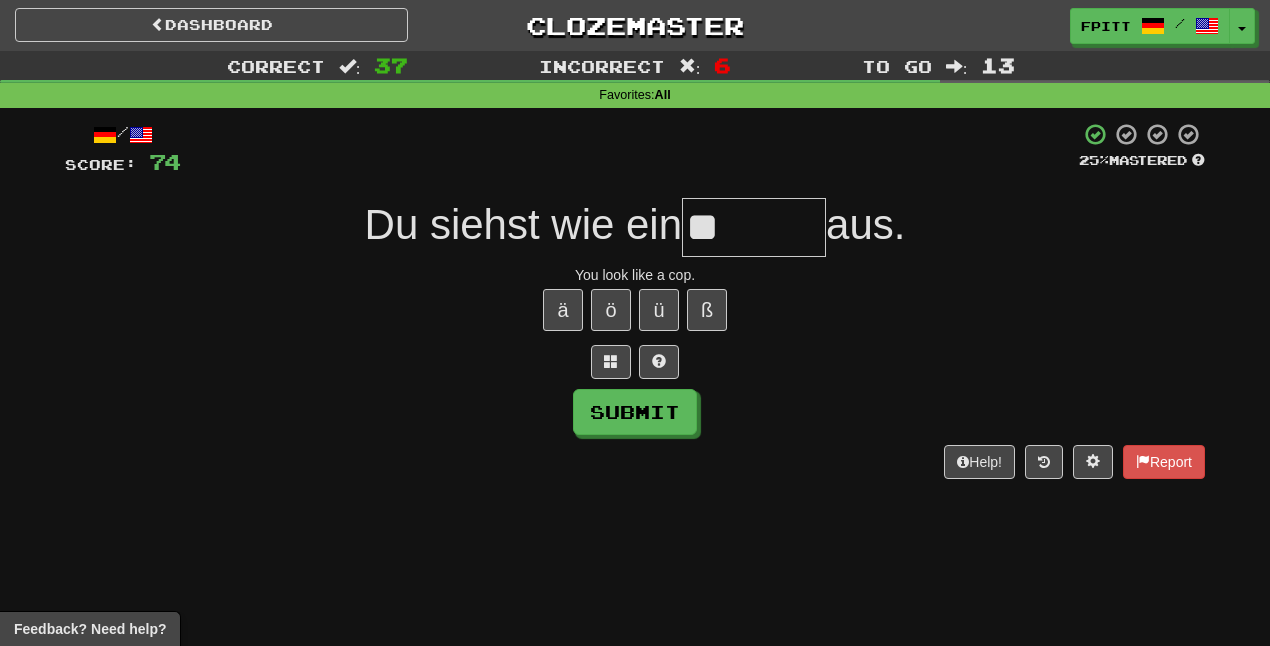 type on "*" 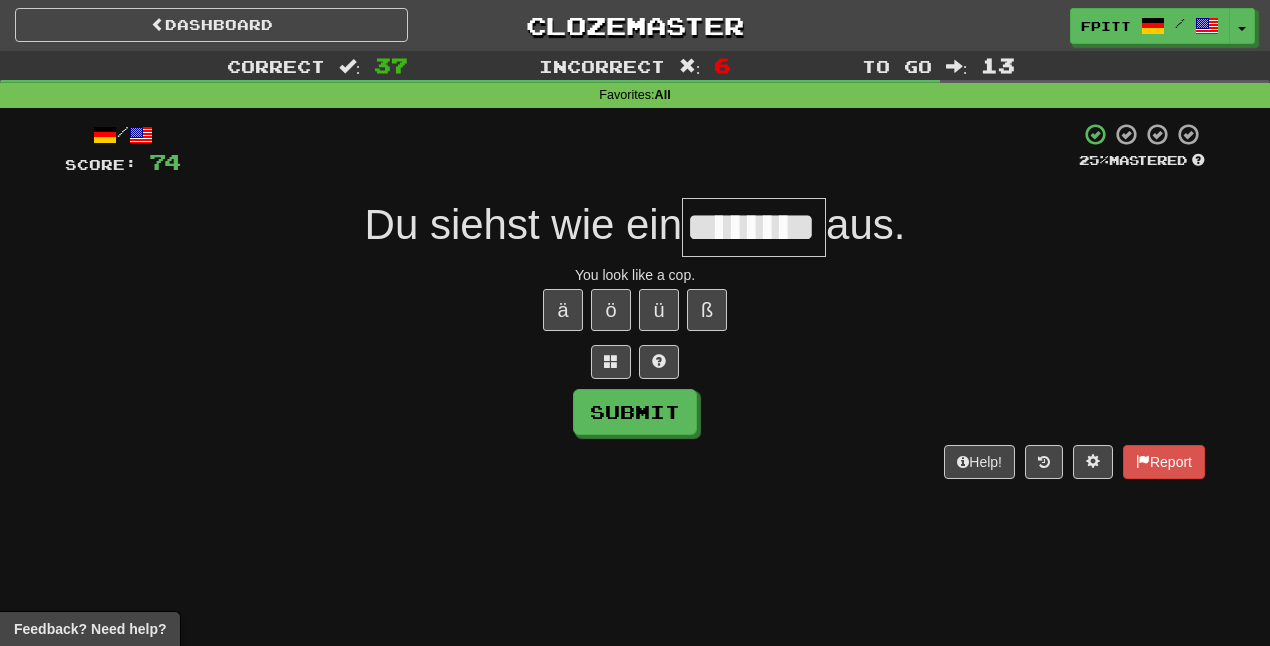 type on "********" 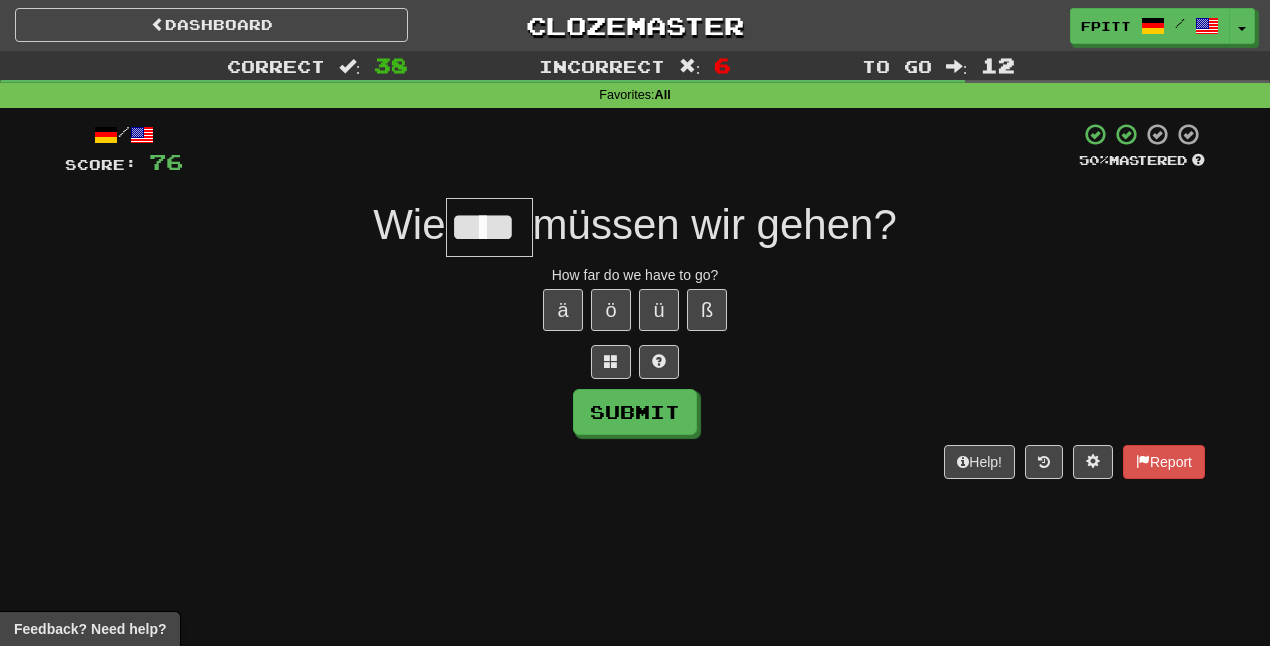 type on "****" 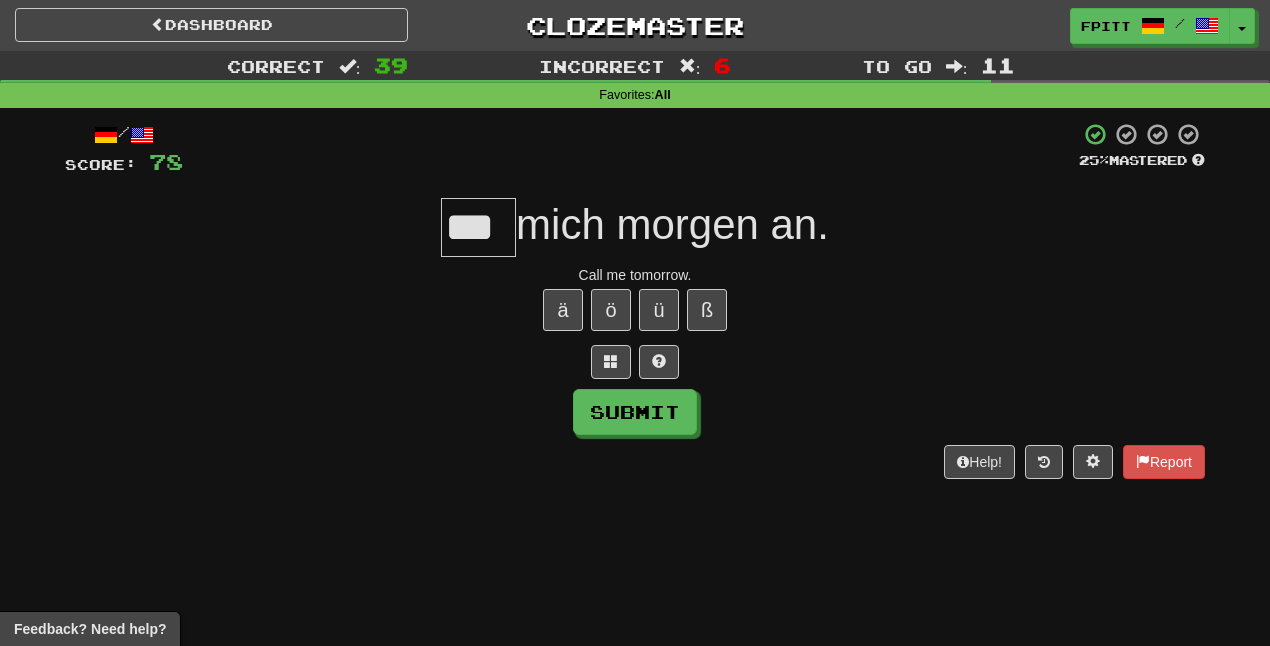 scroll, scrollTop: 0, scrollLeft: 0, axis: both 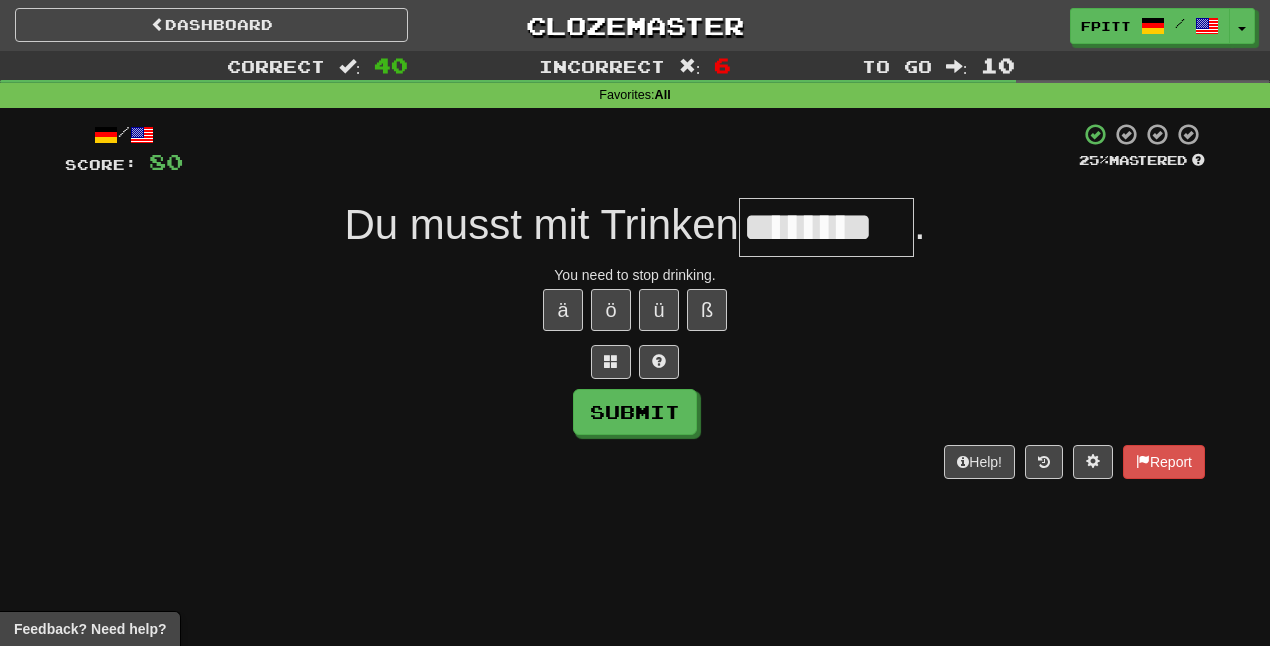 type on "********" 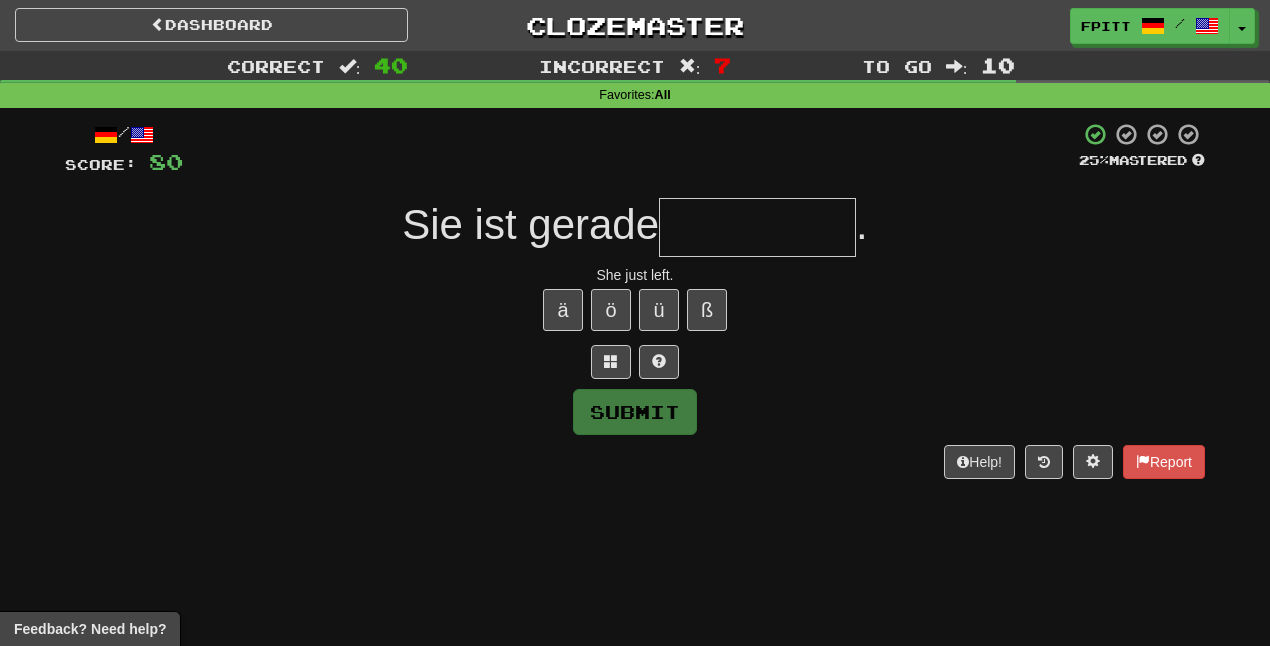 type on "*" 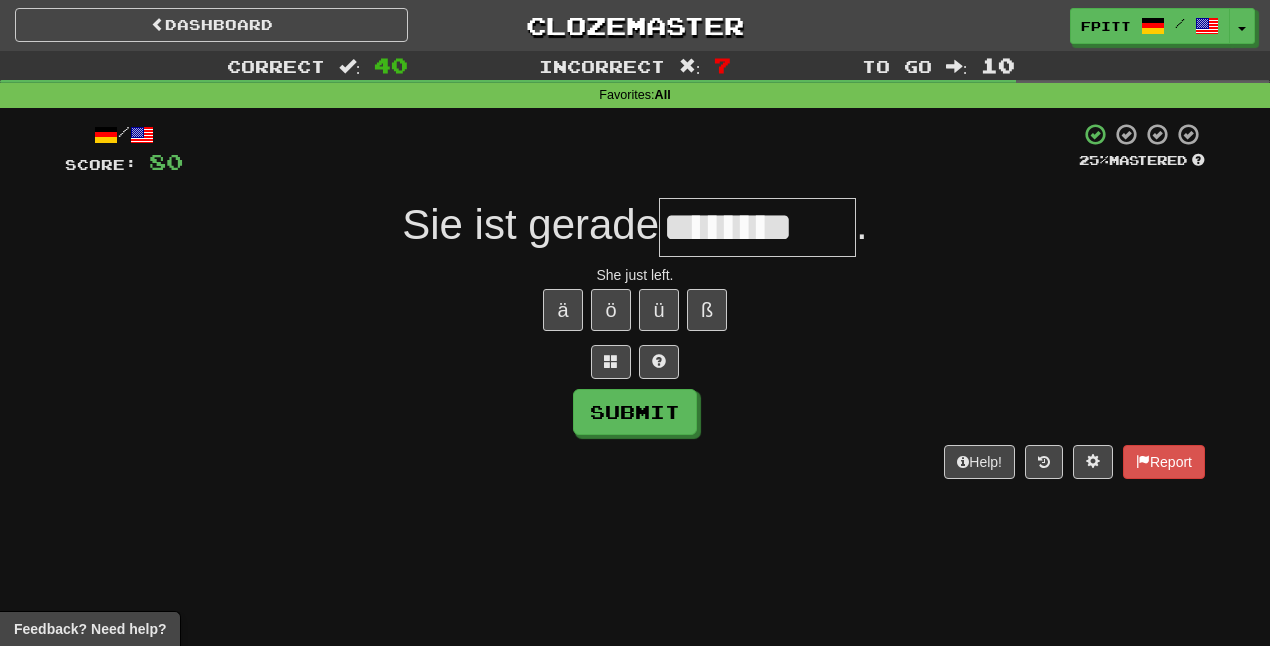 type on "********" 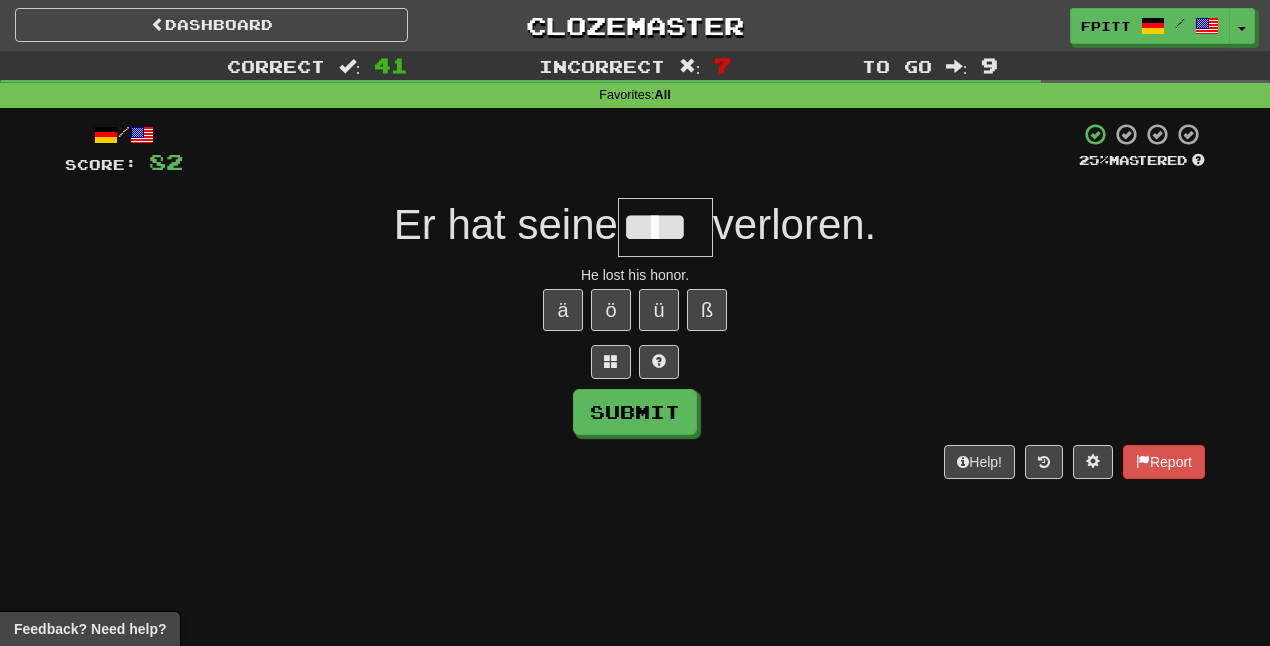 type on "****" 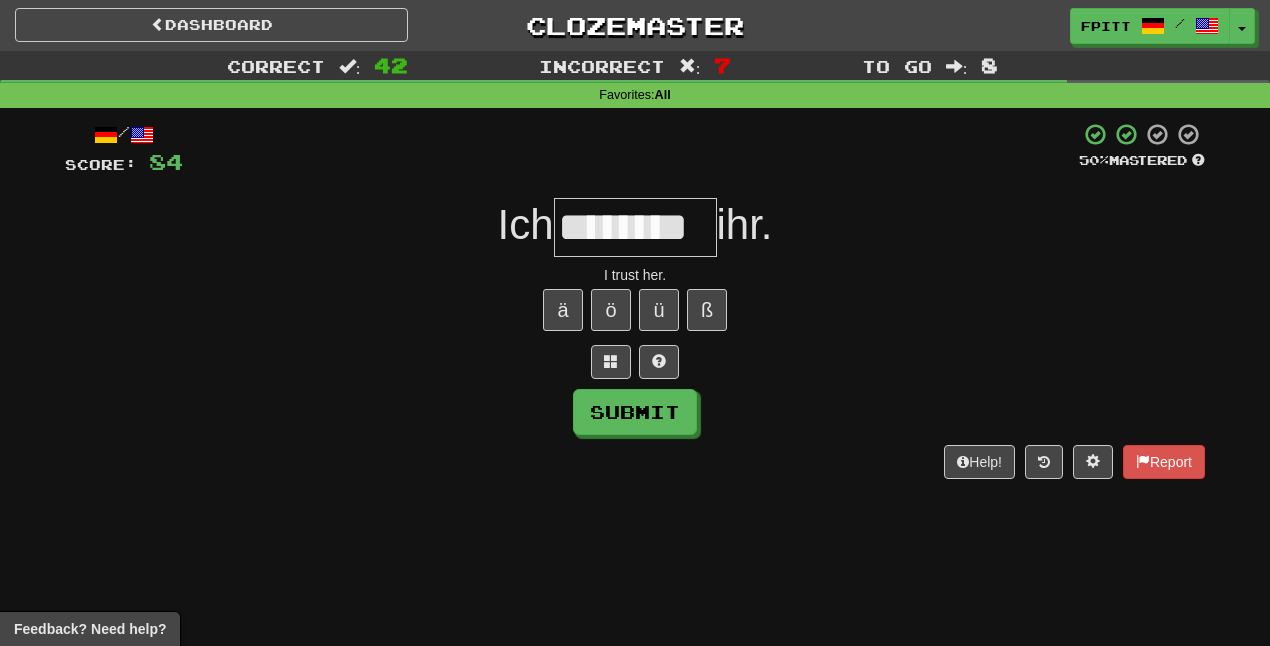 scroll, scrollTop: 0, scrollLeft: 0, axis: both 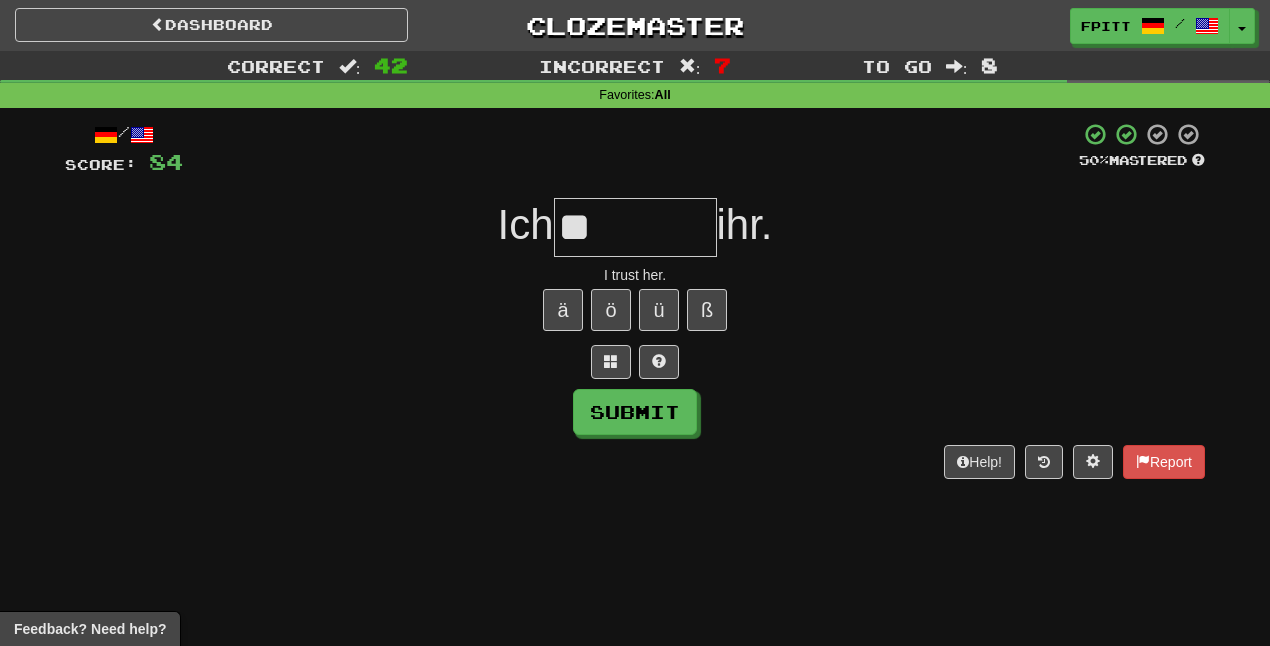 type on "*" 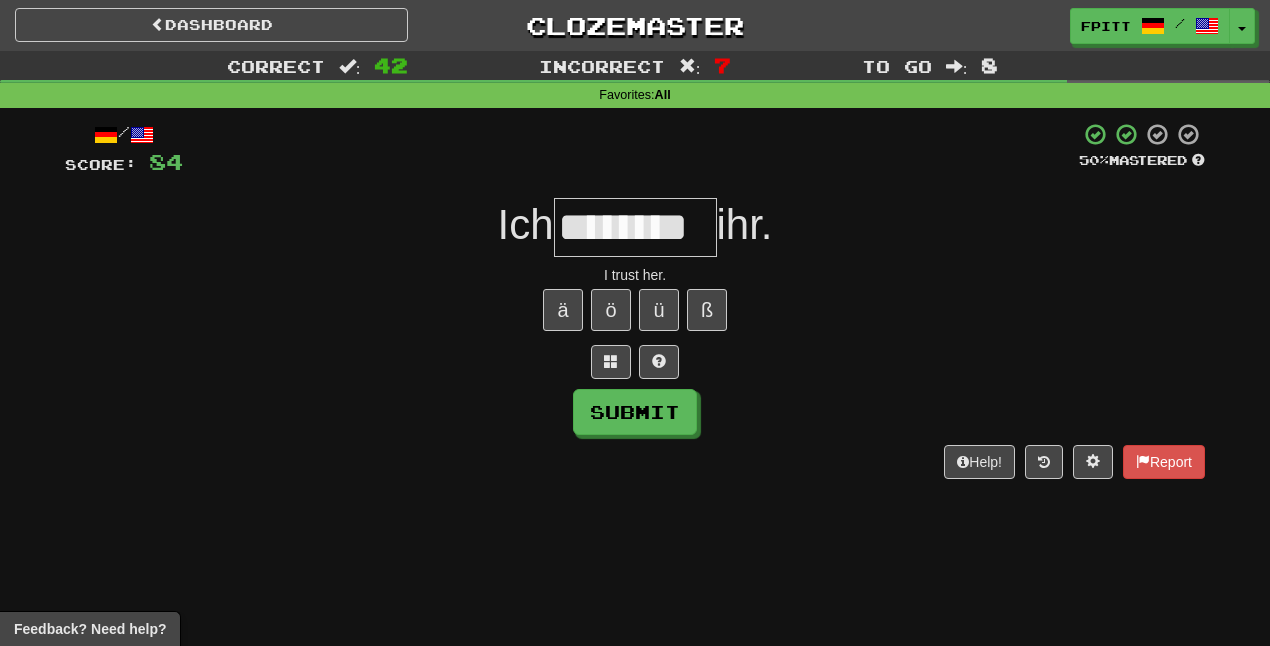 type on "********" 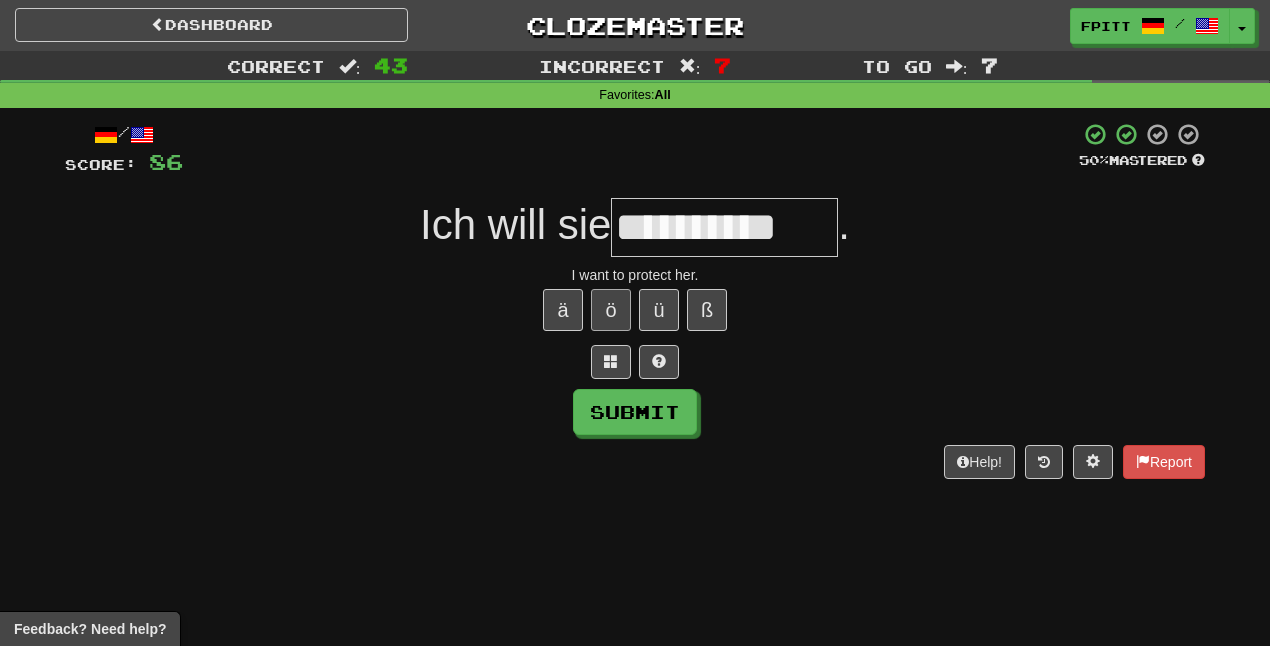type on "**********" 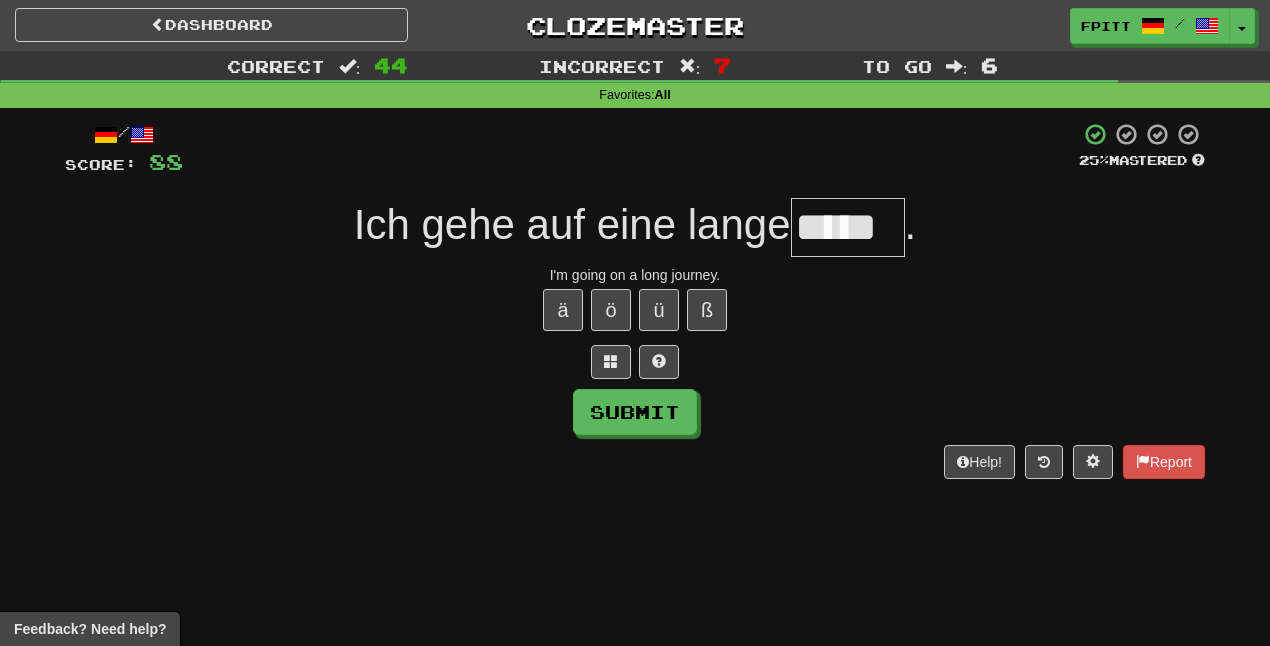 type on "*****" 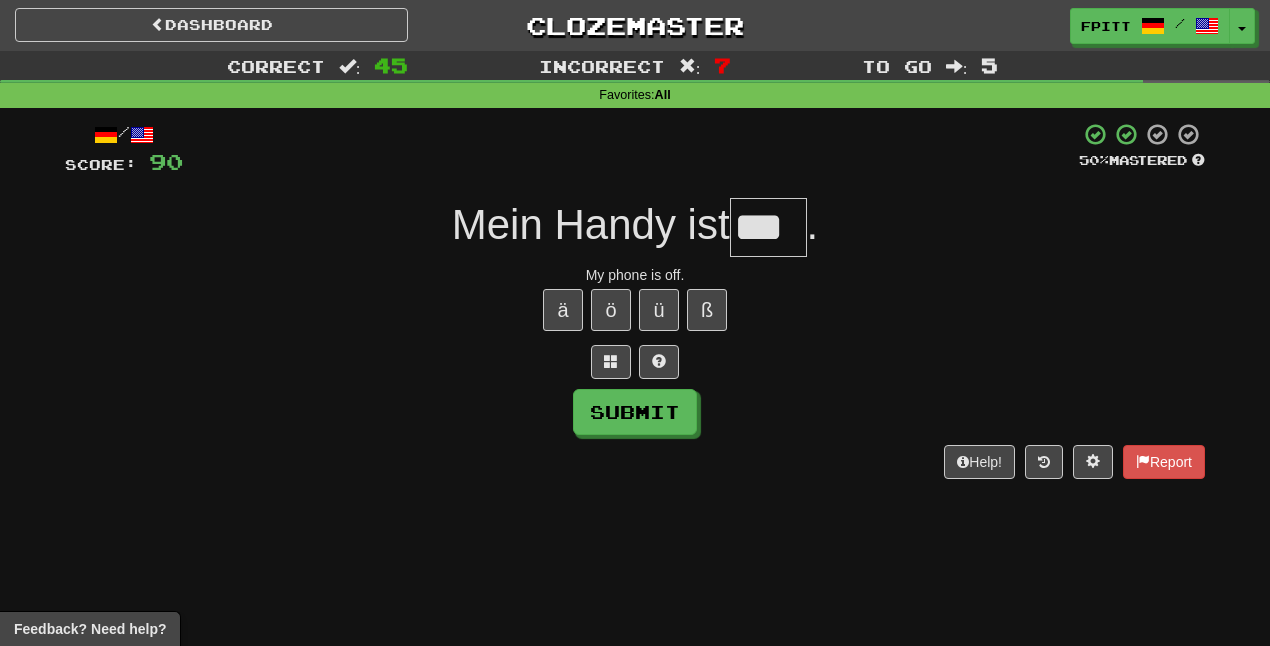 type on "***" 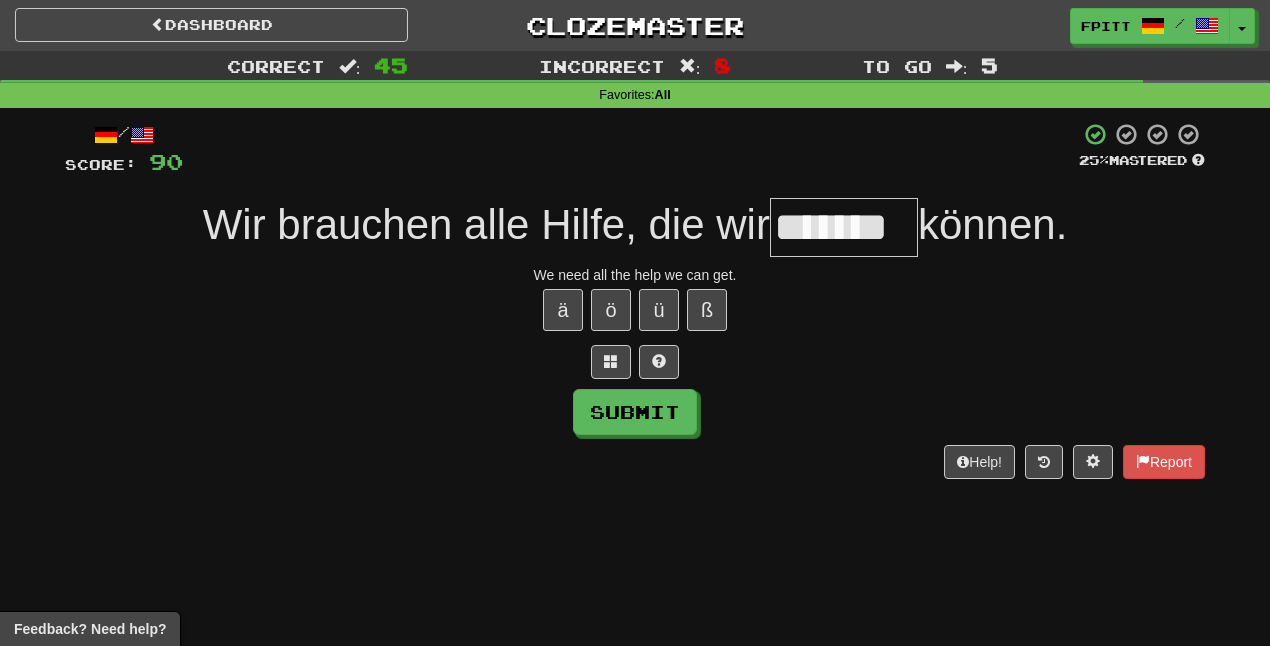 scroll, scrollTop: 0, scrollLeft: 0, axis: both 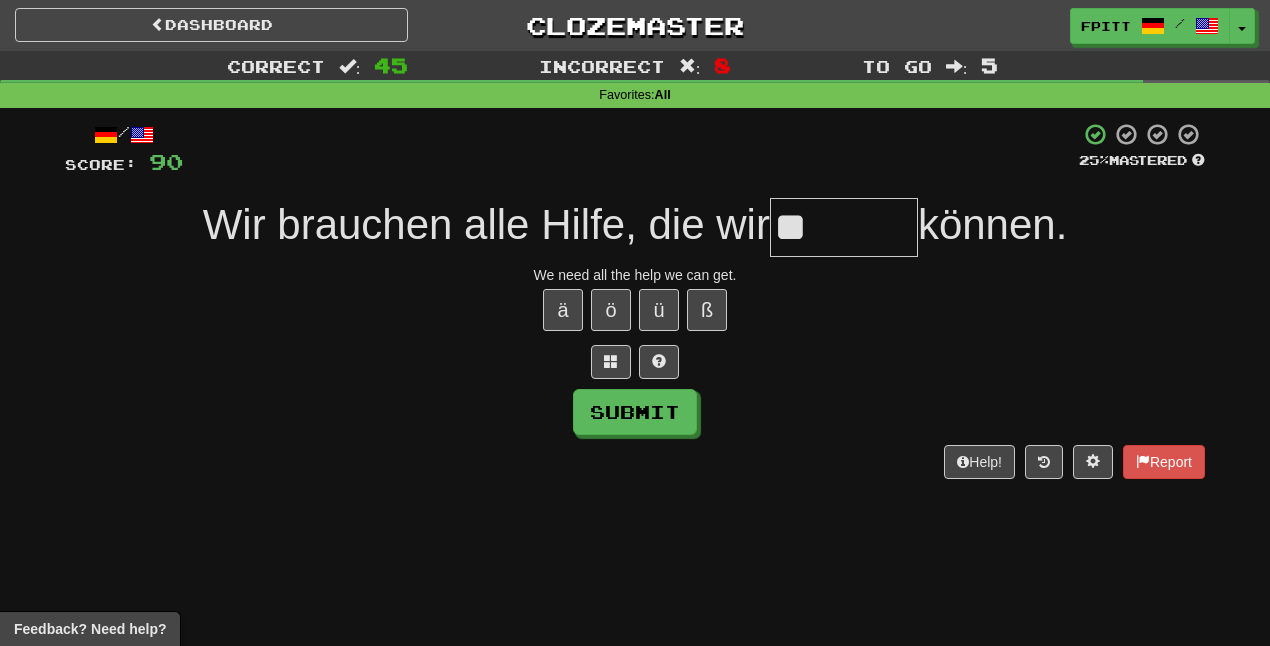 type on "*" 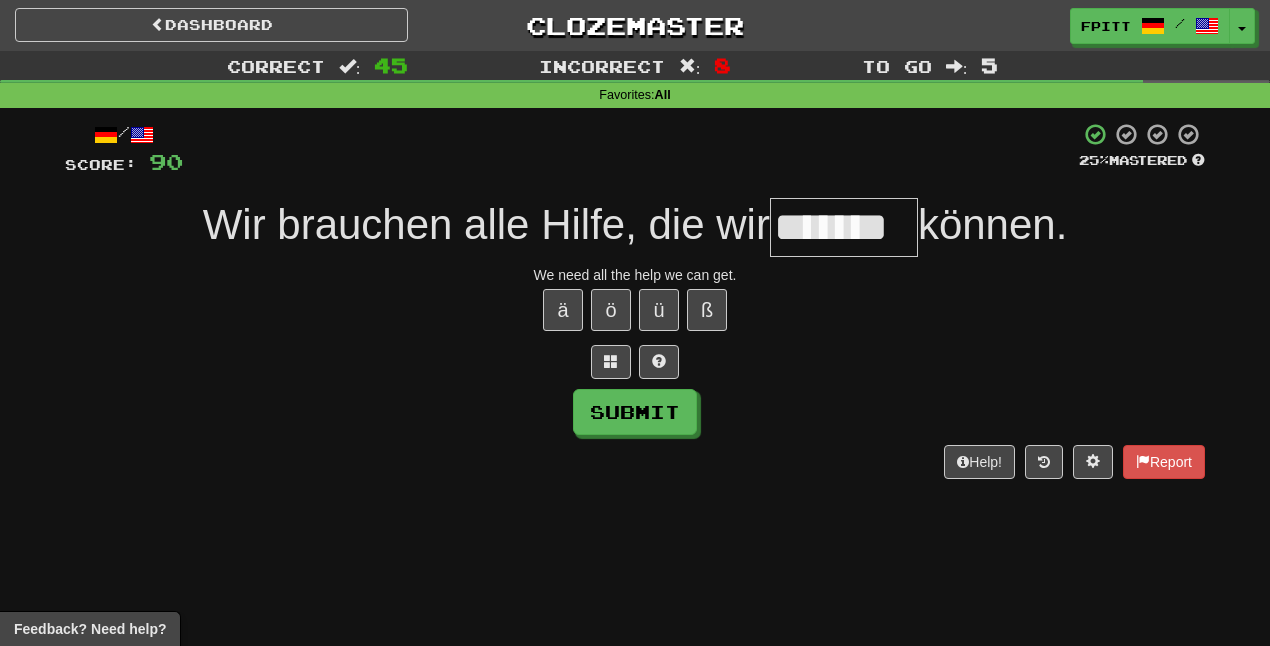 type on "*******" 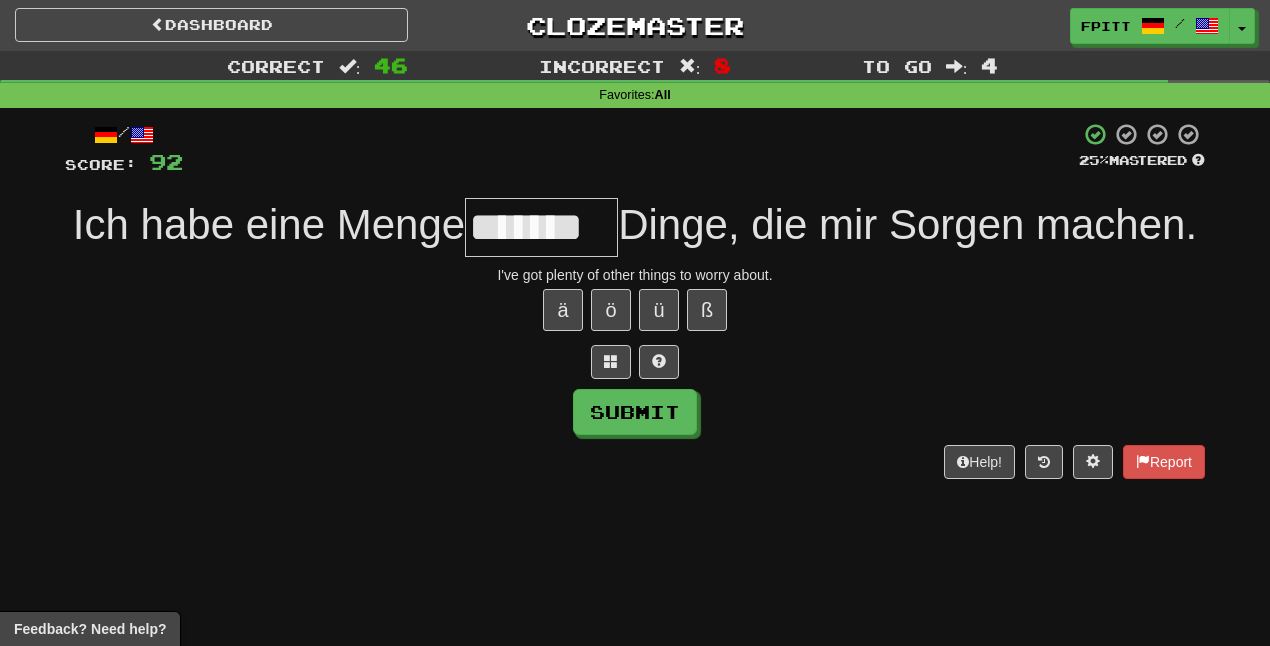 type on "*******" 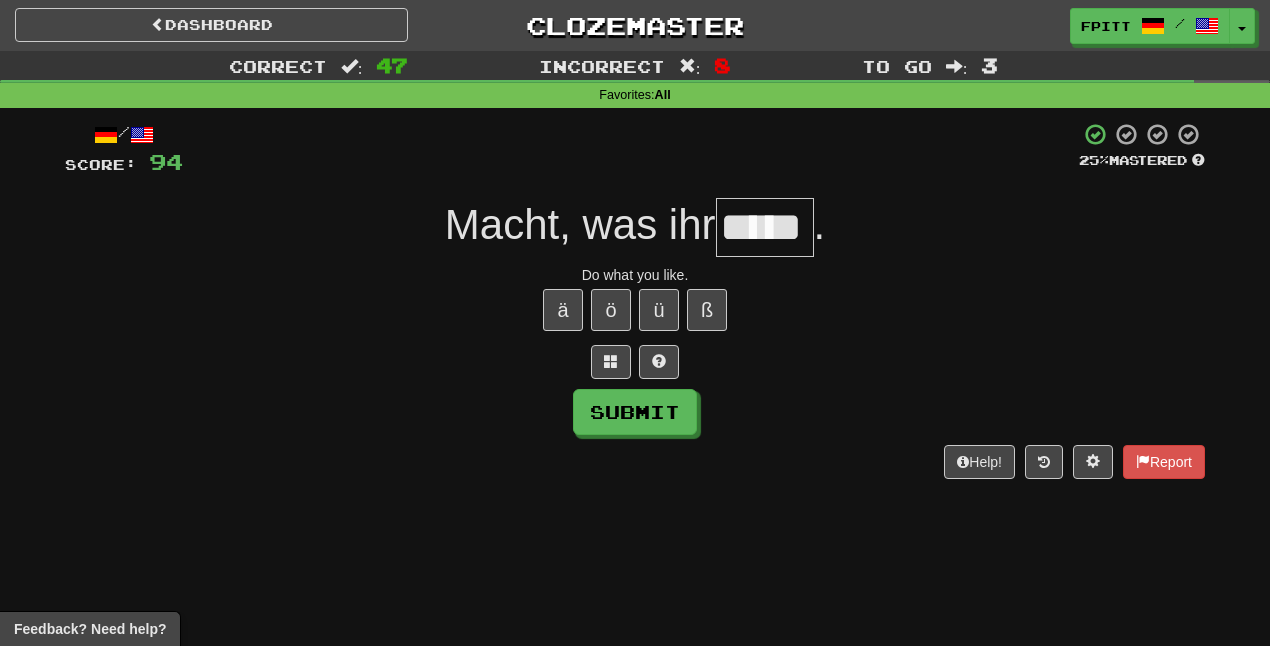 type on "*****" 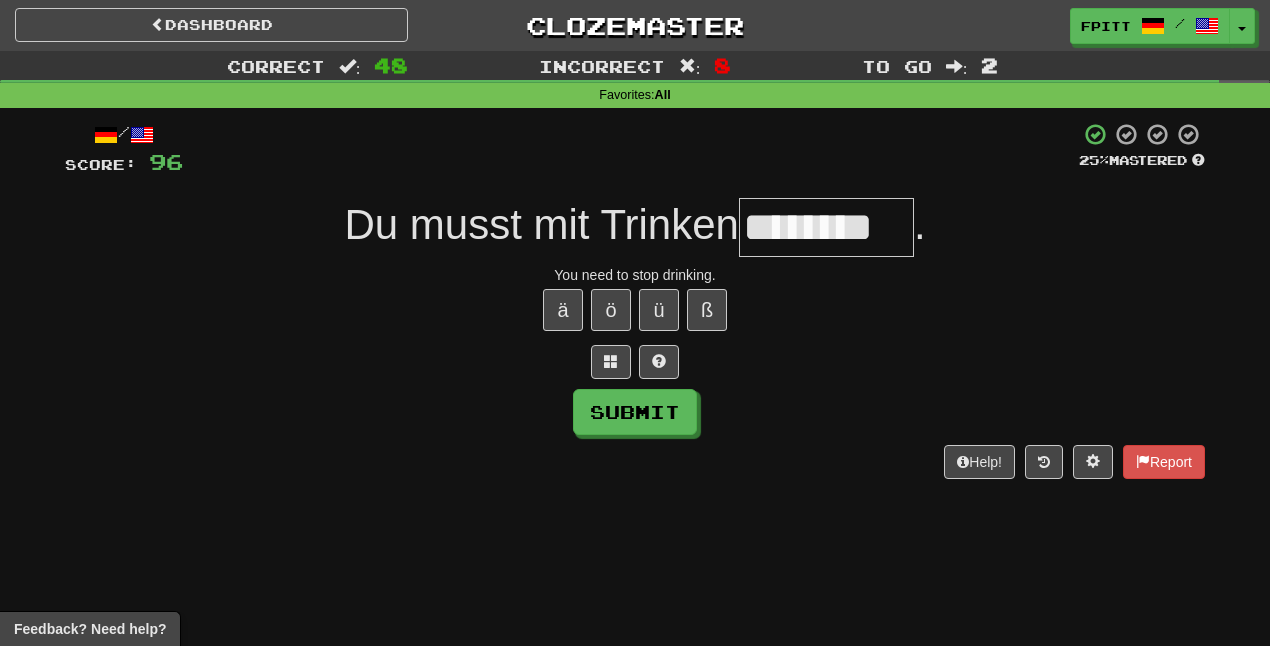 type on "********" 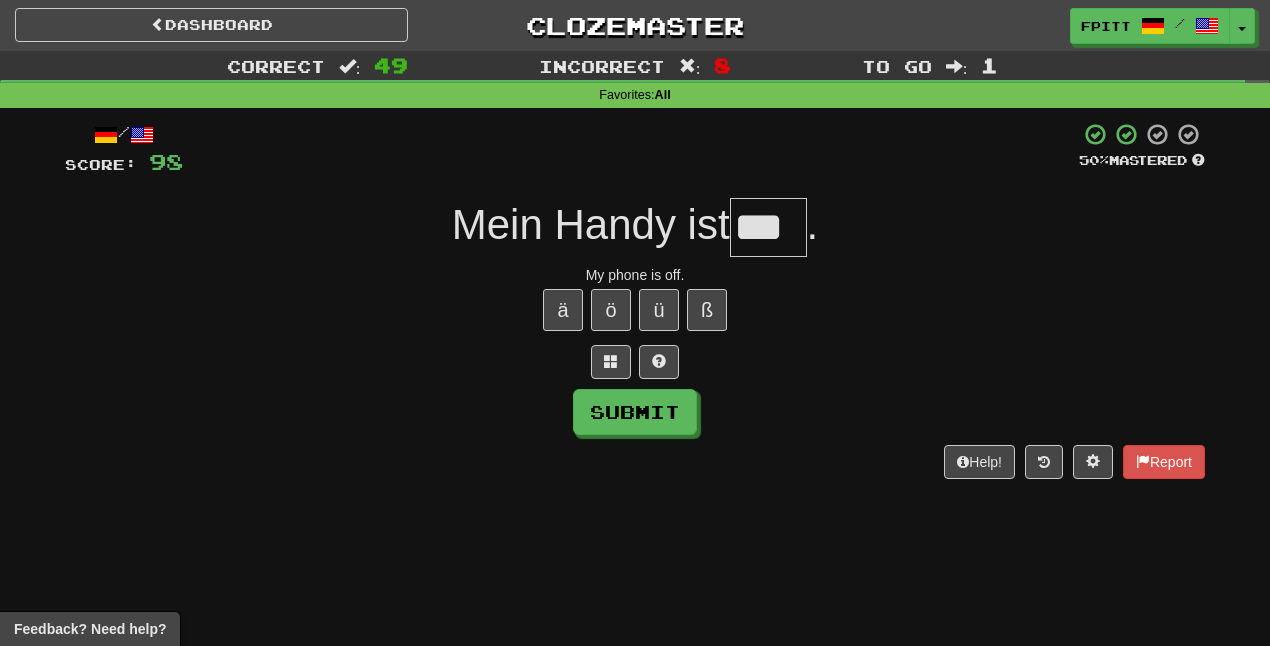 type on "***" 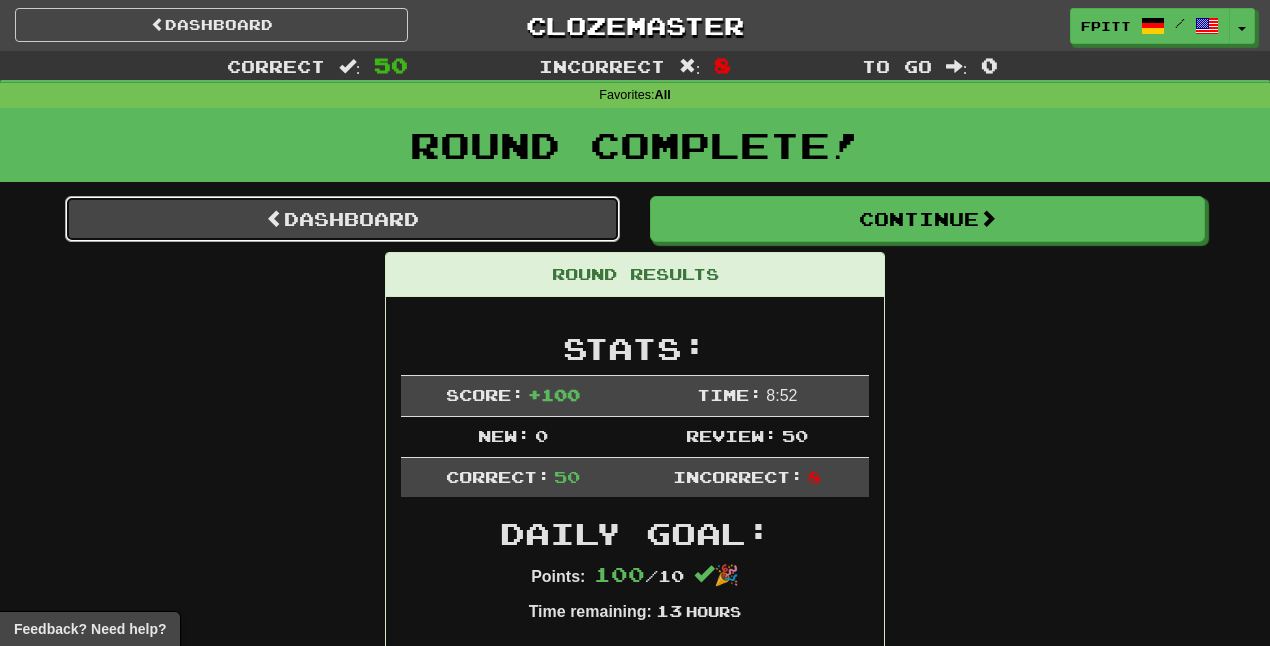 drag, startPoint x: 606, startPoint y: 195, endPoint x: 593, endPoint y: 211, distance: 20.615528 